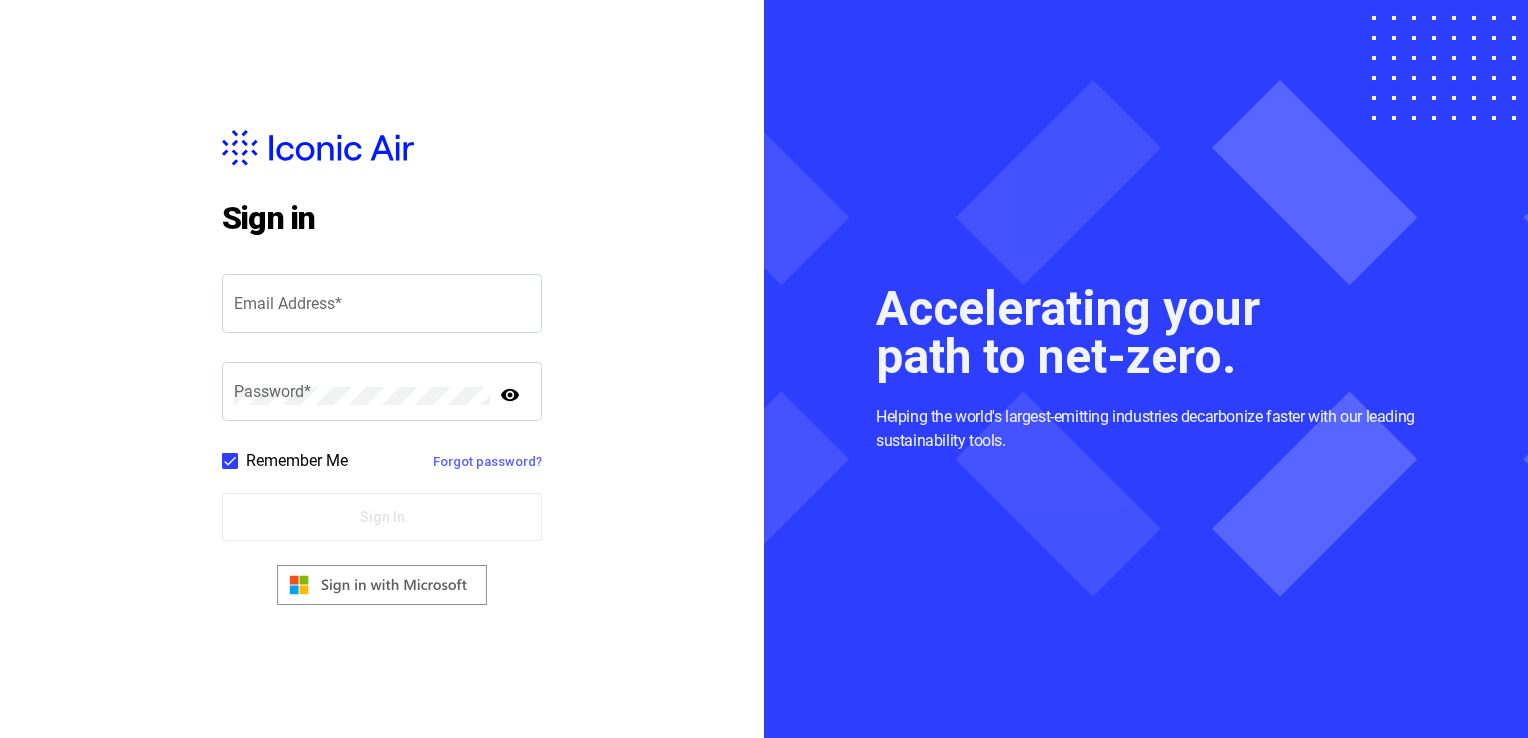 scroll, scrollTop: 0, scrollLeft: 0, axis: both 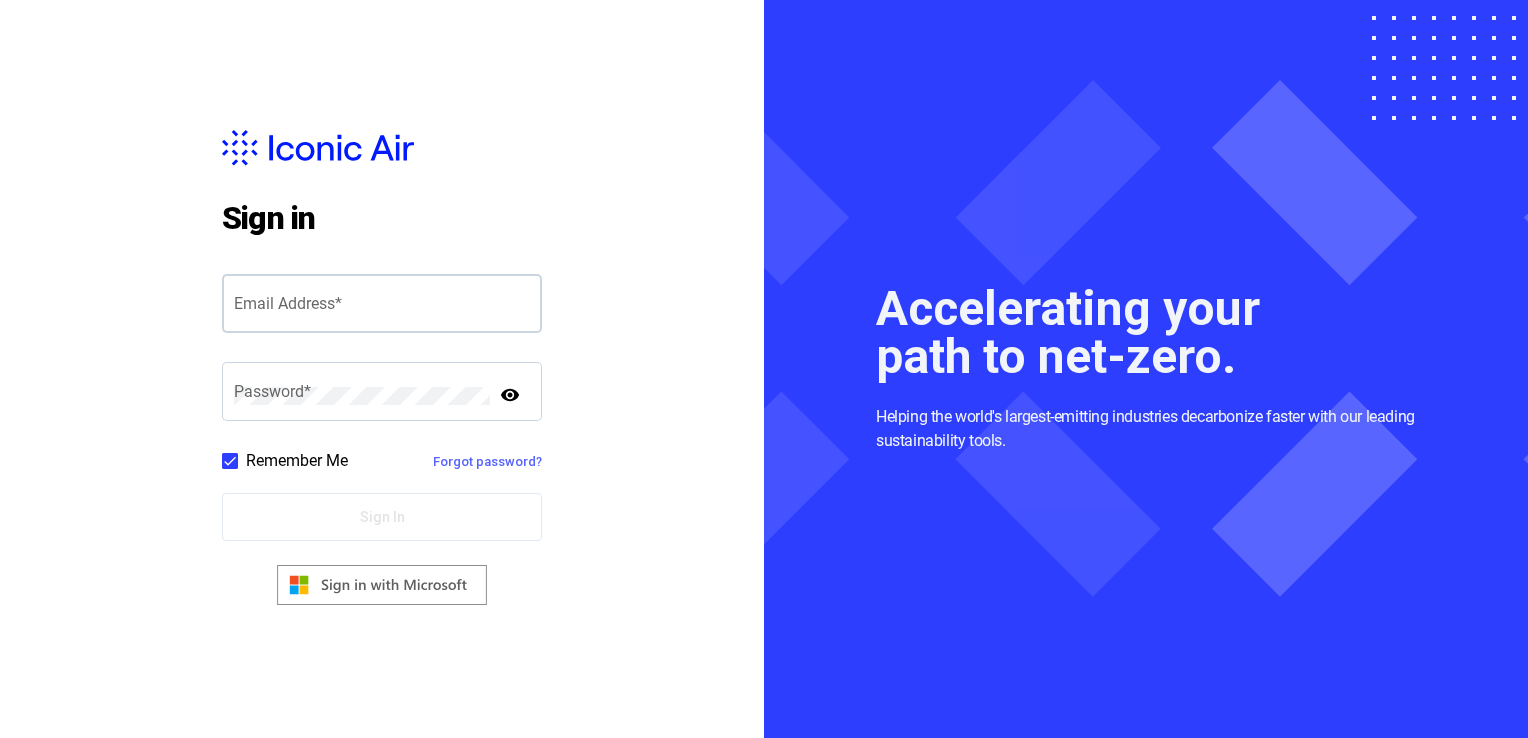 click on "Email Address  *" at bounding box center [382, 308] 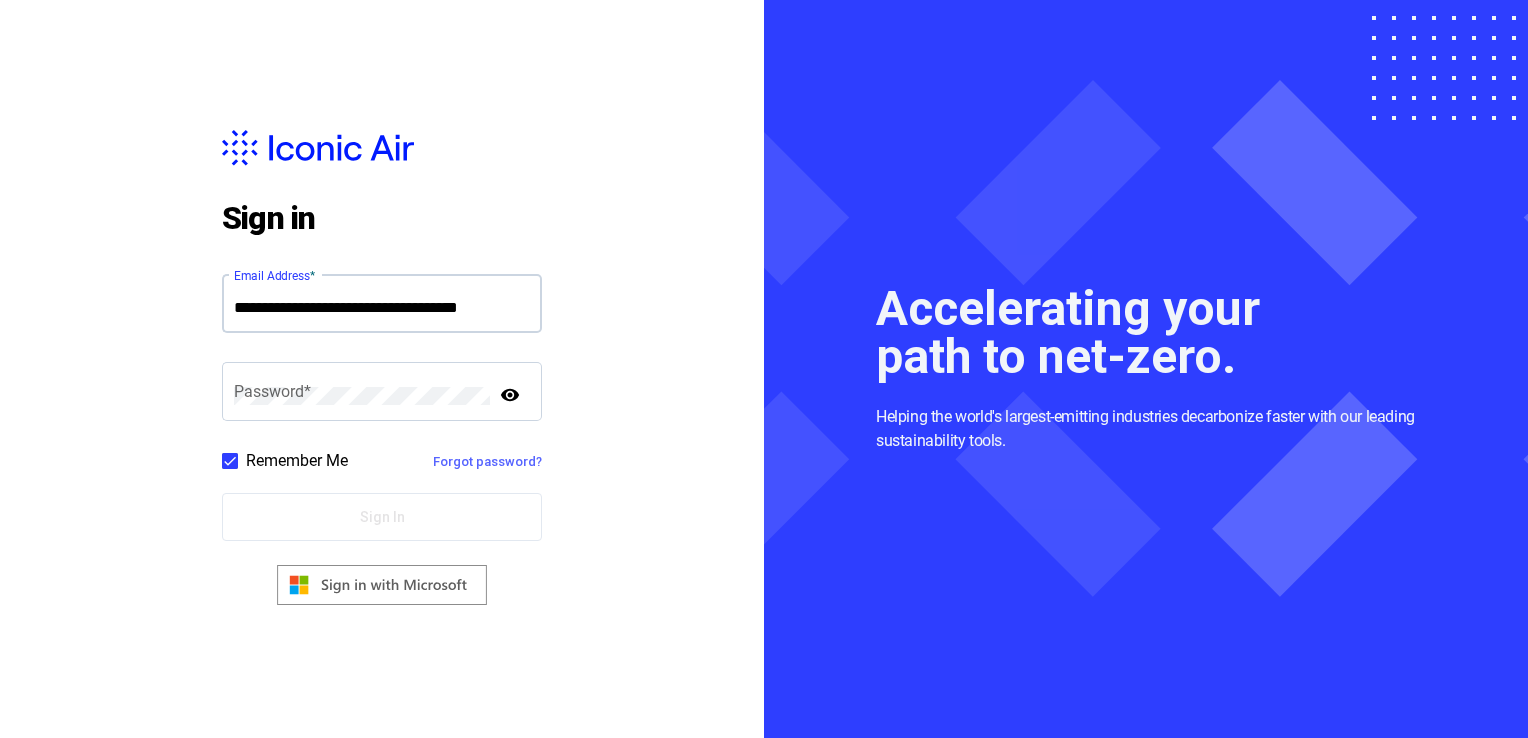 type on "**********" 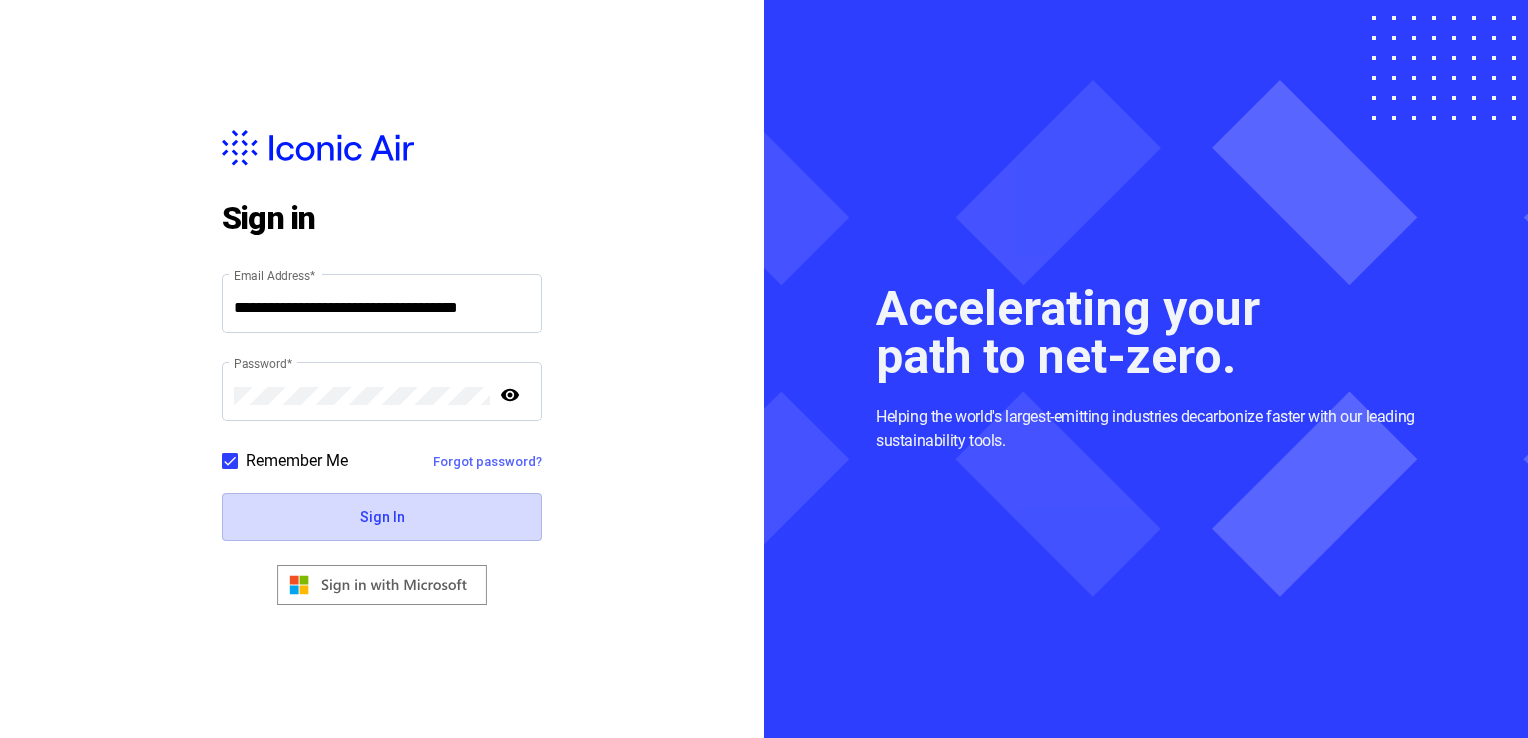 click on "Sign In" 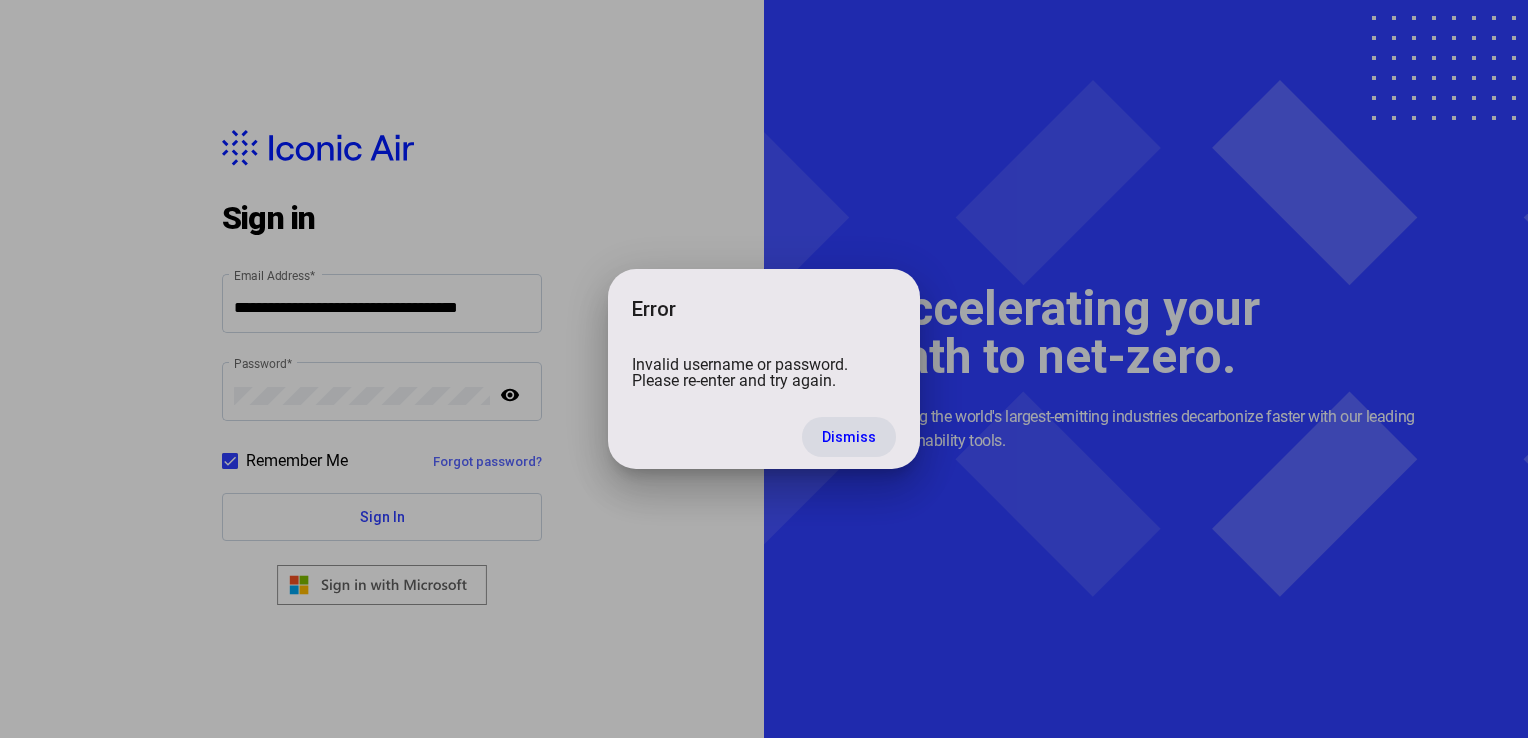 click on "Dismiss" at bounding box center [764, 435] 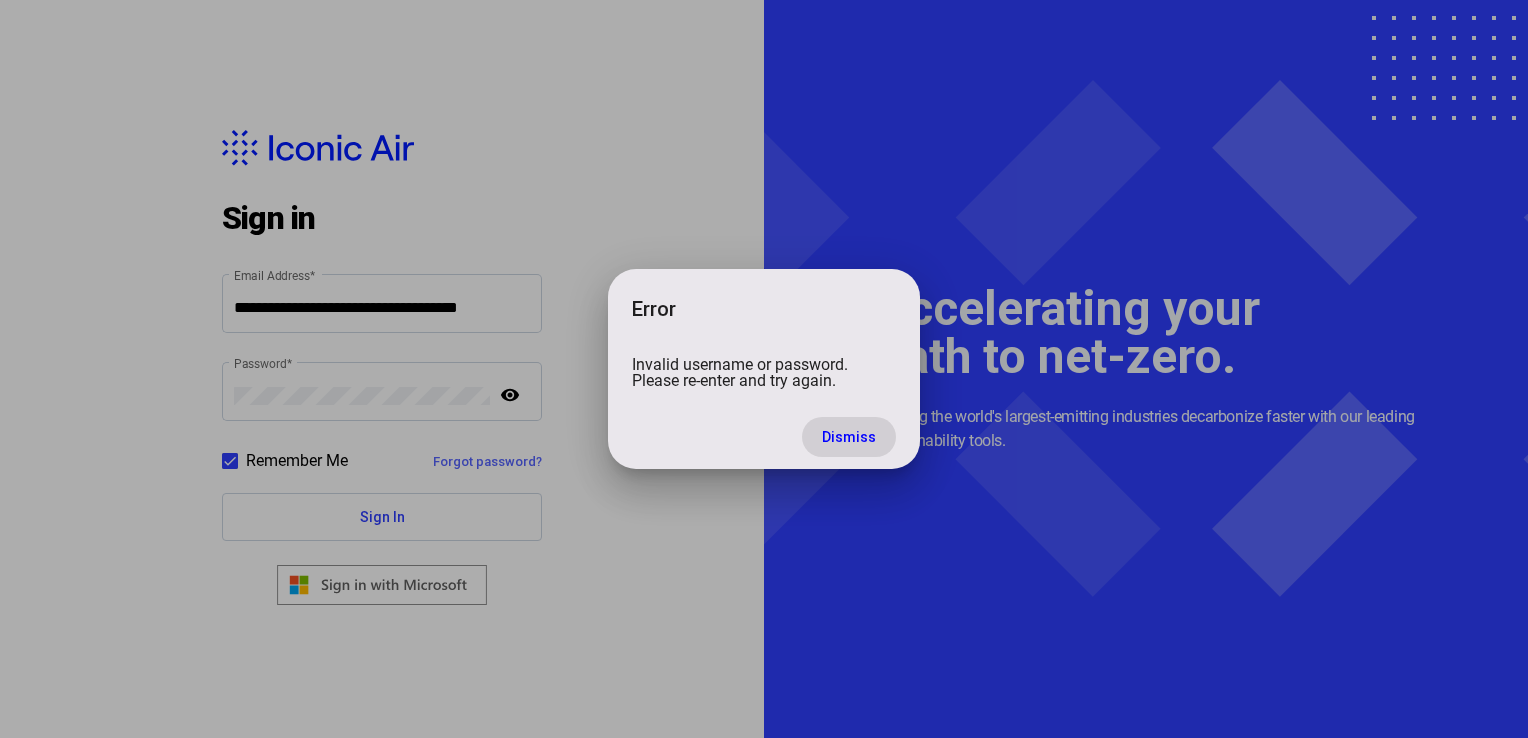 click on "Dismiss" at bounding box center [849, 437] 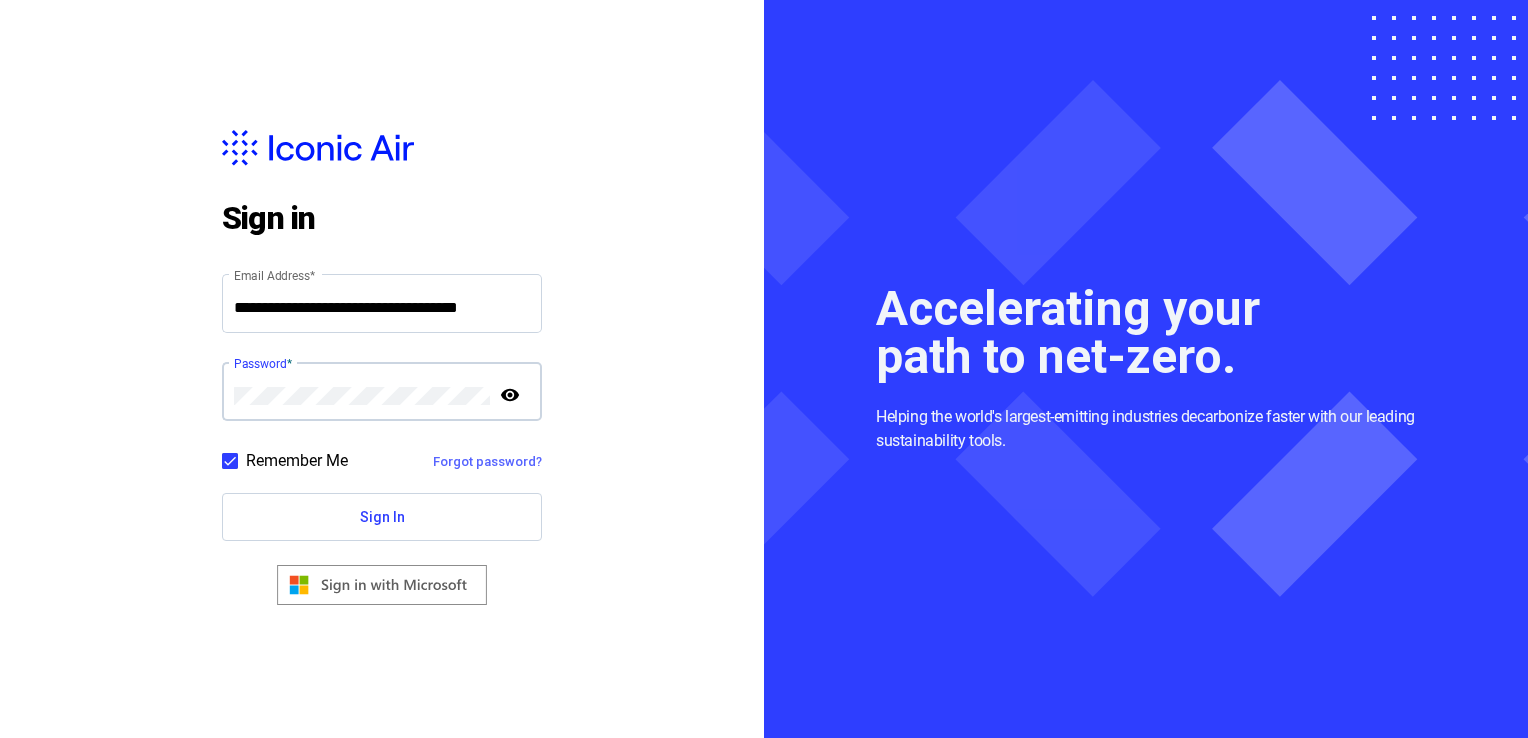 click on "Sign In" 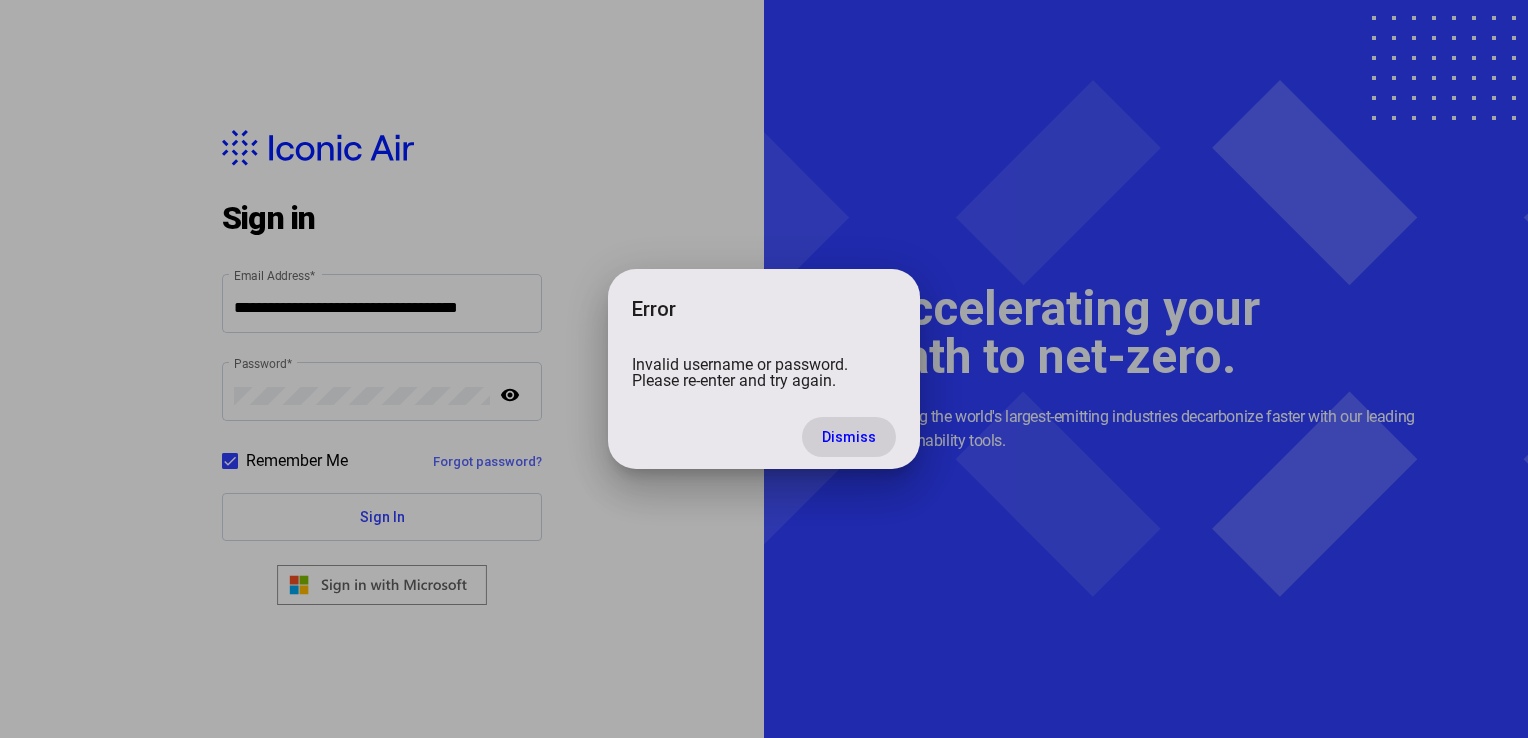 click on "Dismiss" at bounding box center (849, 437) 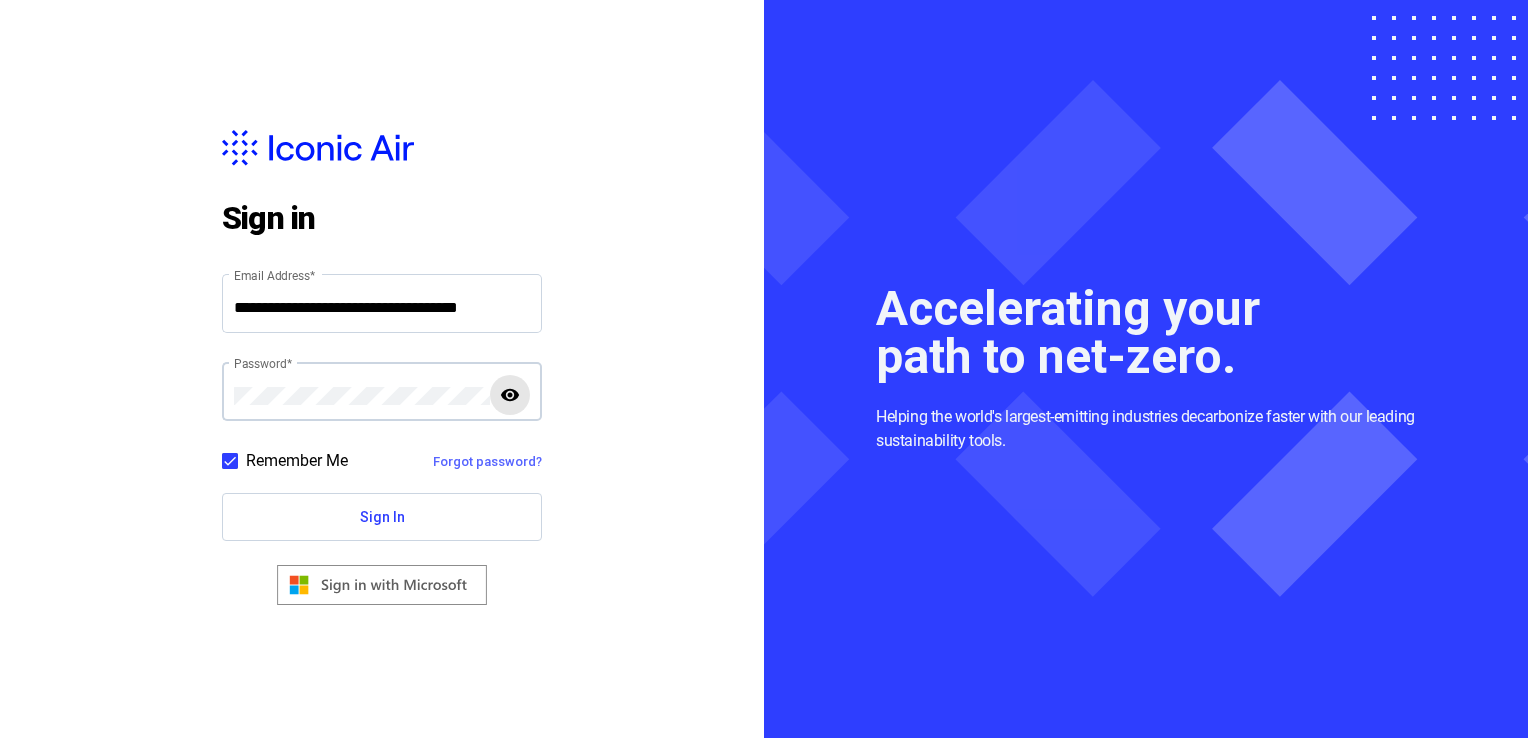 click on "visibility_on" 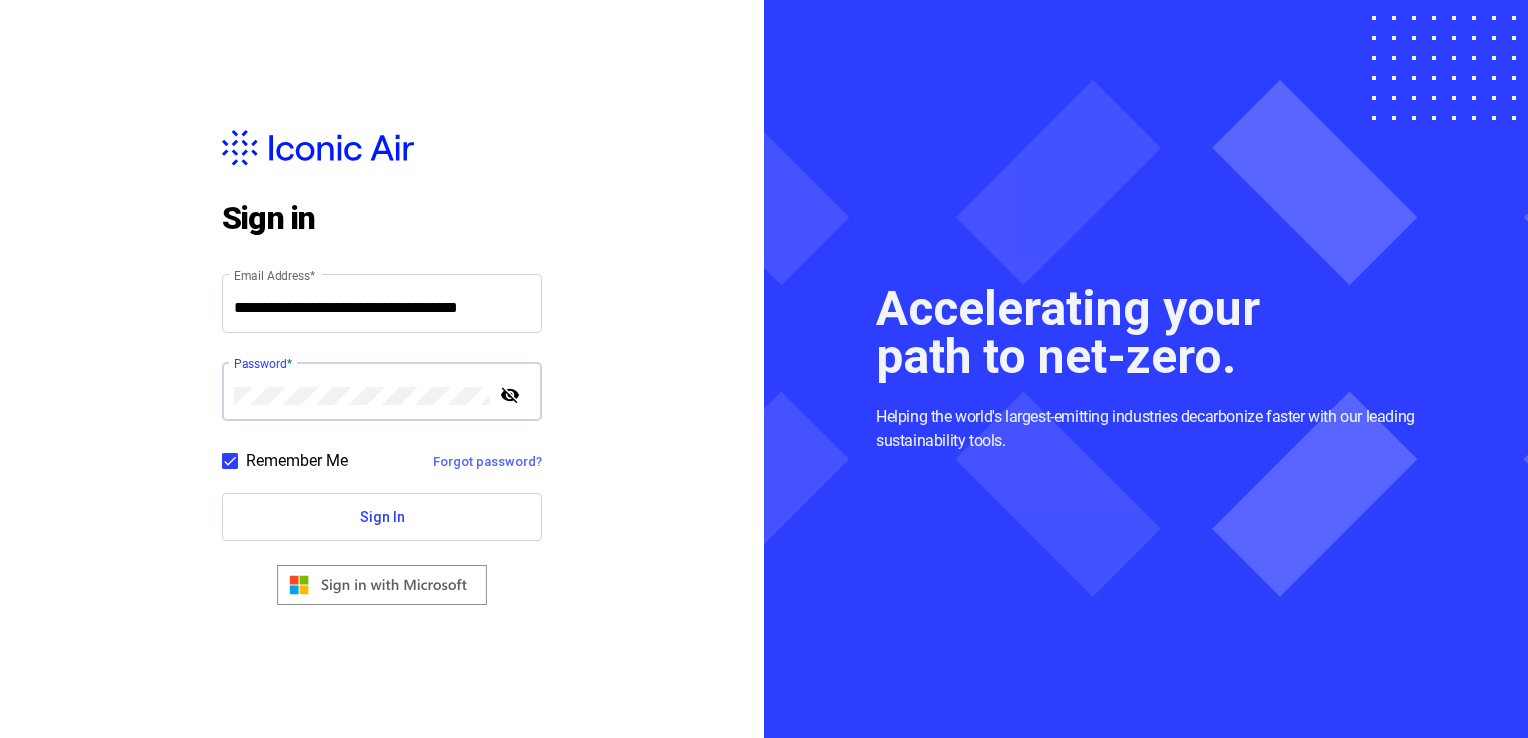 click on "Sign In" 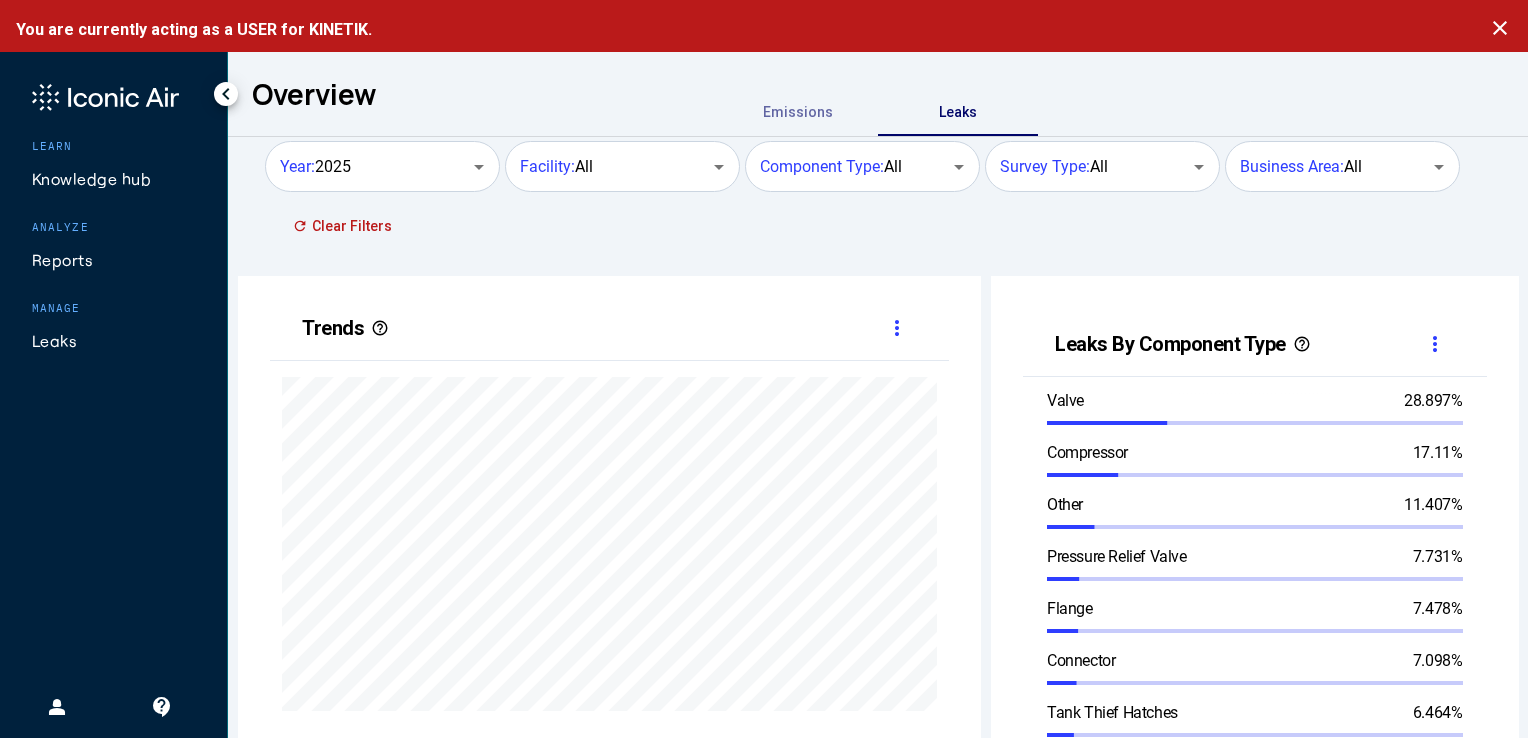 scroll, scrollTop: 999489, scrollLeft: 999257, axis: both 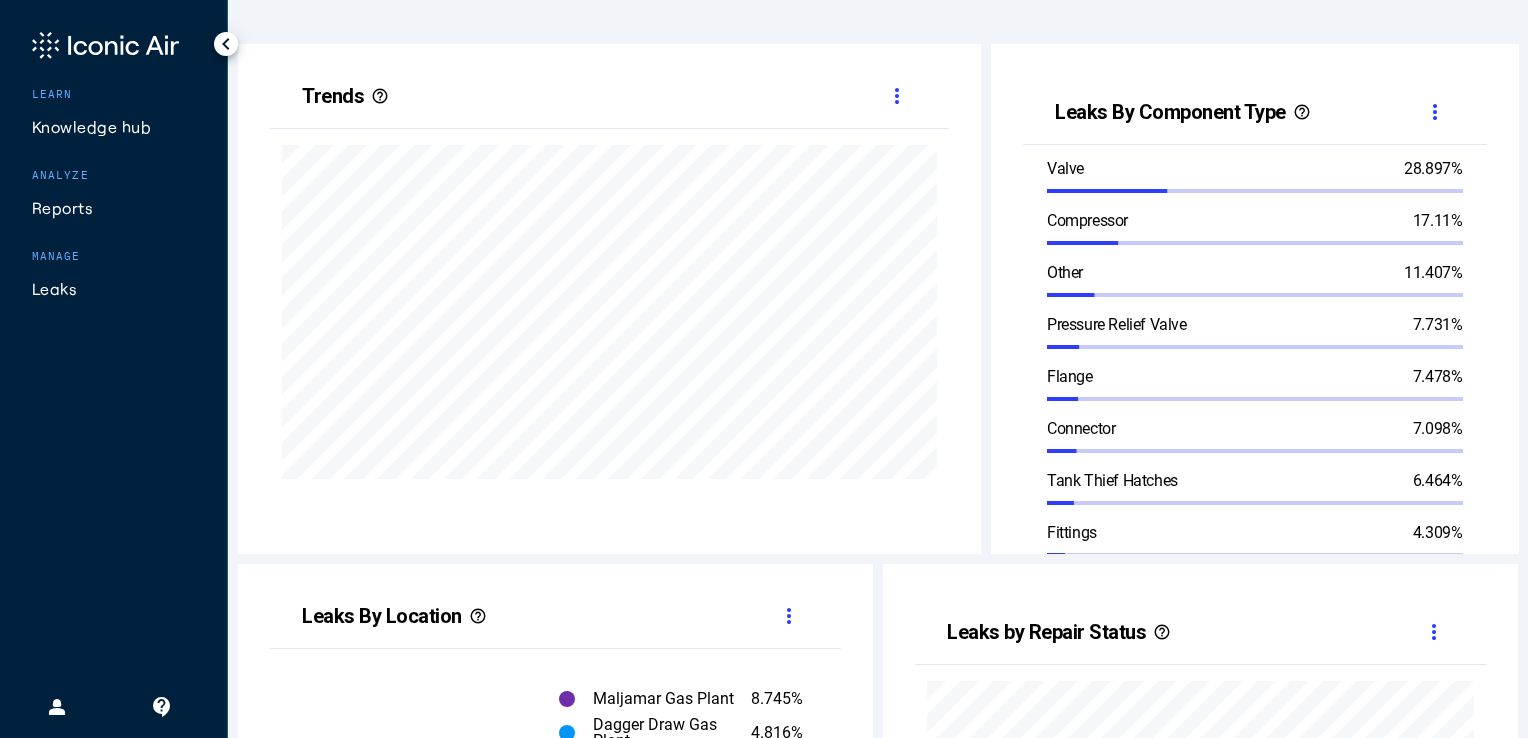 click on "Reports" 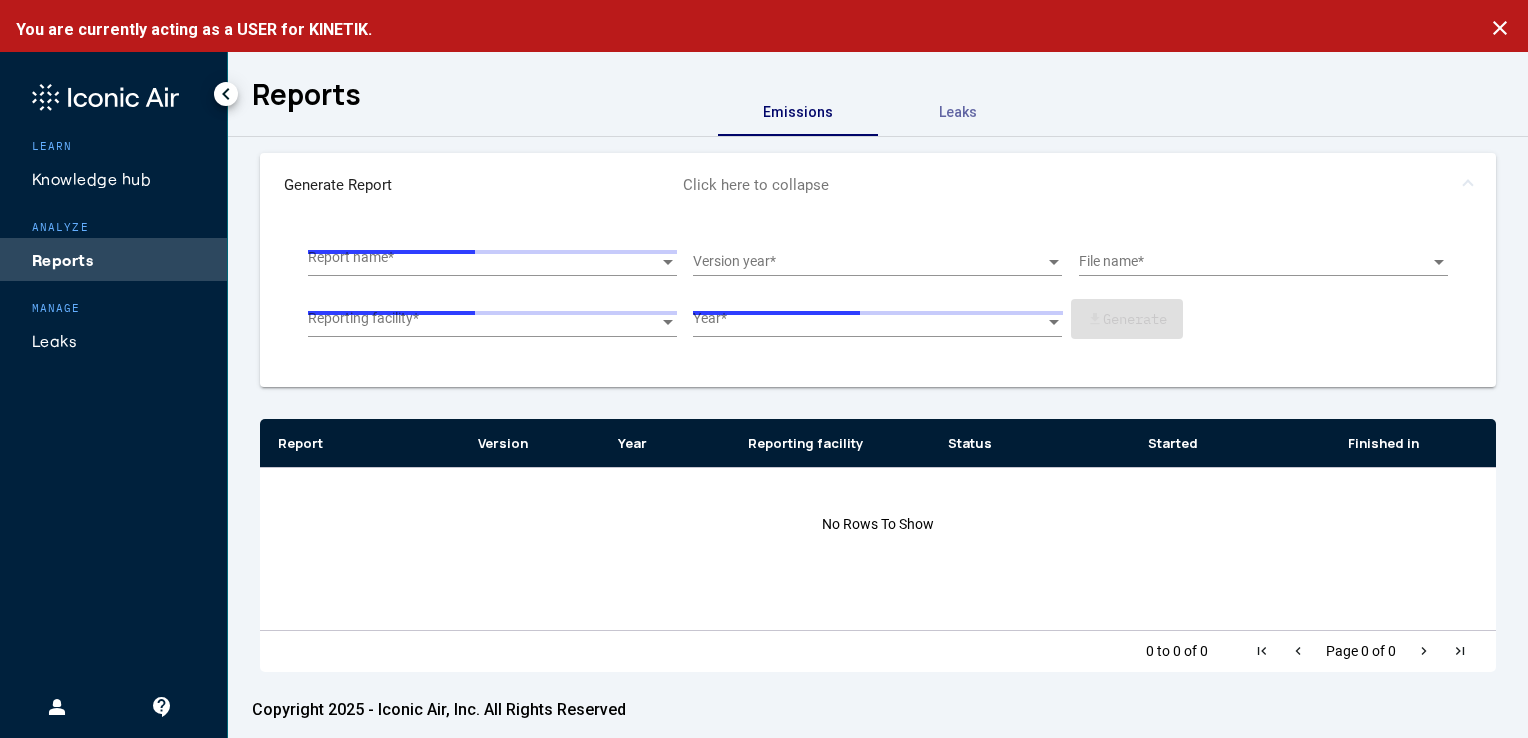 scroll, scrollTop: 0, scrollLeft: 0, axis: both 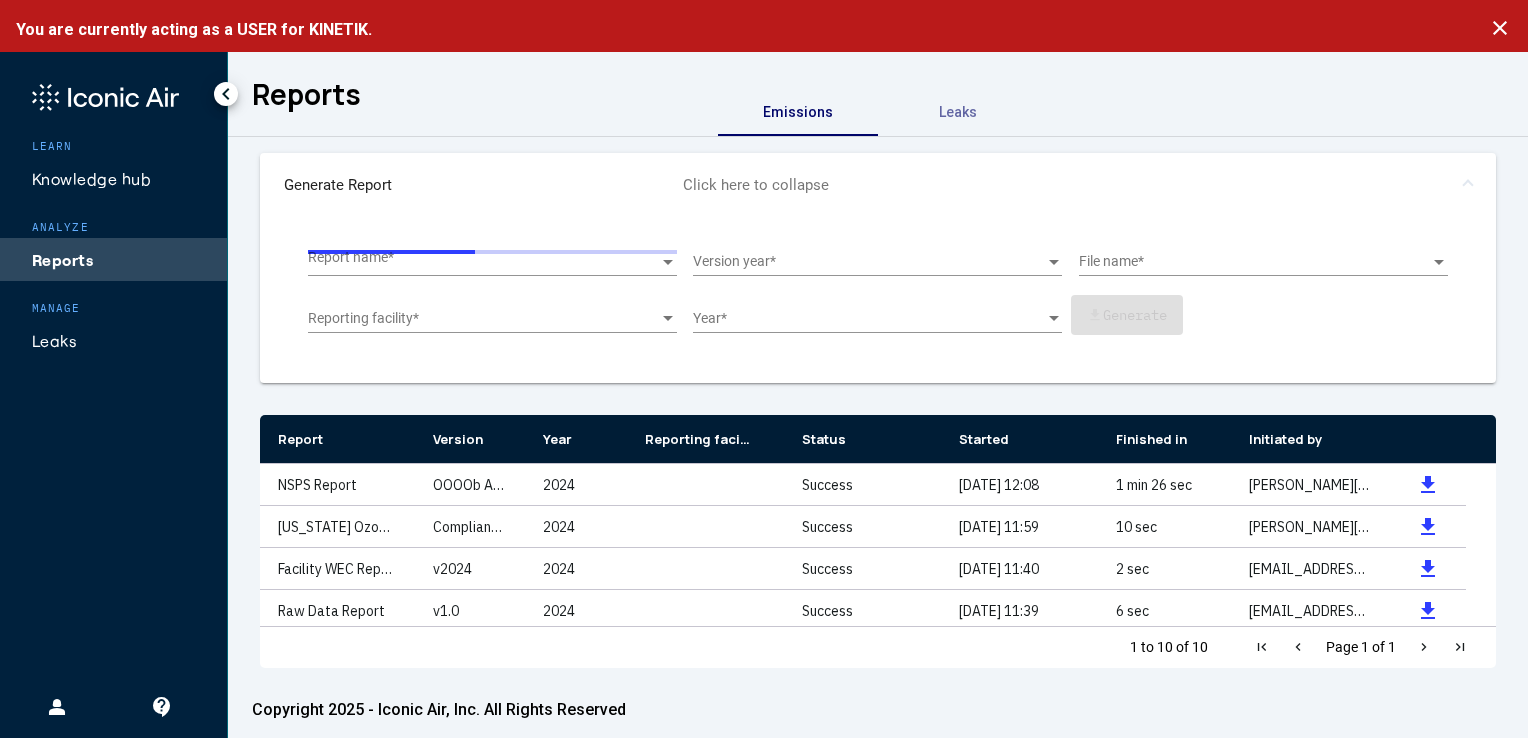 click on "Leaks" 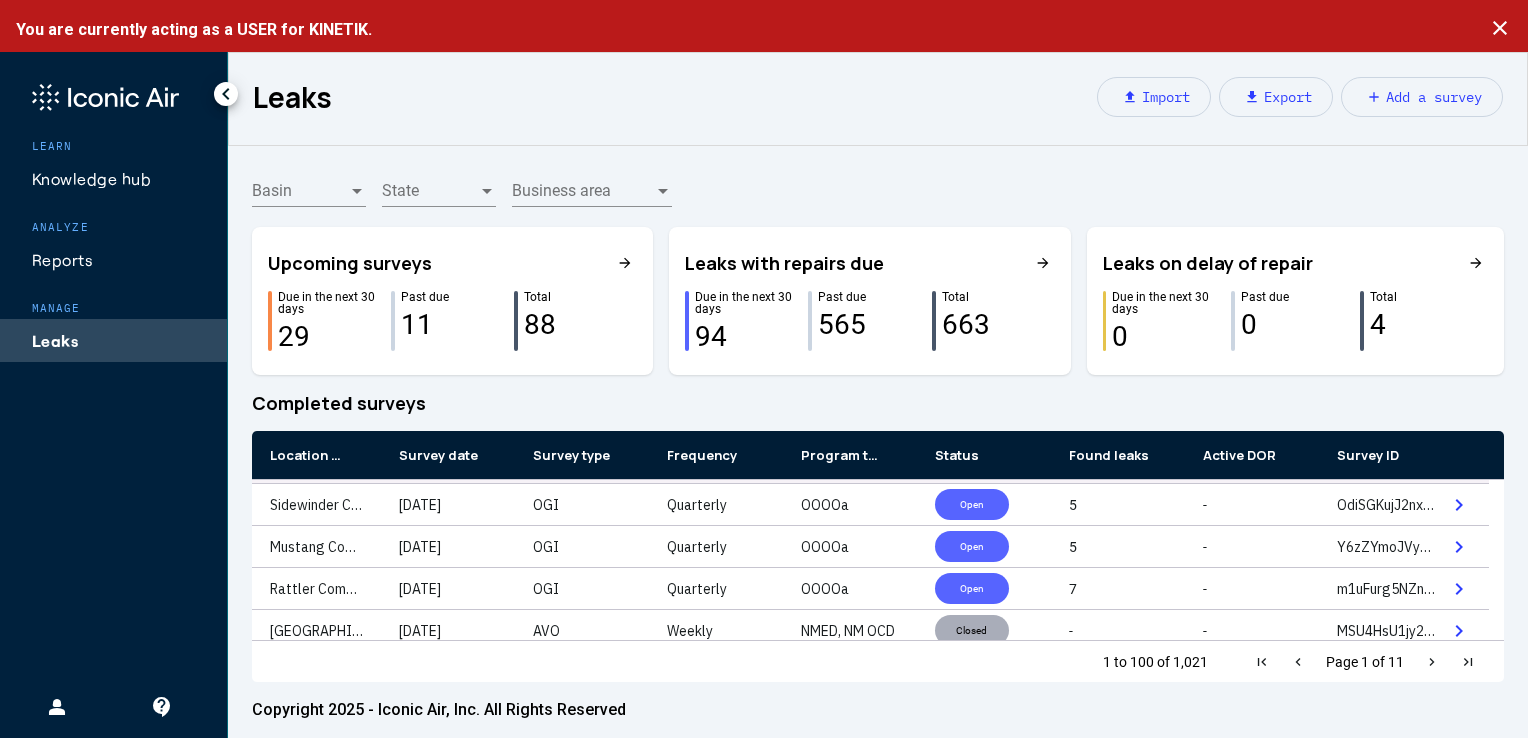 scroll, scrollTop: 840, scrollLeft: 0, axis: vertical 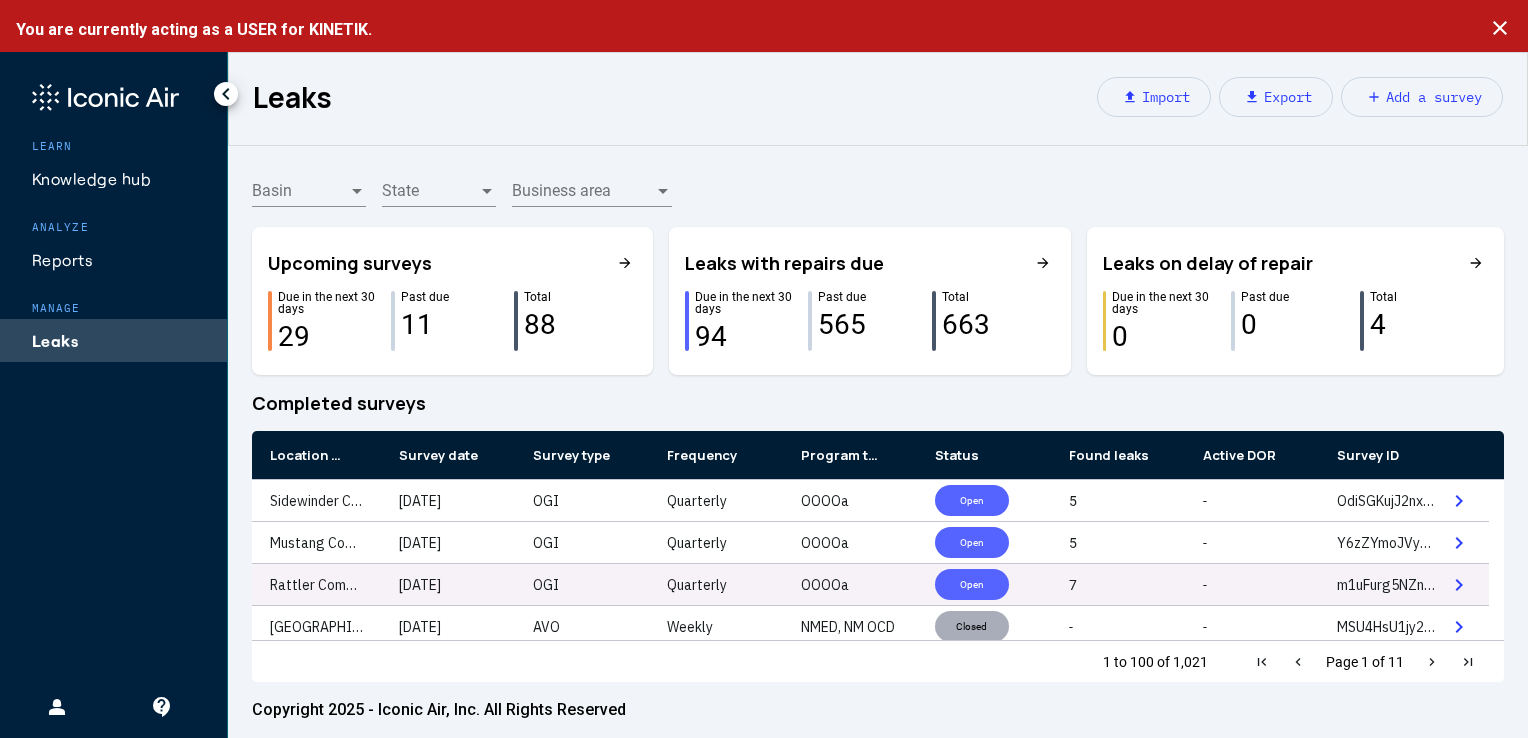 click on "Open" 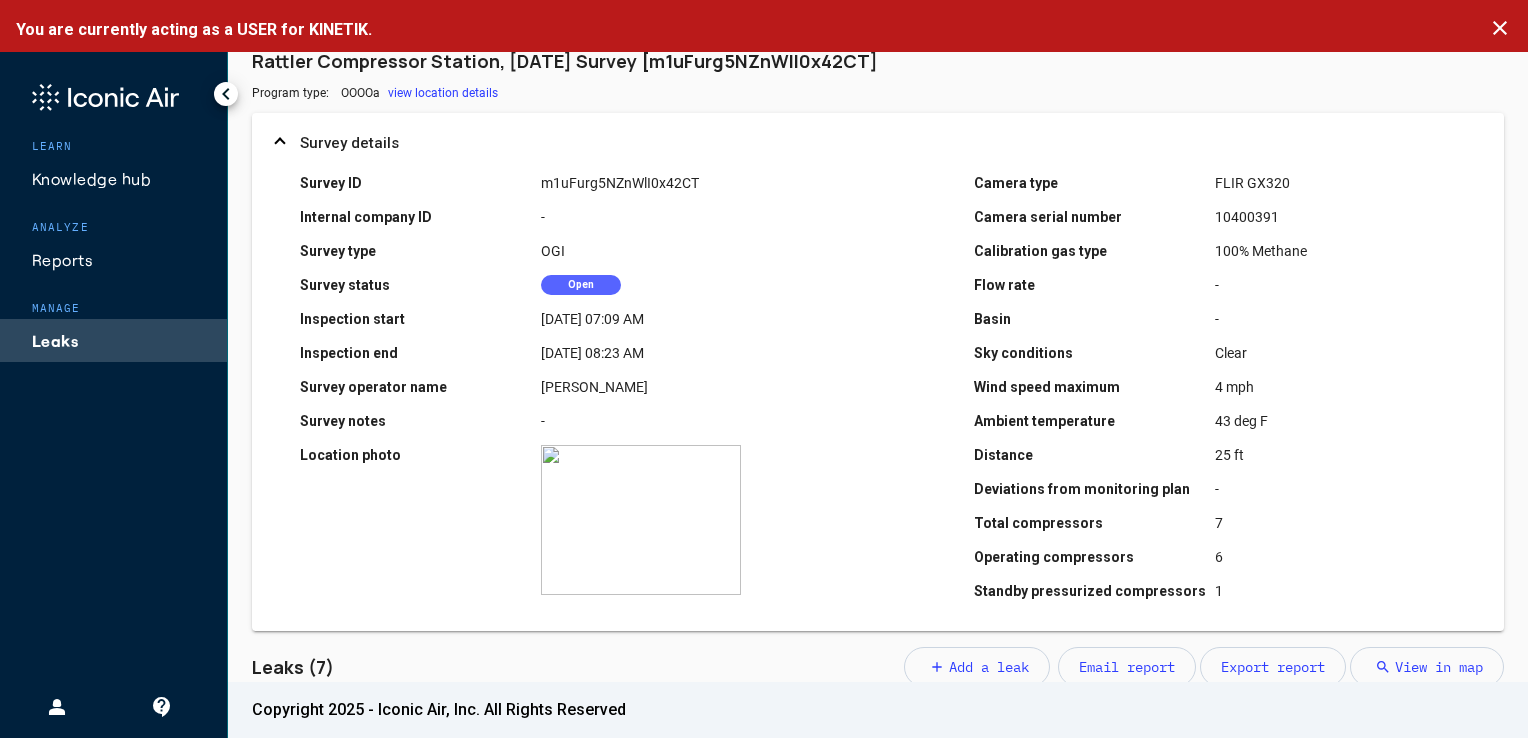 scroll, scrollTop: 0, scrollLeft: 0, axis: both 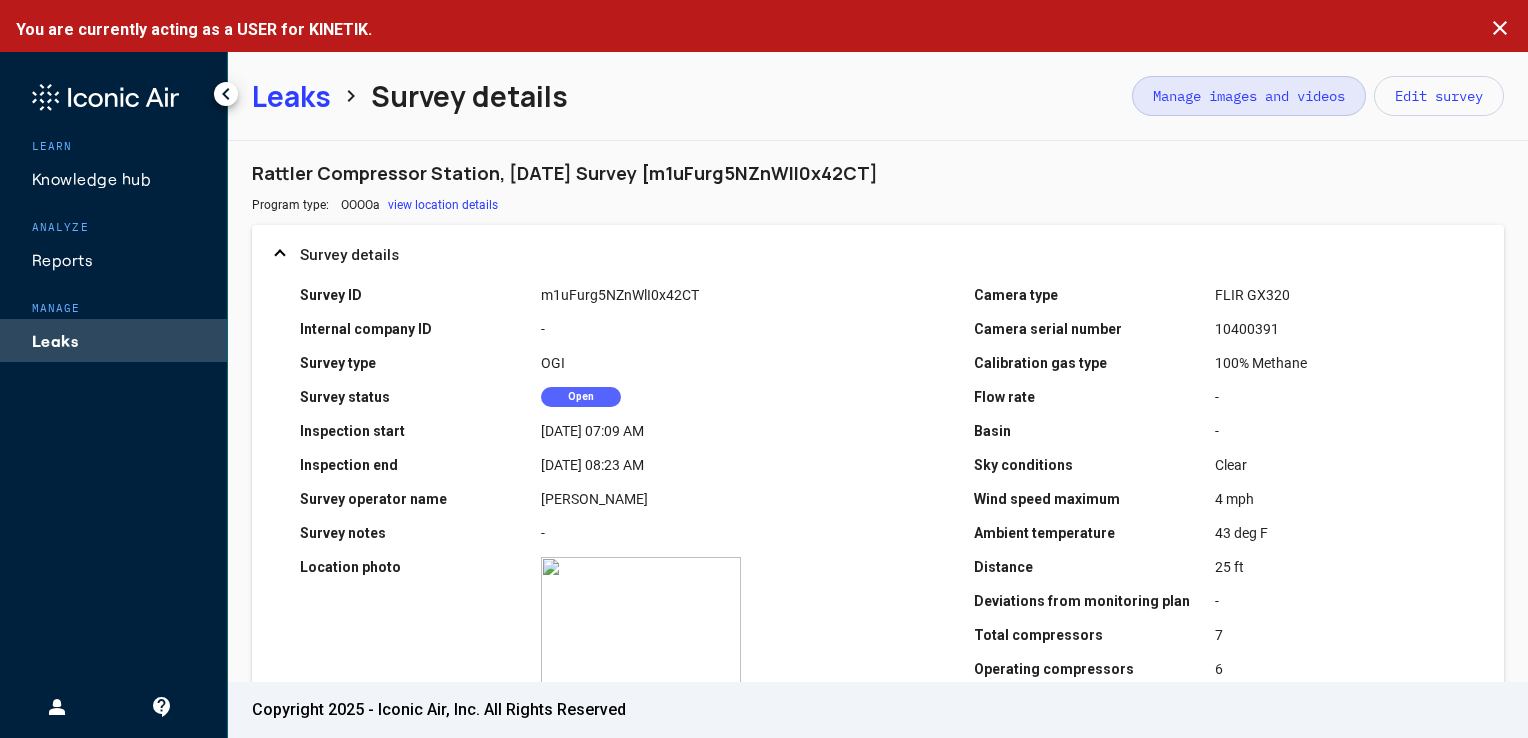 click on "Manage images and videos" at bounding box center [1249, 96] 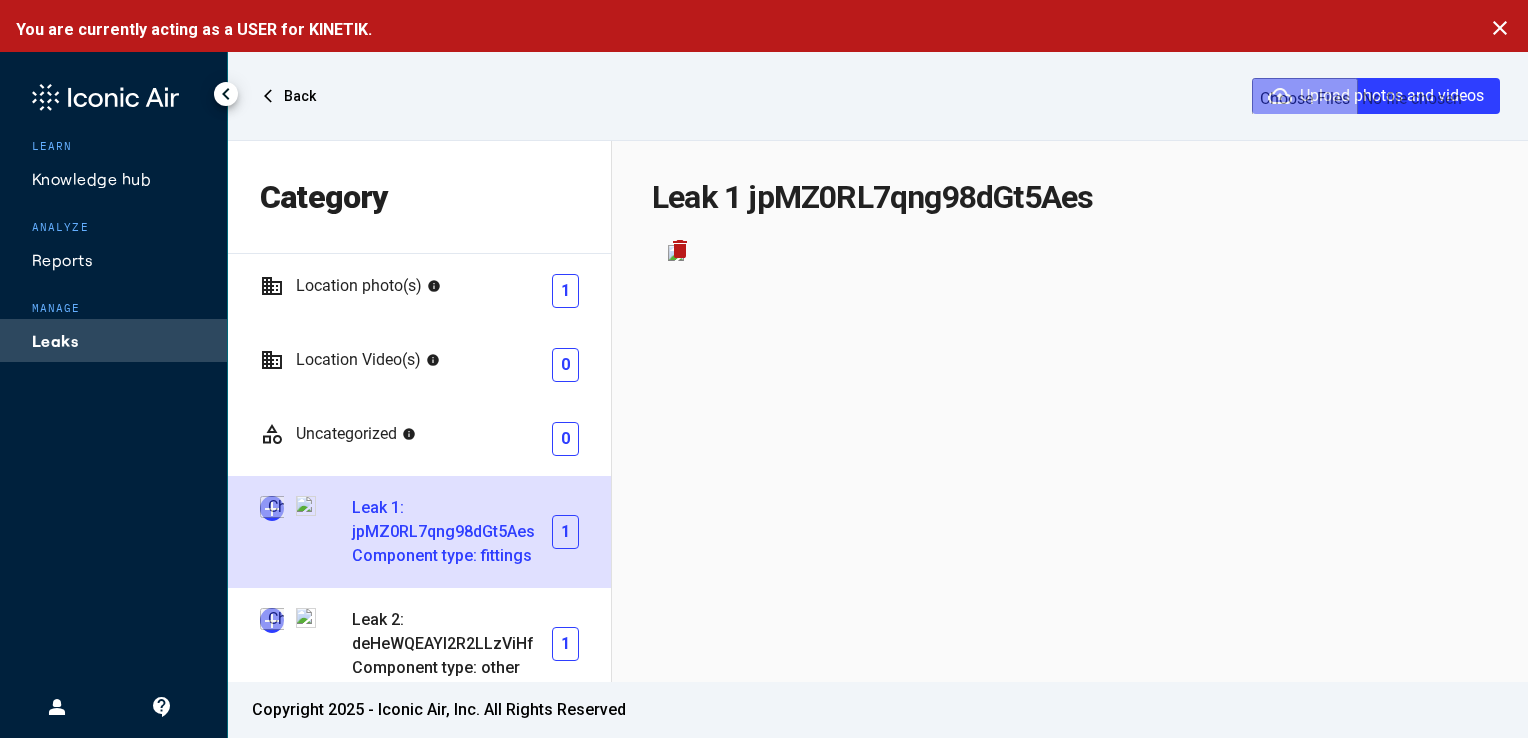 click at bounding box center [272, 508] 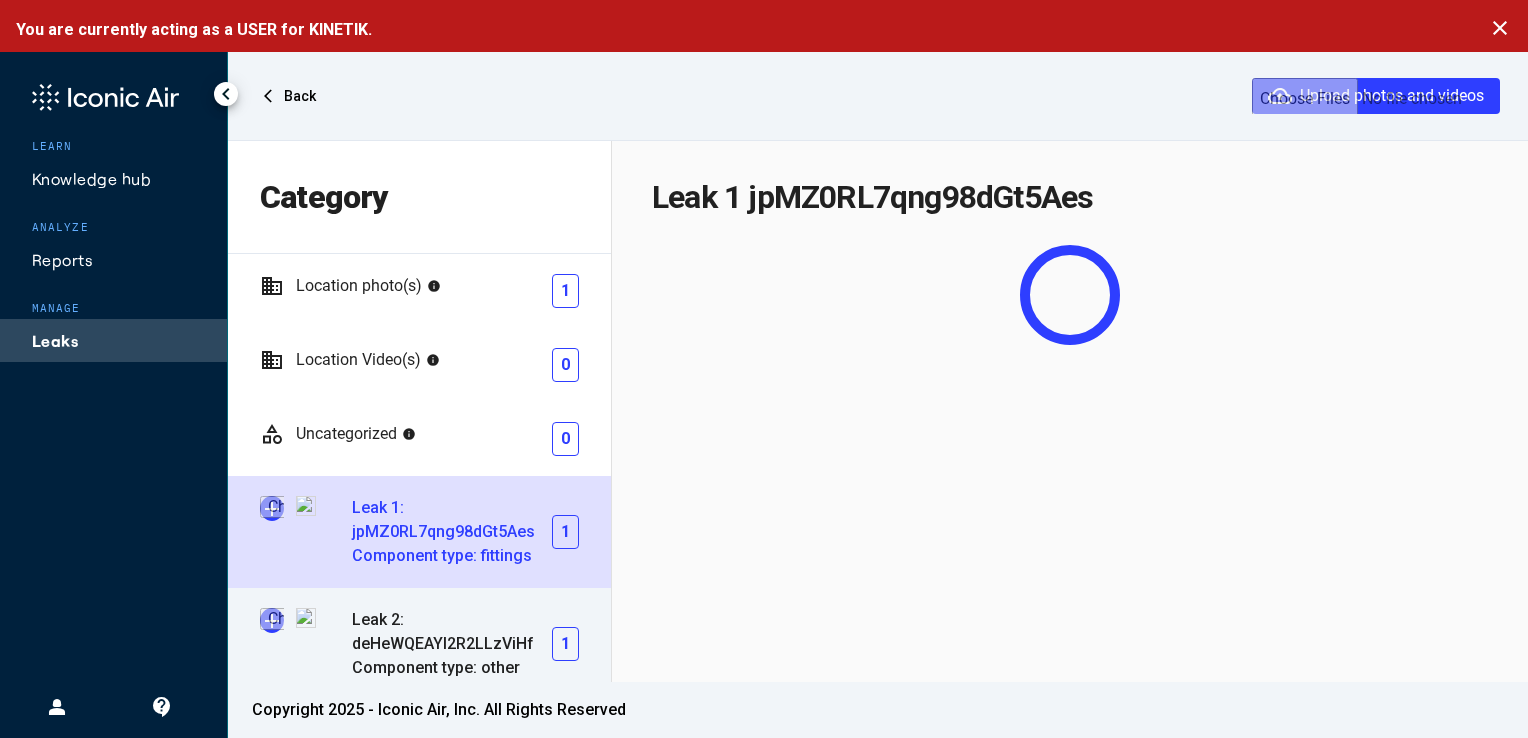click at bounding box center [272, 620] 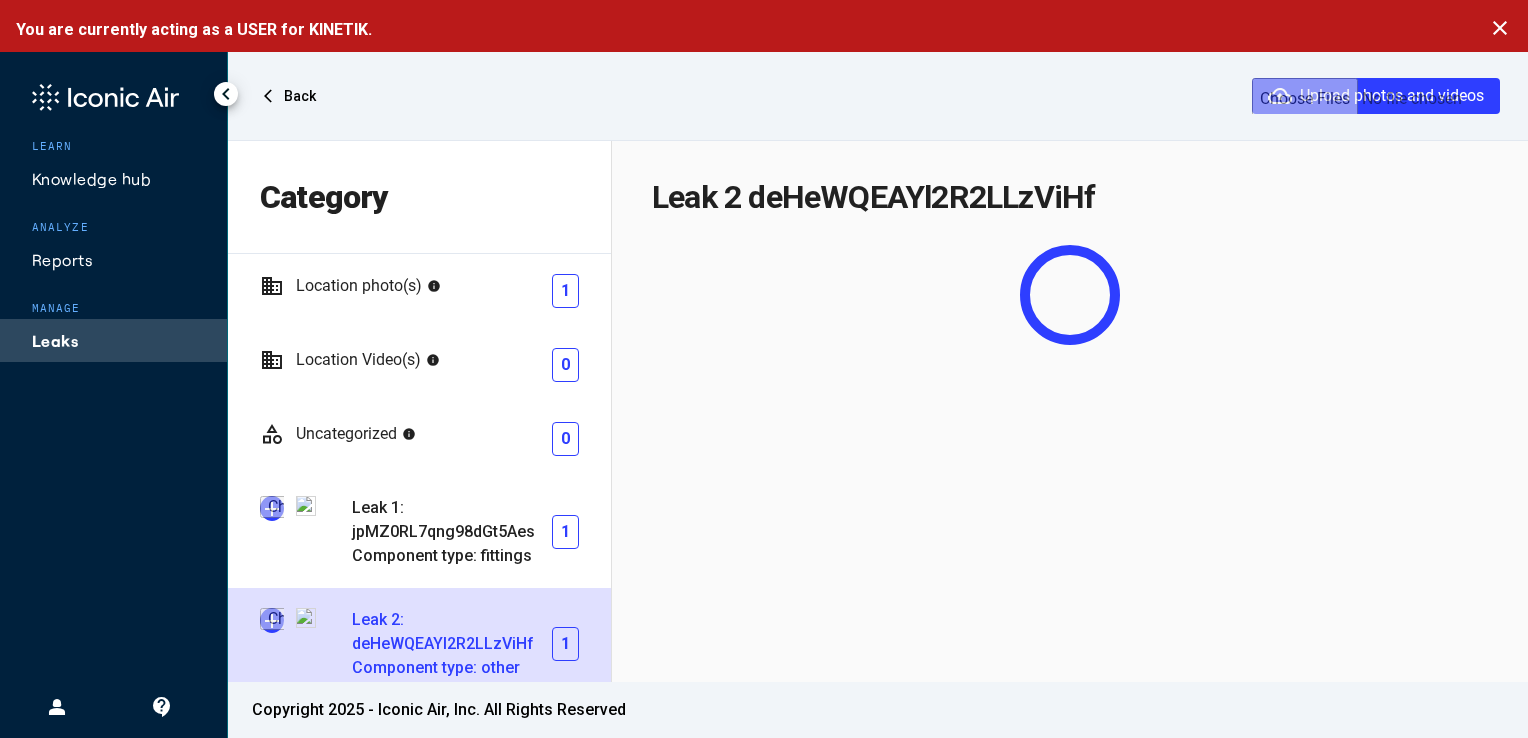 type on "**********" 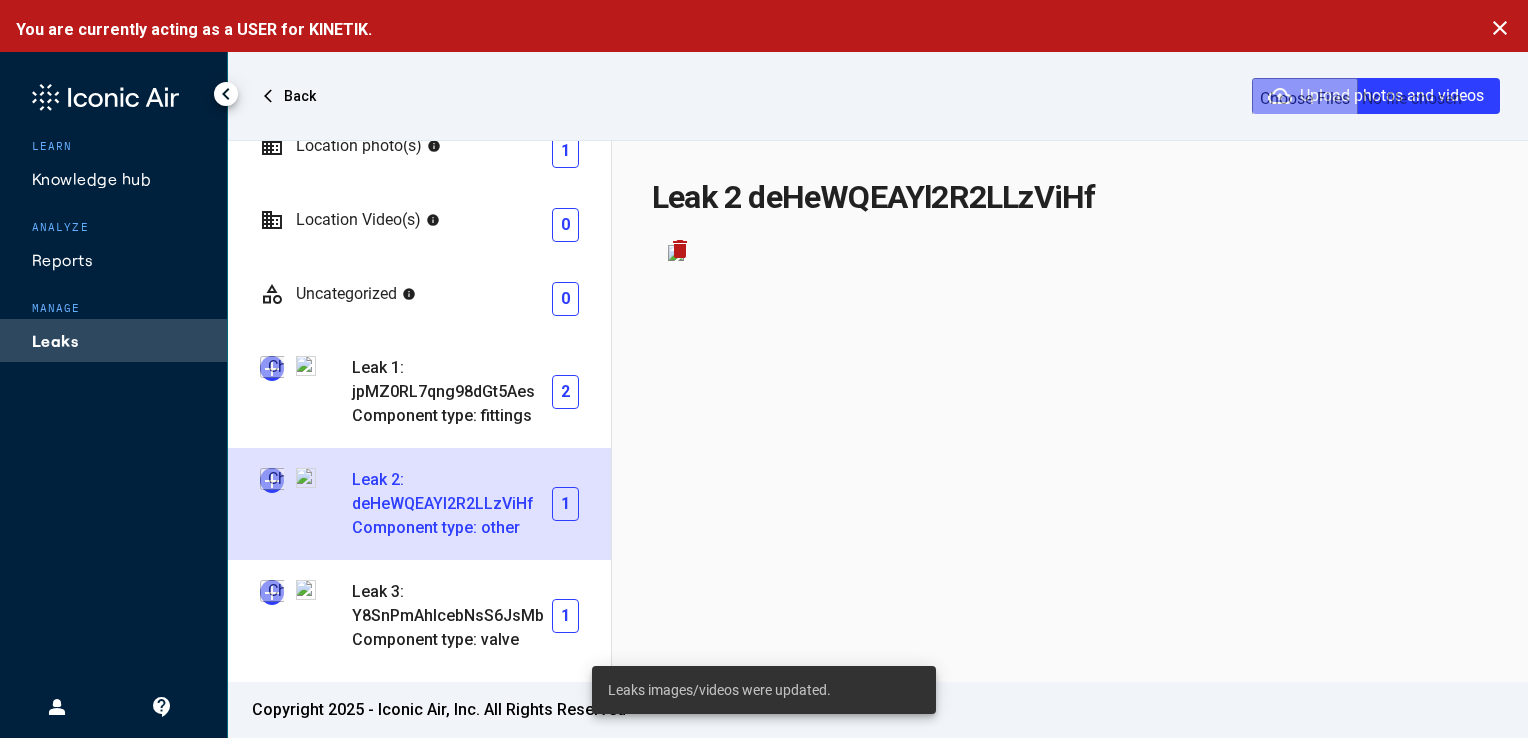 scroll, scrollTop: 142, scrollLeft: 0, axis: vertical 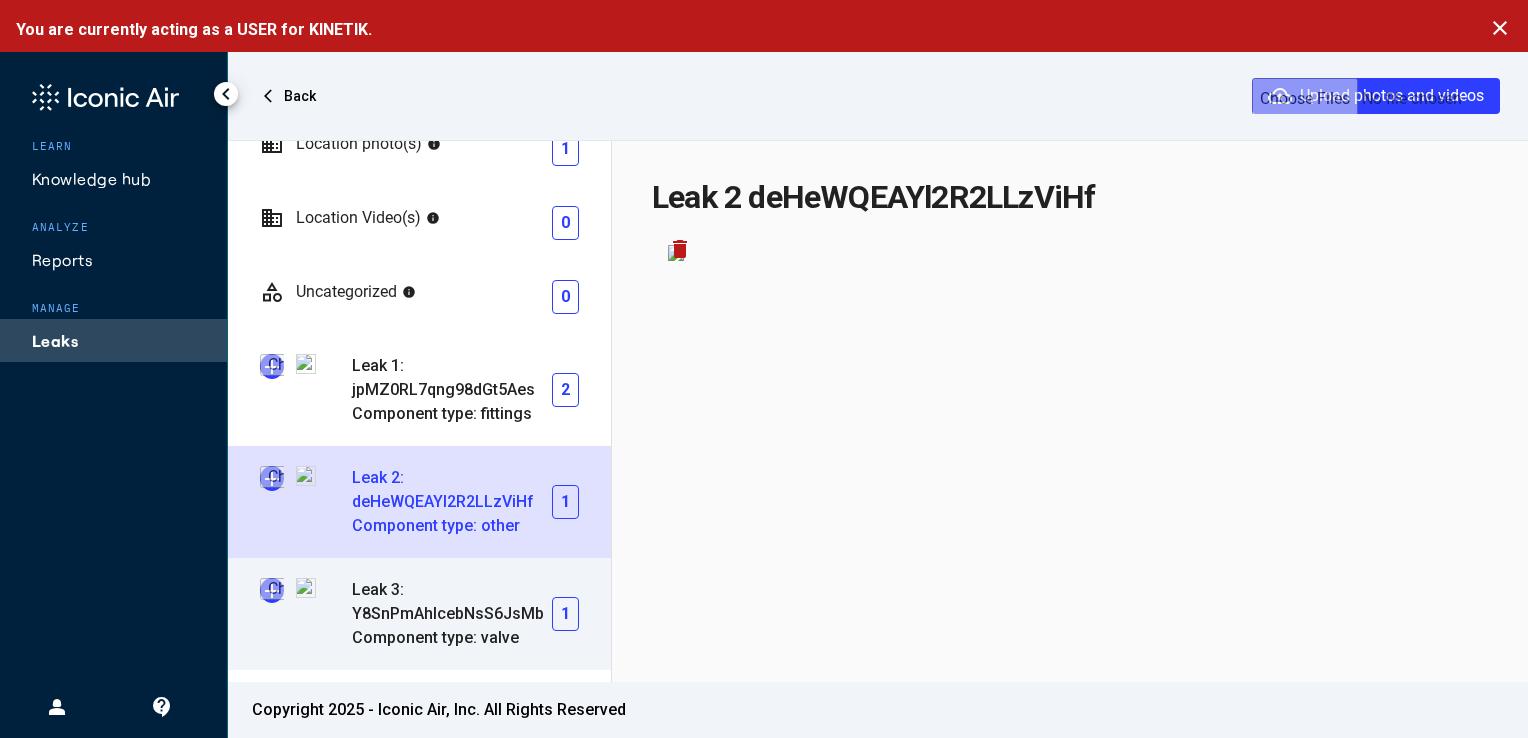 click at bounding box center (272, 590) 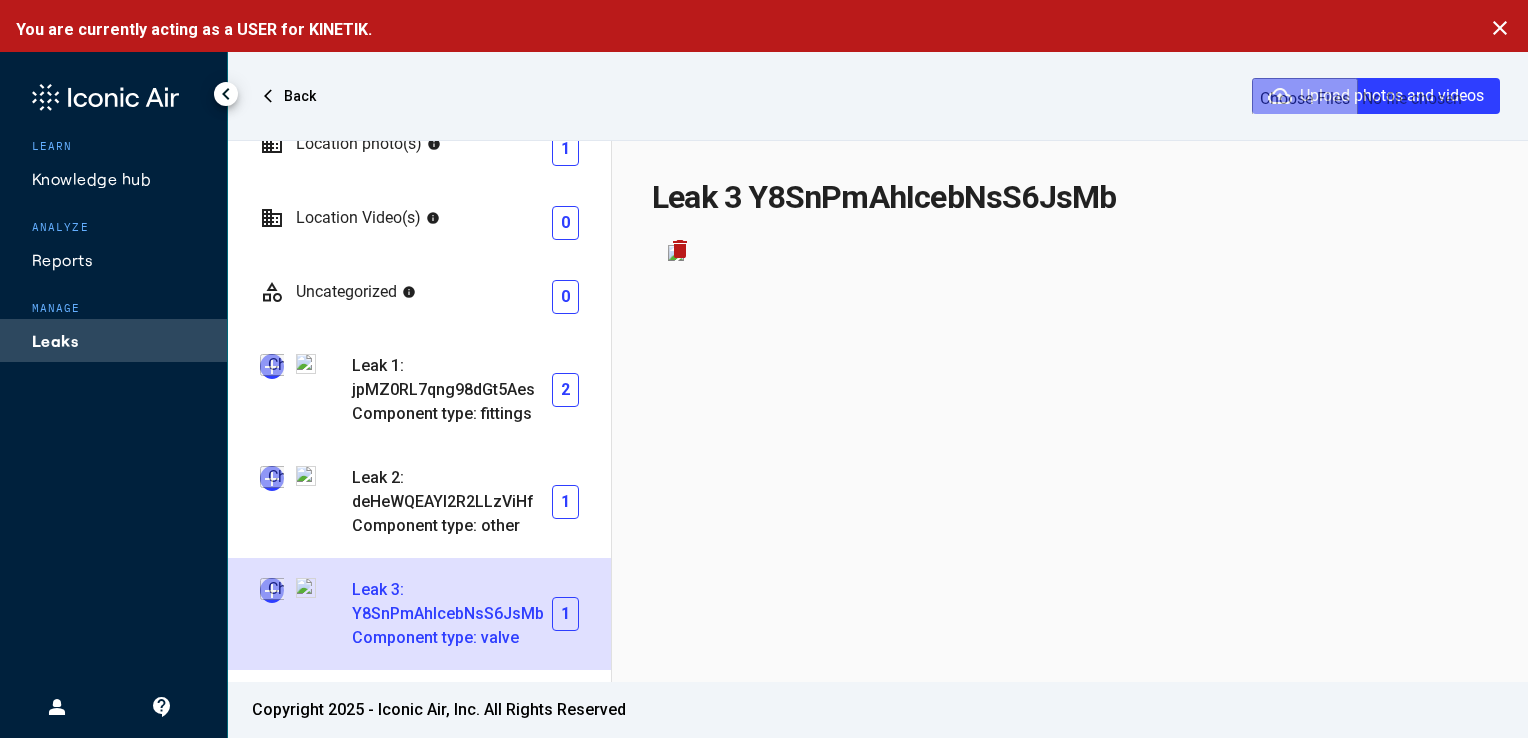 type on "**********" 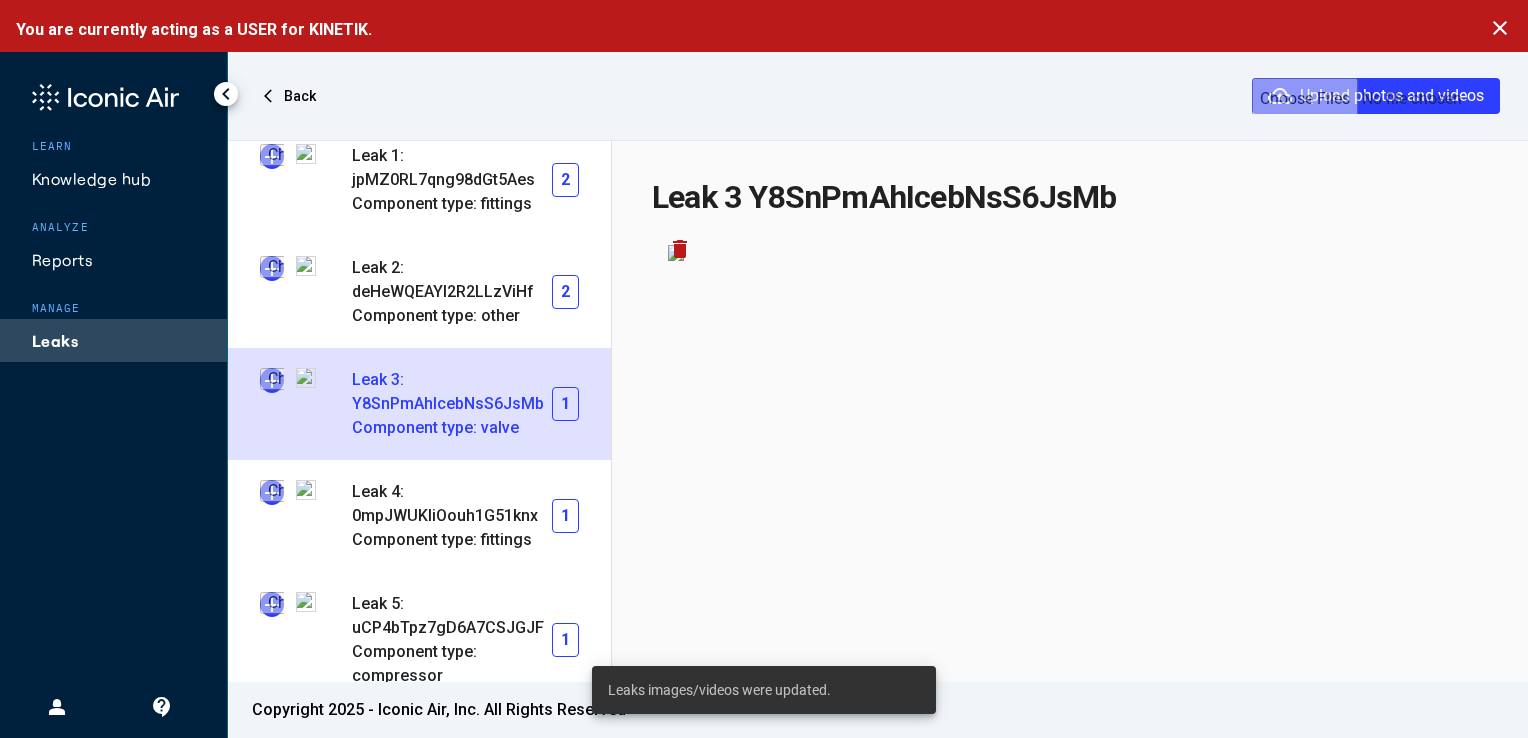scroll, scrollTop: 358, scrollLeft: 0, axis: vertical 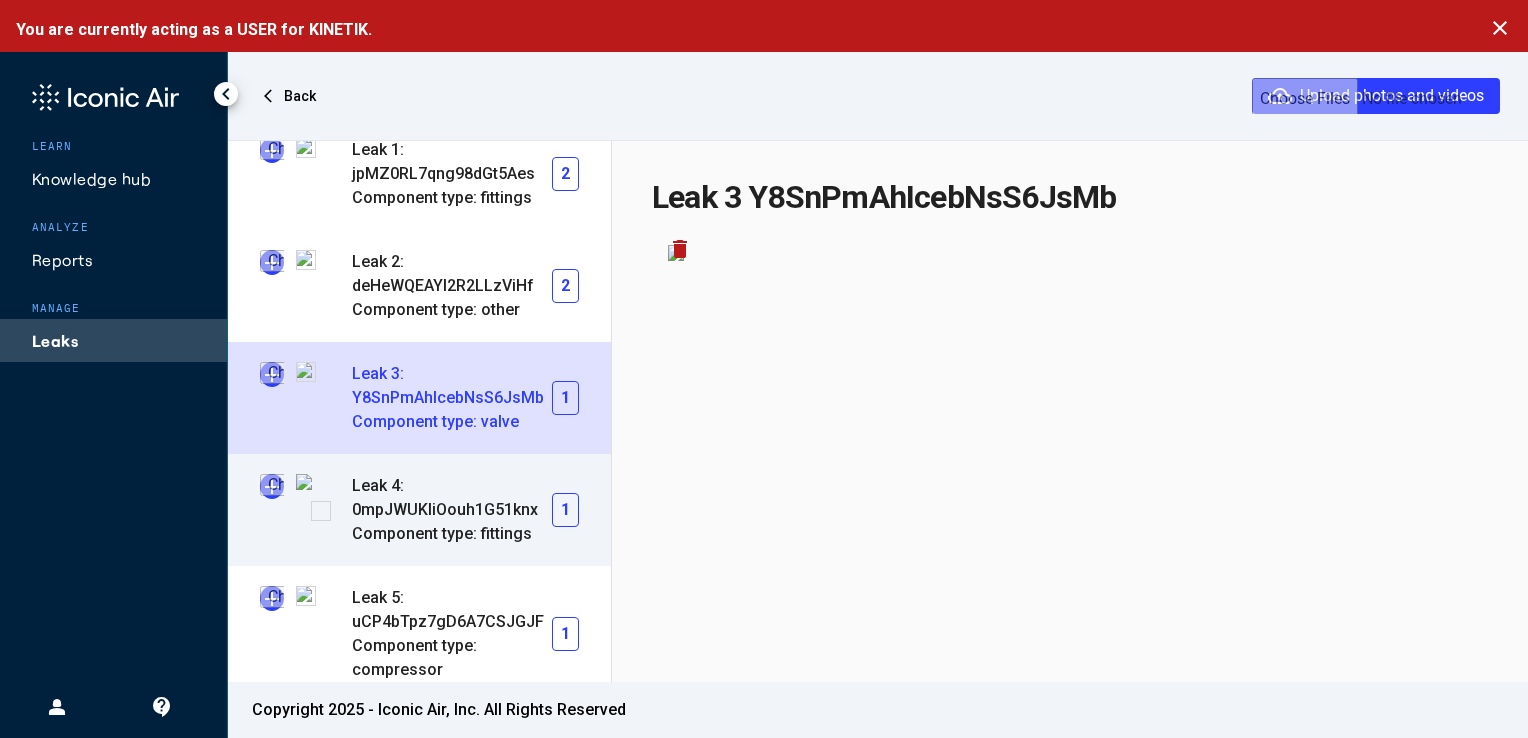click at bounding box center [272, 486] 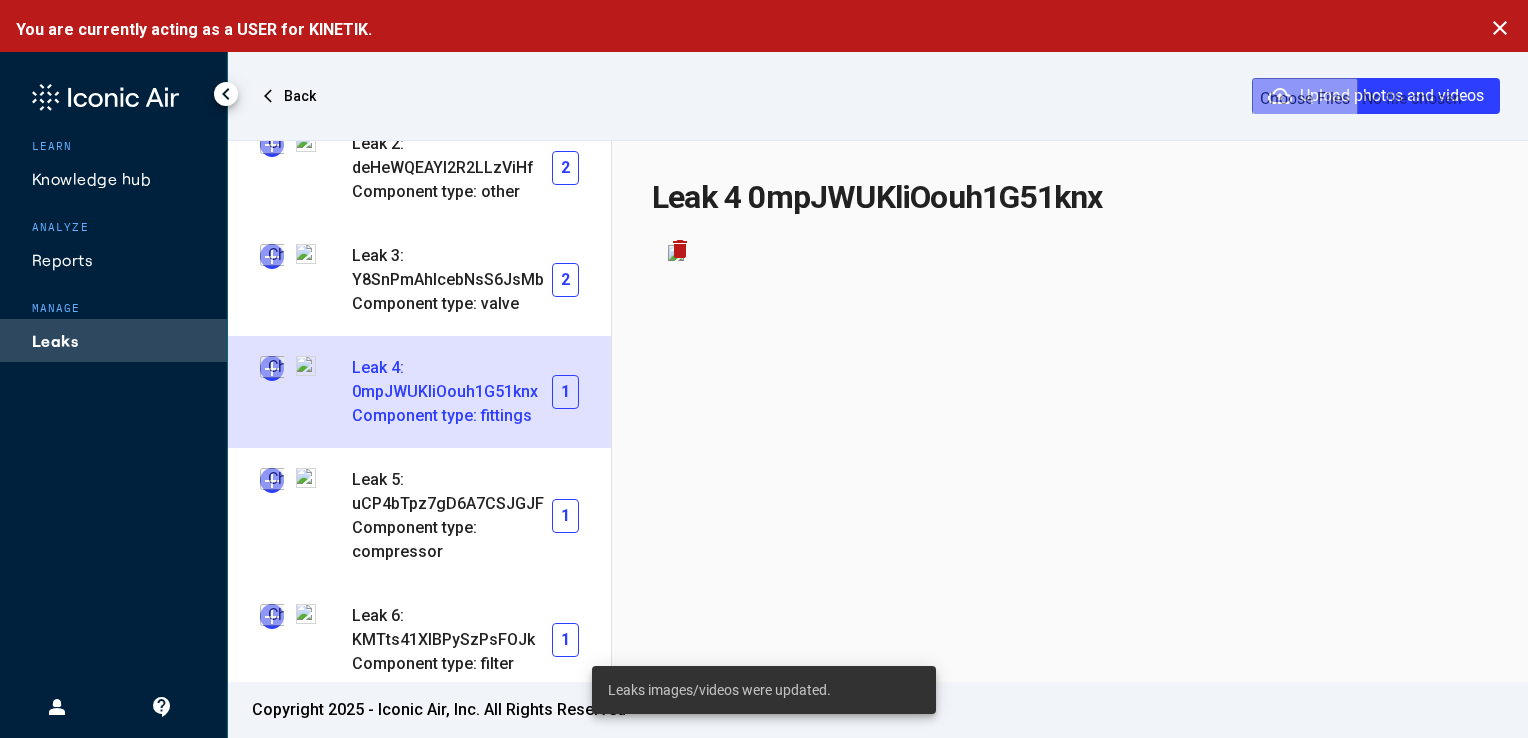 scroll, scrollTop: 482, scrollLeft: 0, axis: vertical 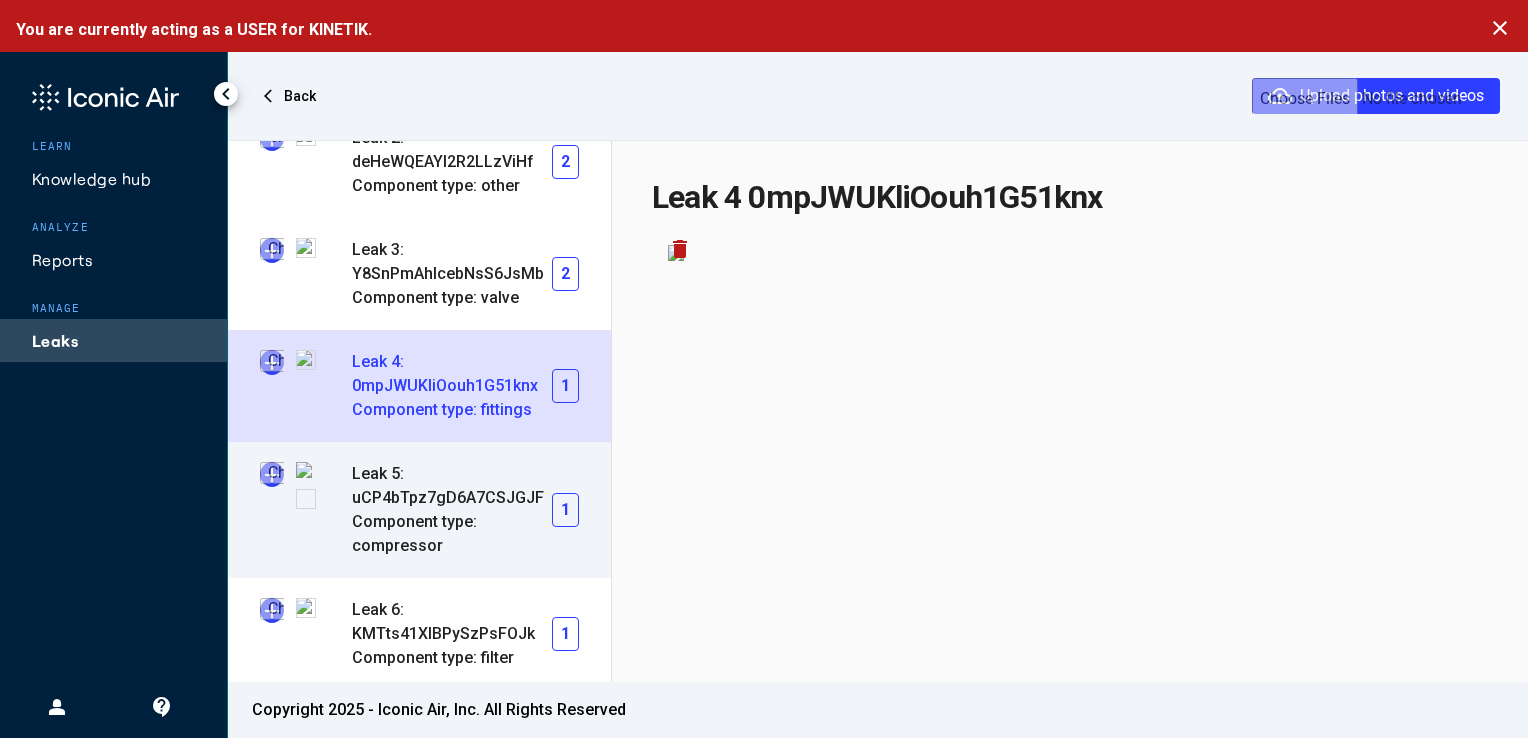 click at bounding box center [272, 474] 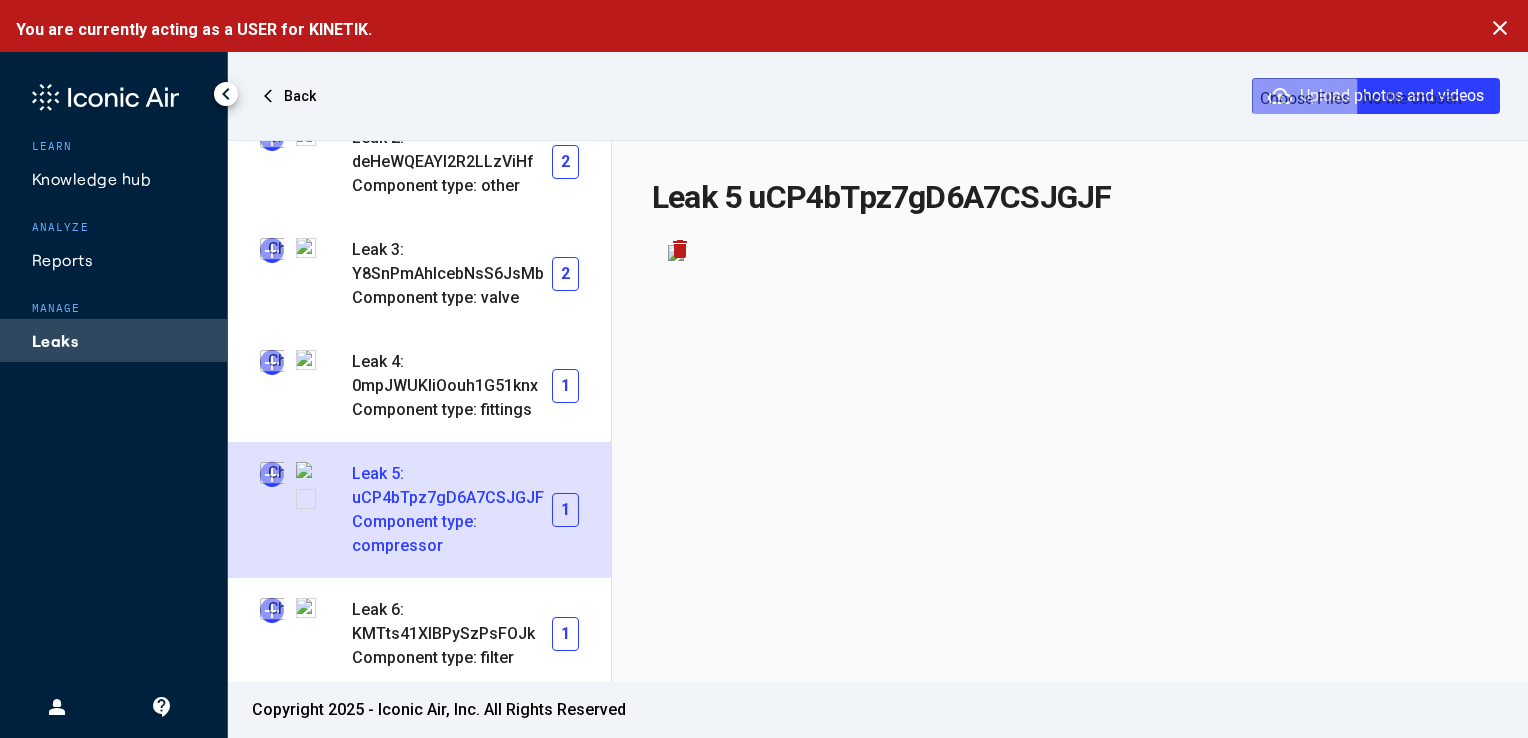 type on "**********" 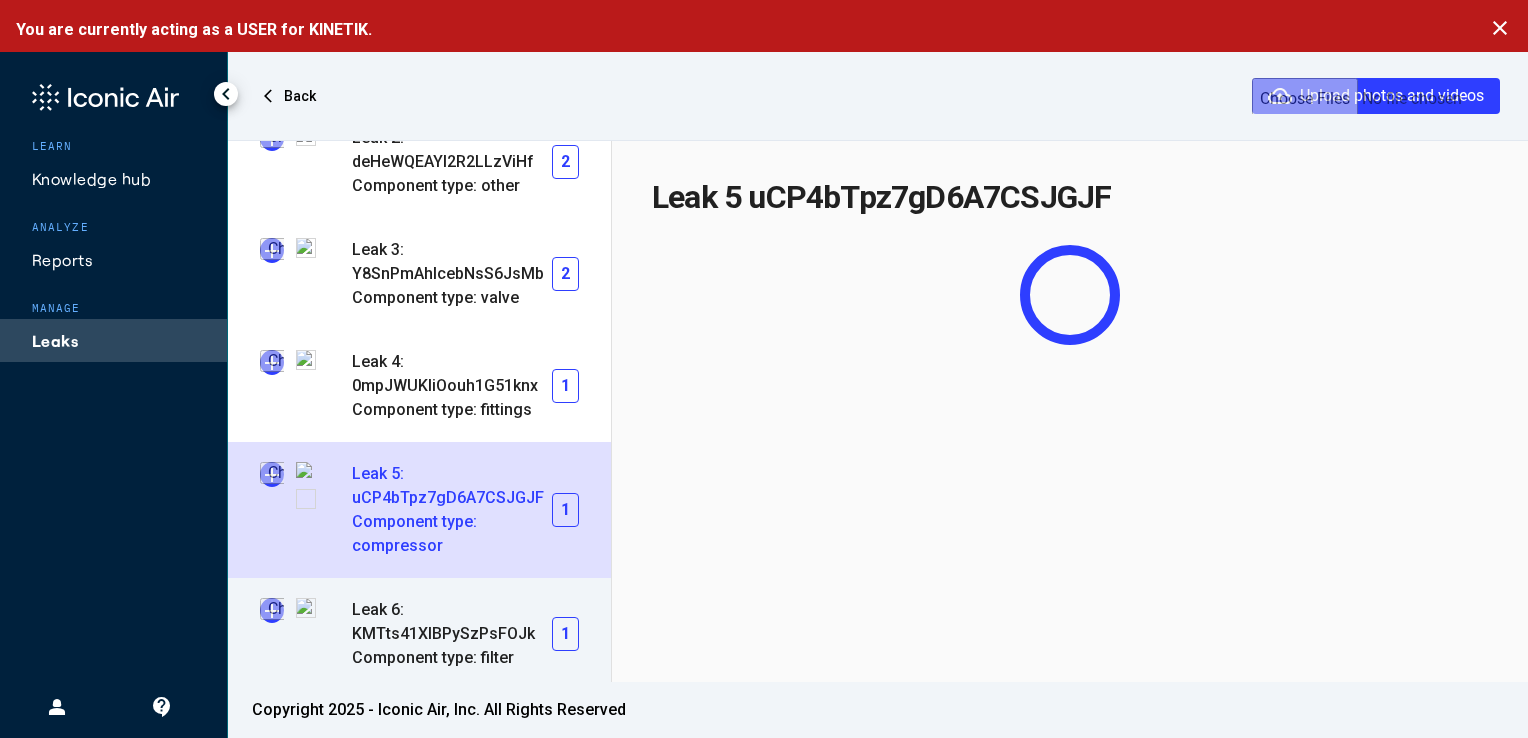 click at bounding box center [272, 610] 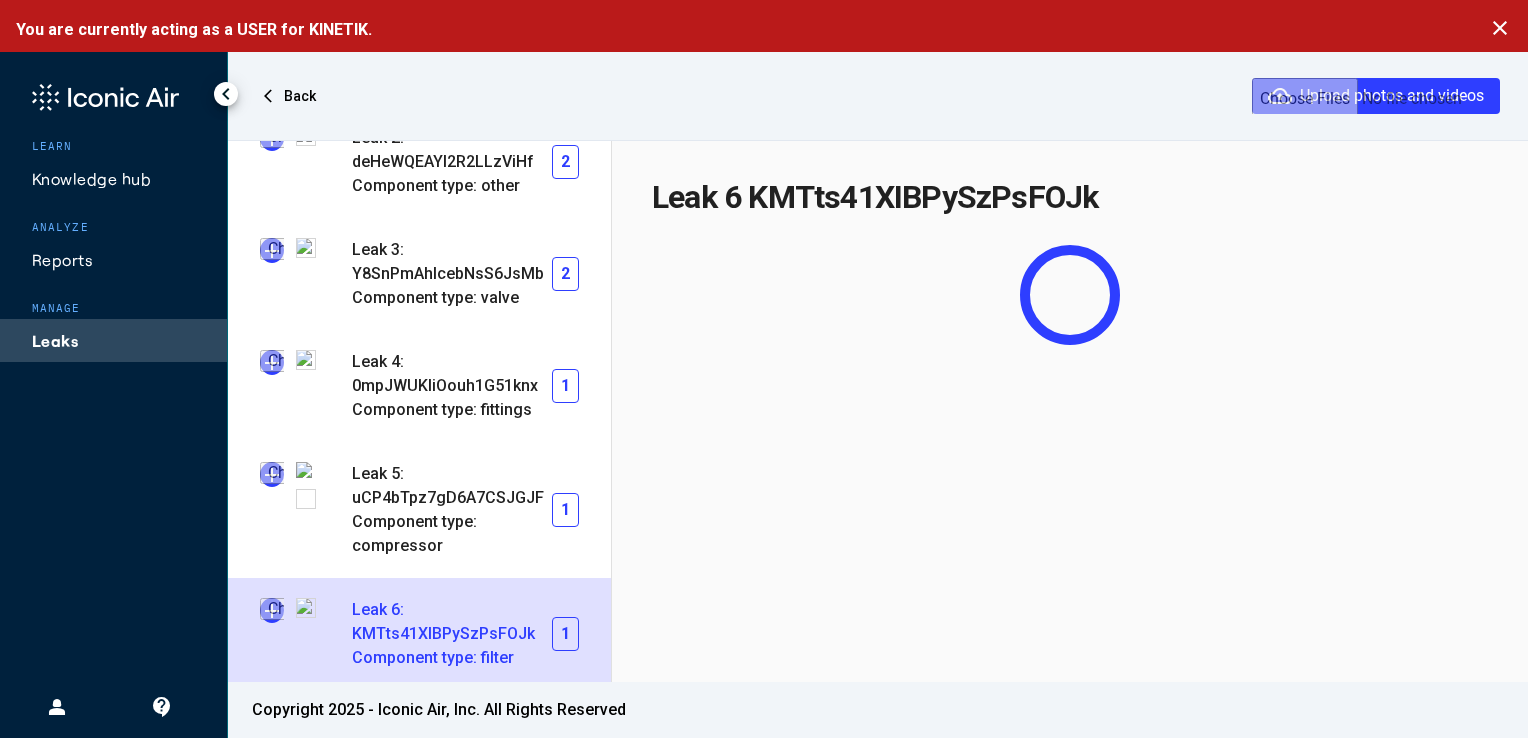 type on "**********" 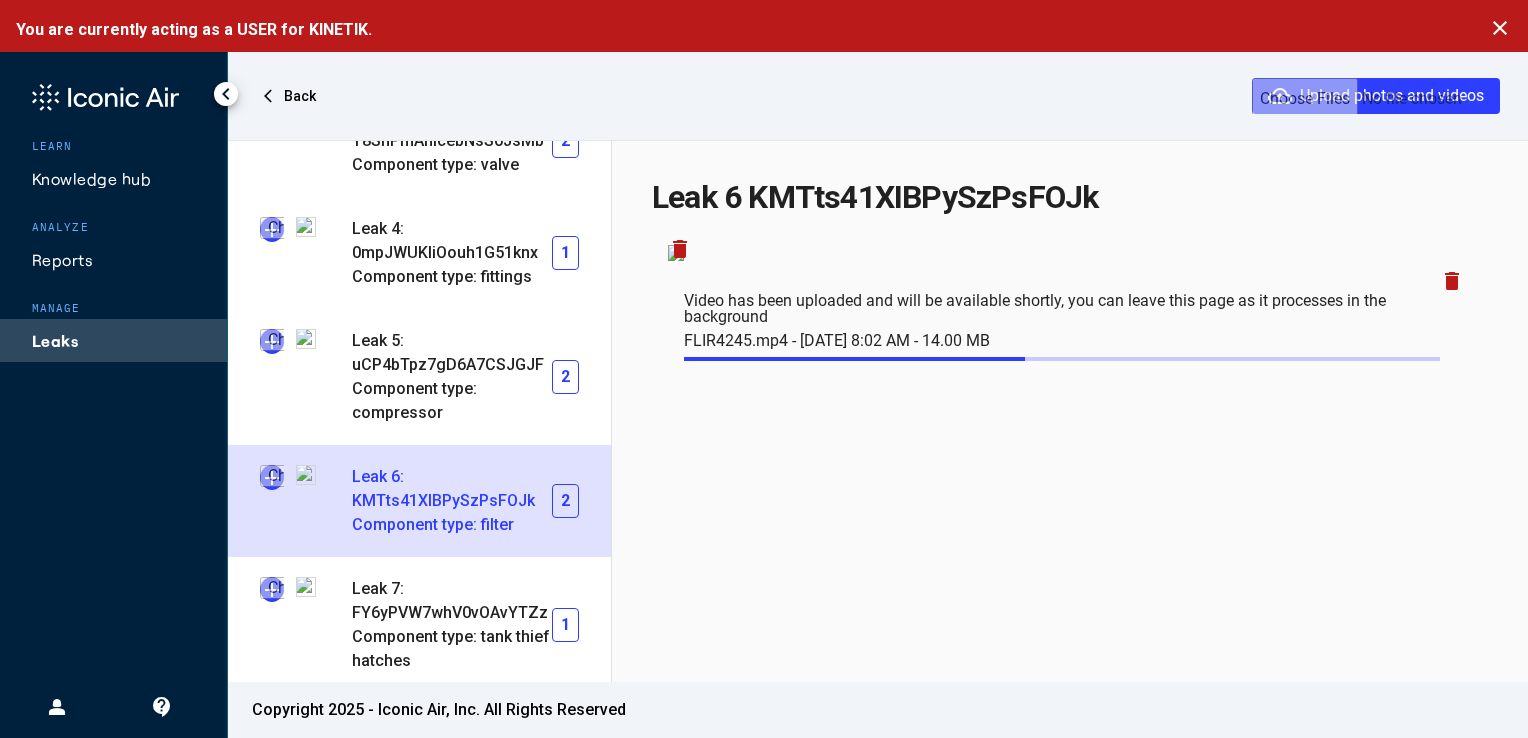 scroll, scrollTop: 624, scrollLeft: 0, axis: vertical 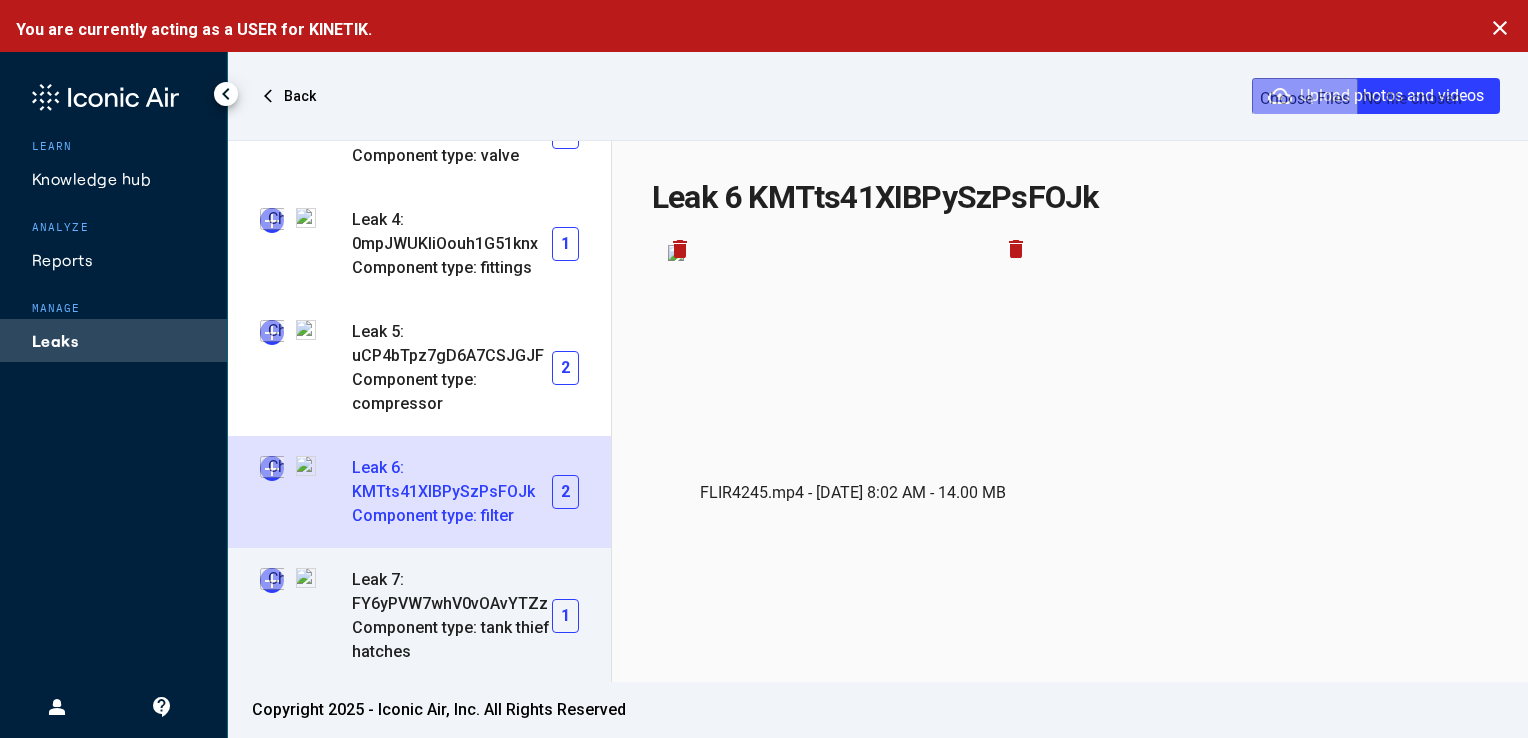 click on "Component type: tank thief hatches" at bounding box center (452, 640) 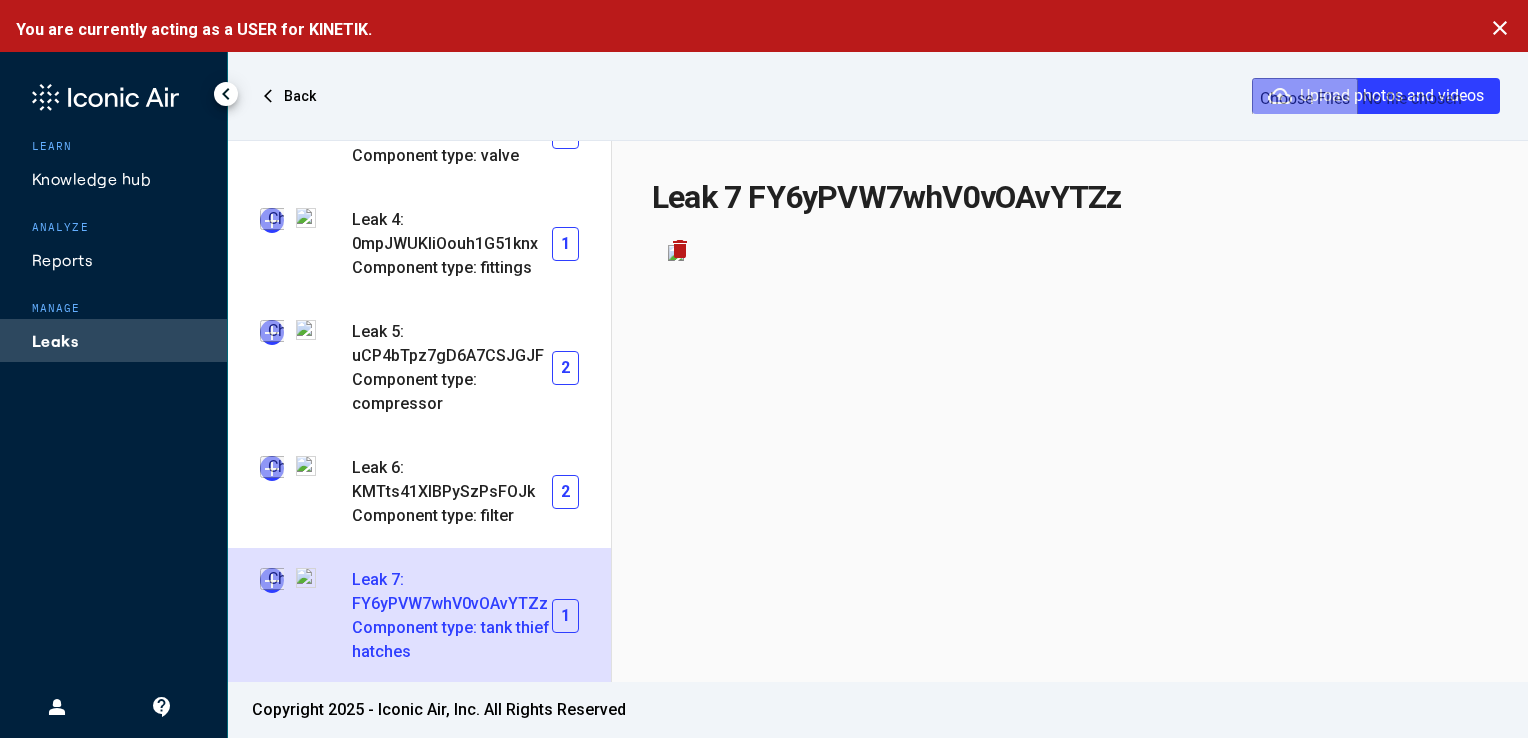 click at bounding box center [272, 580] 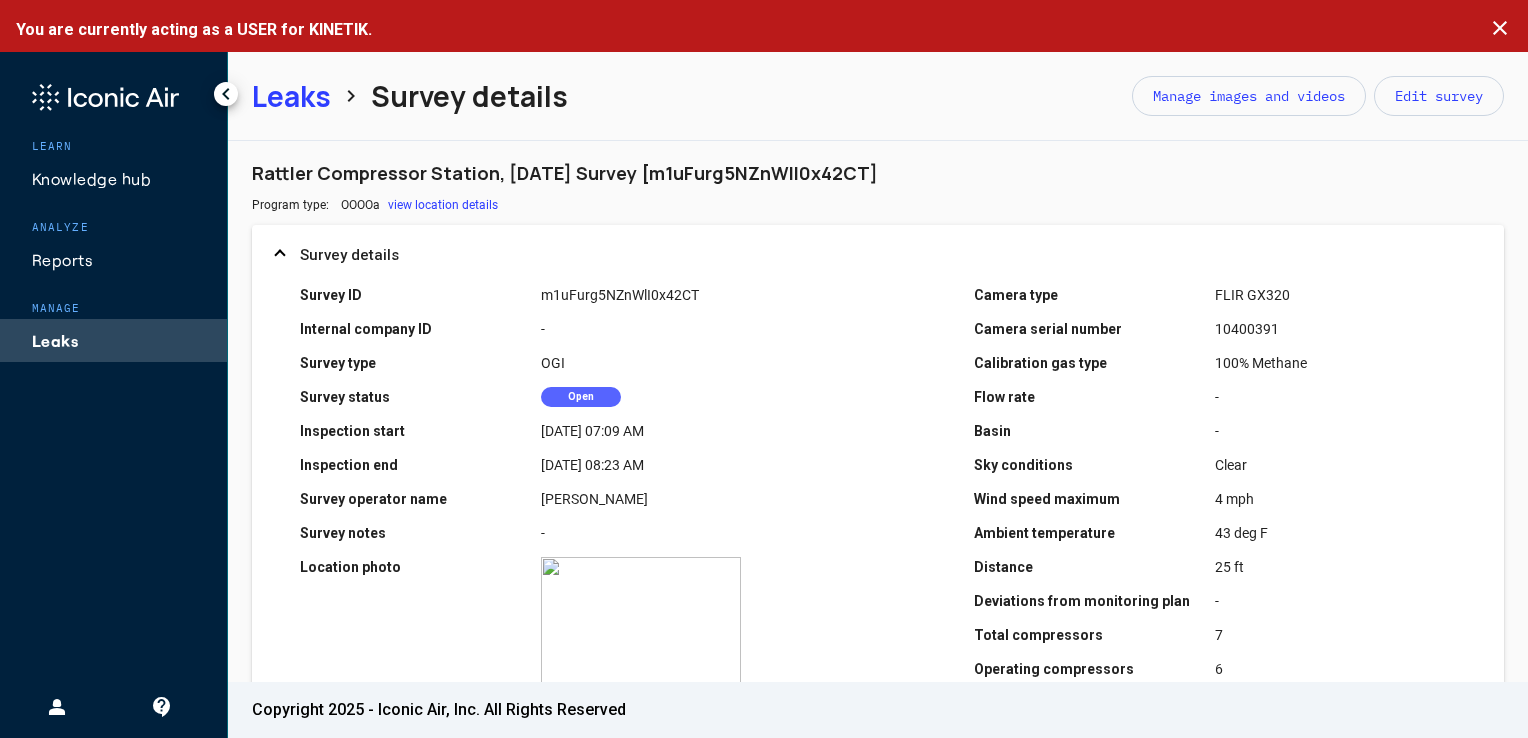 click on "Leaks" 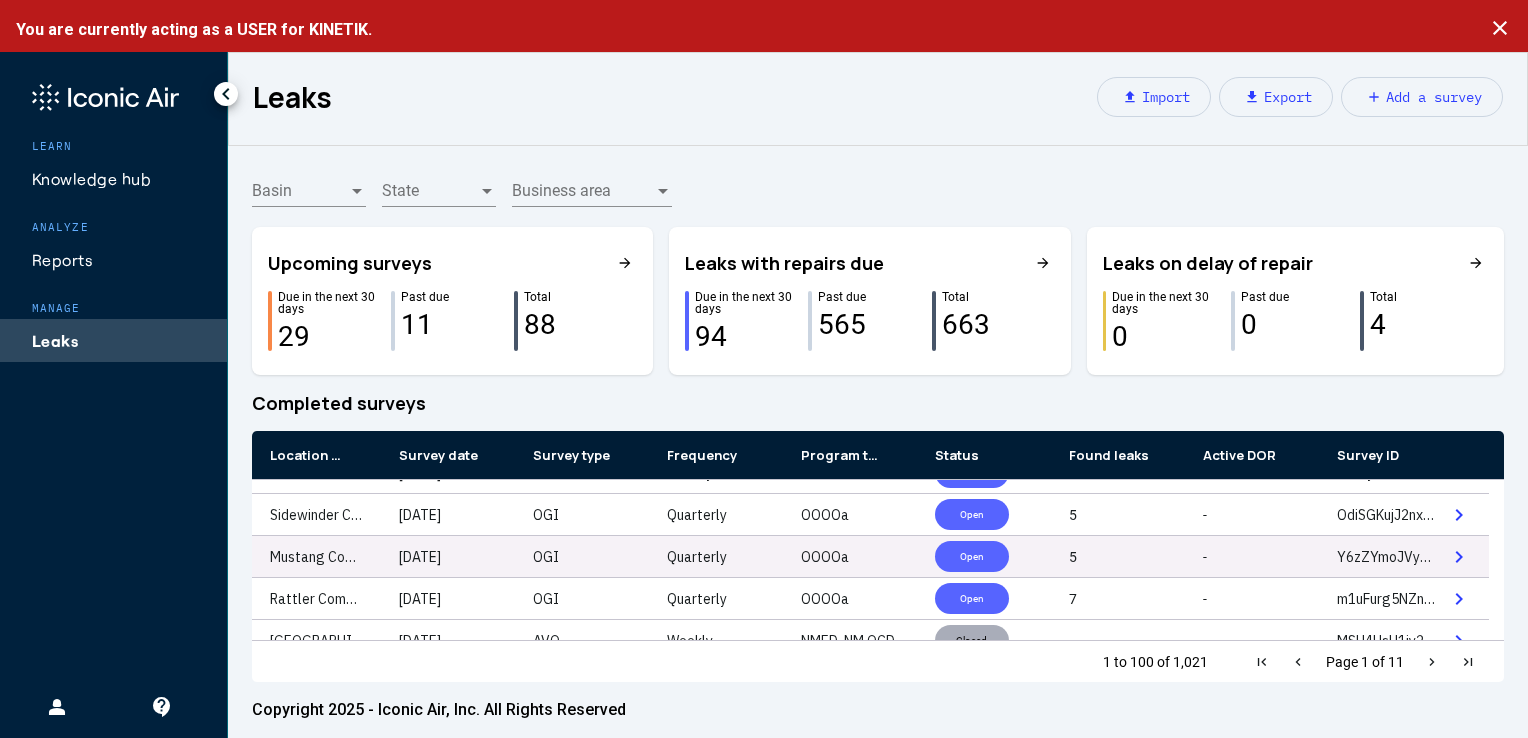 scroll, scrollTop: 832, scrollLeft: 0, axis: vertical 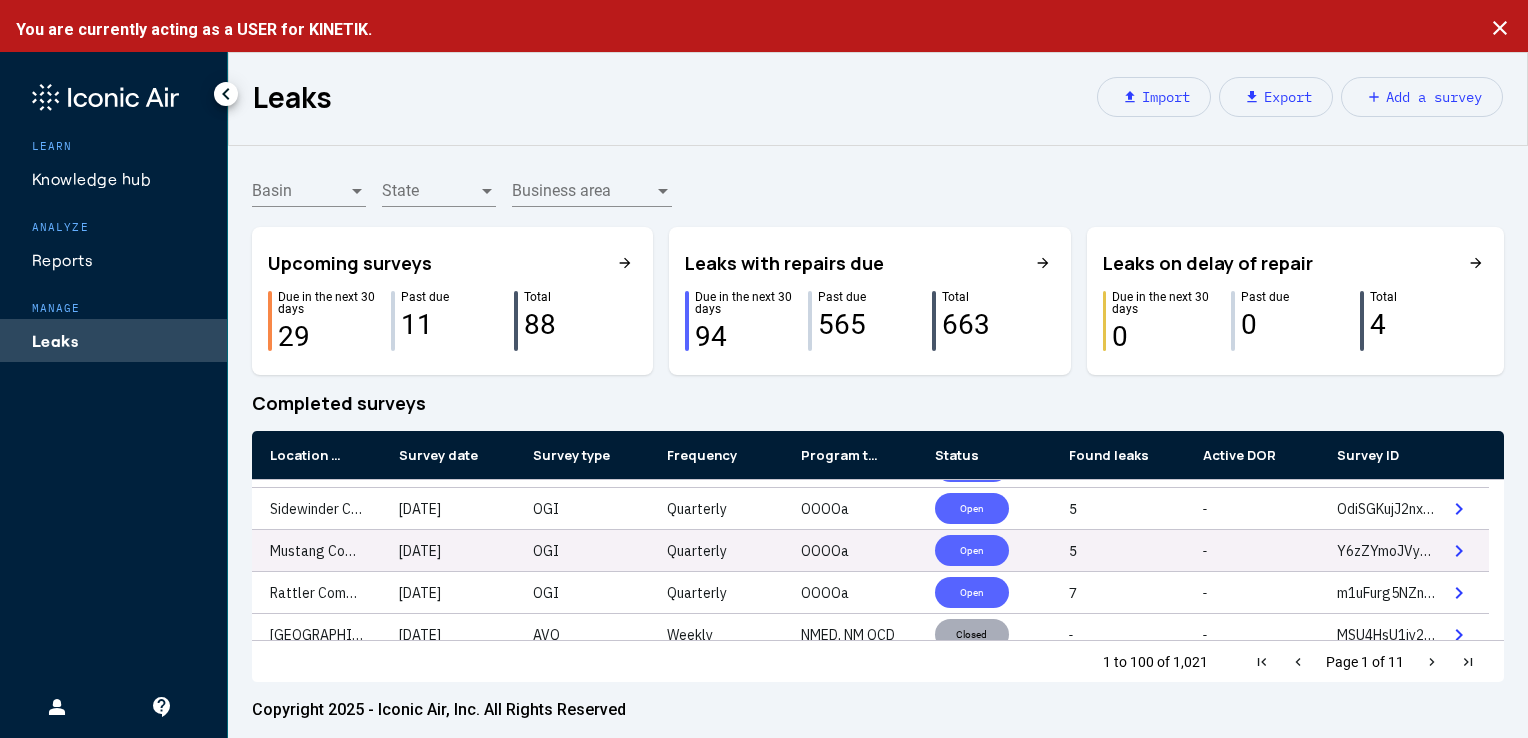 click on "Open" 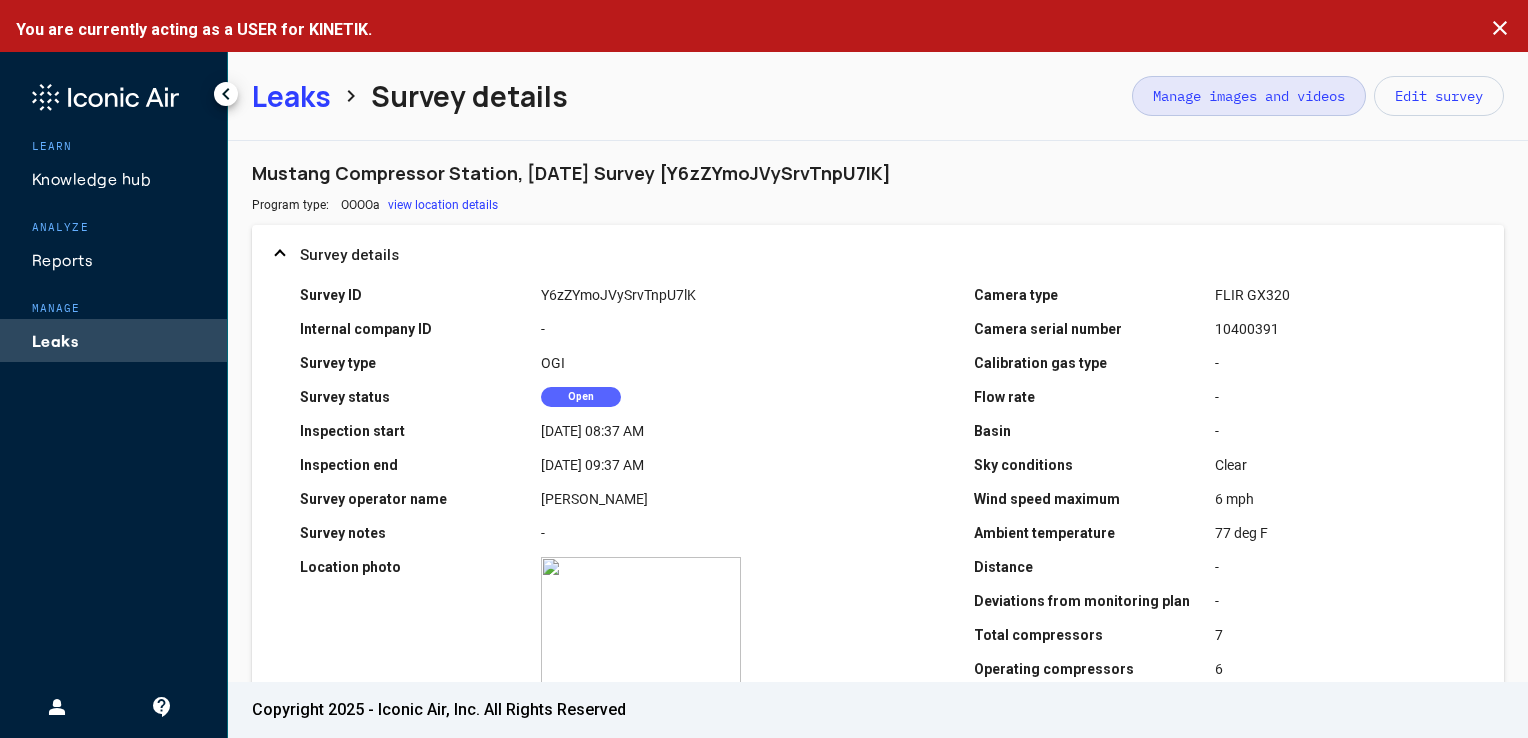 click on "Manage images and videos" at bounding box center [1249, 96] 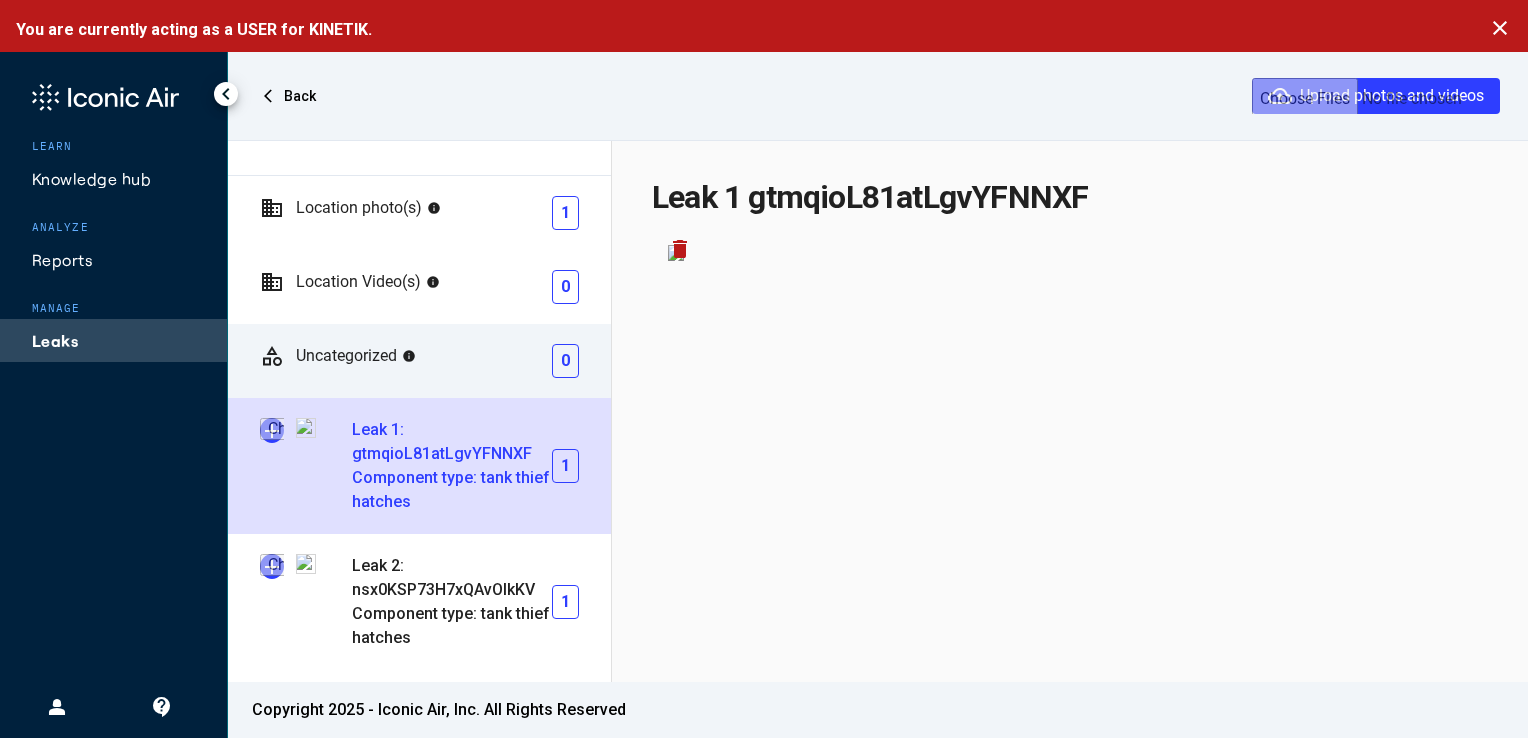 scroll, scrollTop: 79, scrollLeft: 0, axis: vertical 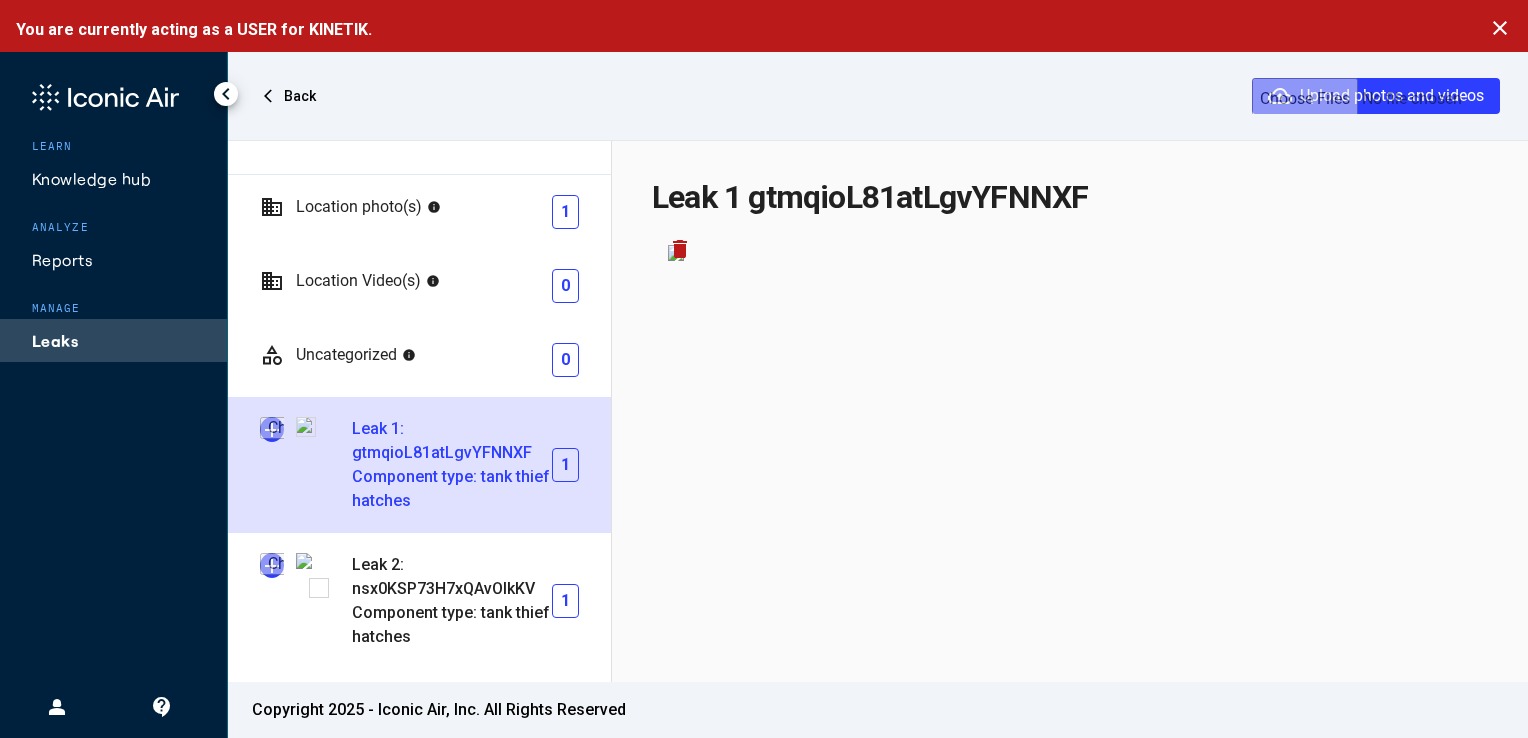 click at bounding box center [272, 429] 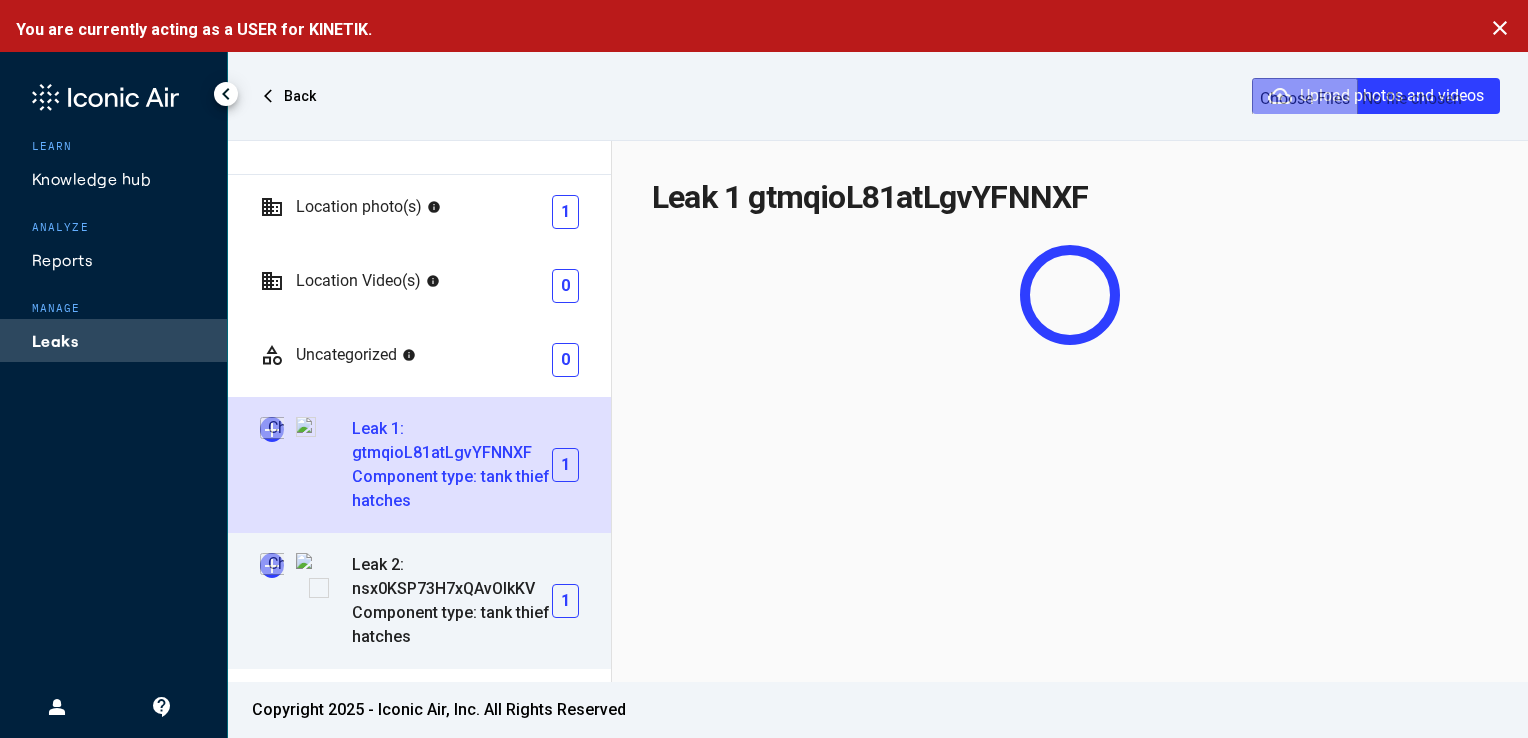 click at bounding box center [272, 565] 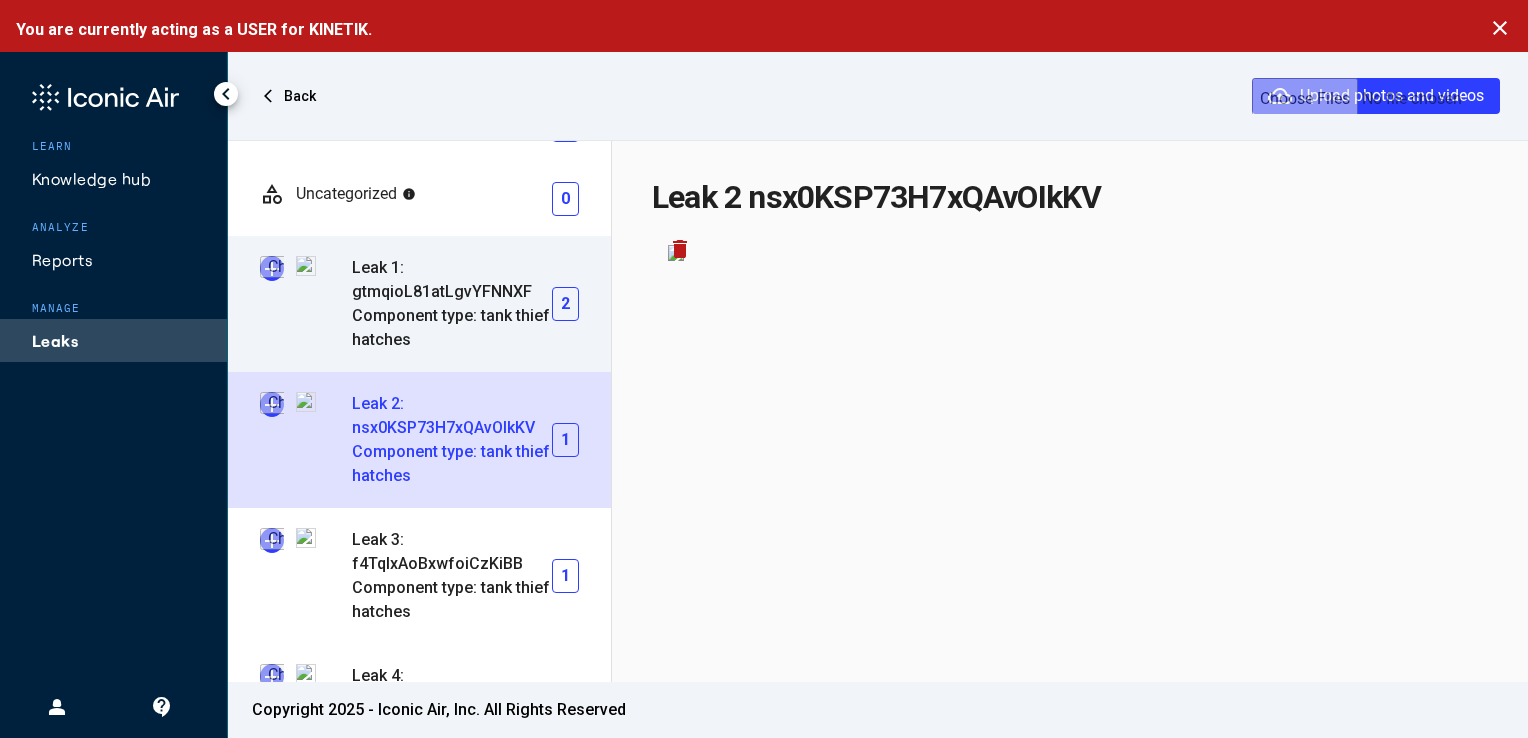 scroll, scrollTop: 243, scrollLeft: 0, axis: vertical 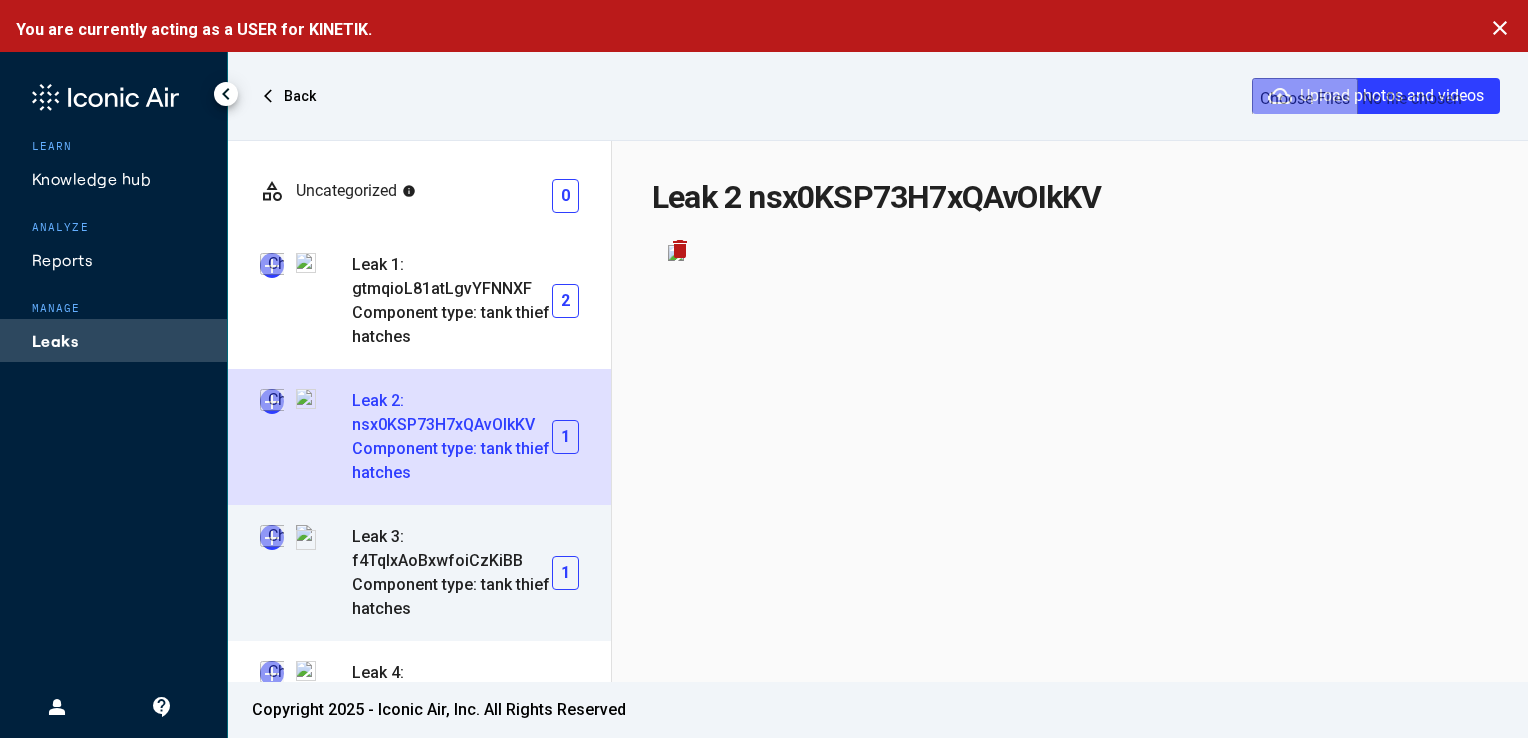 click at bounding box center [272, 537] 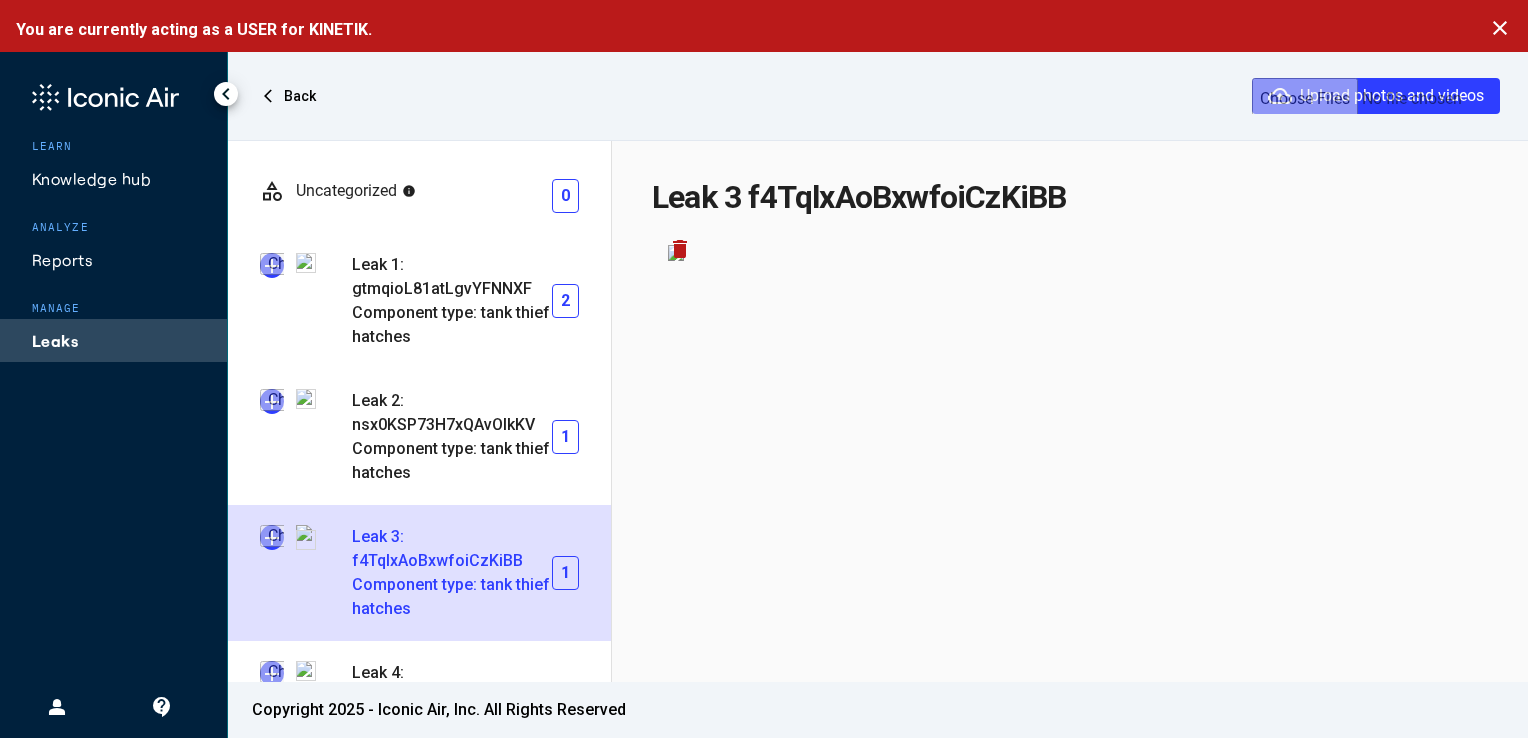 type on "**********" 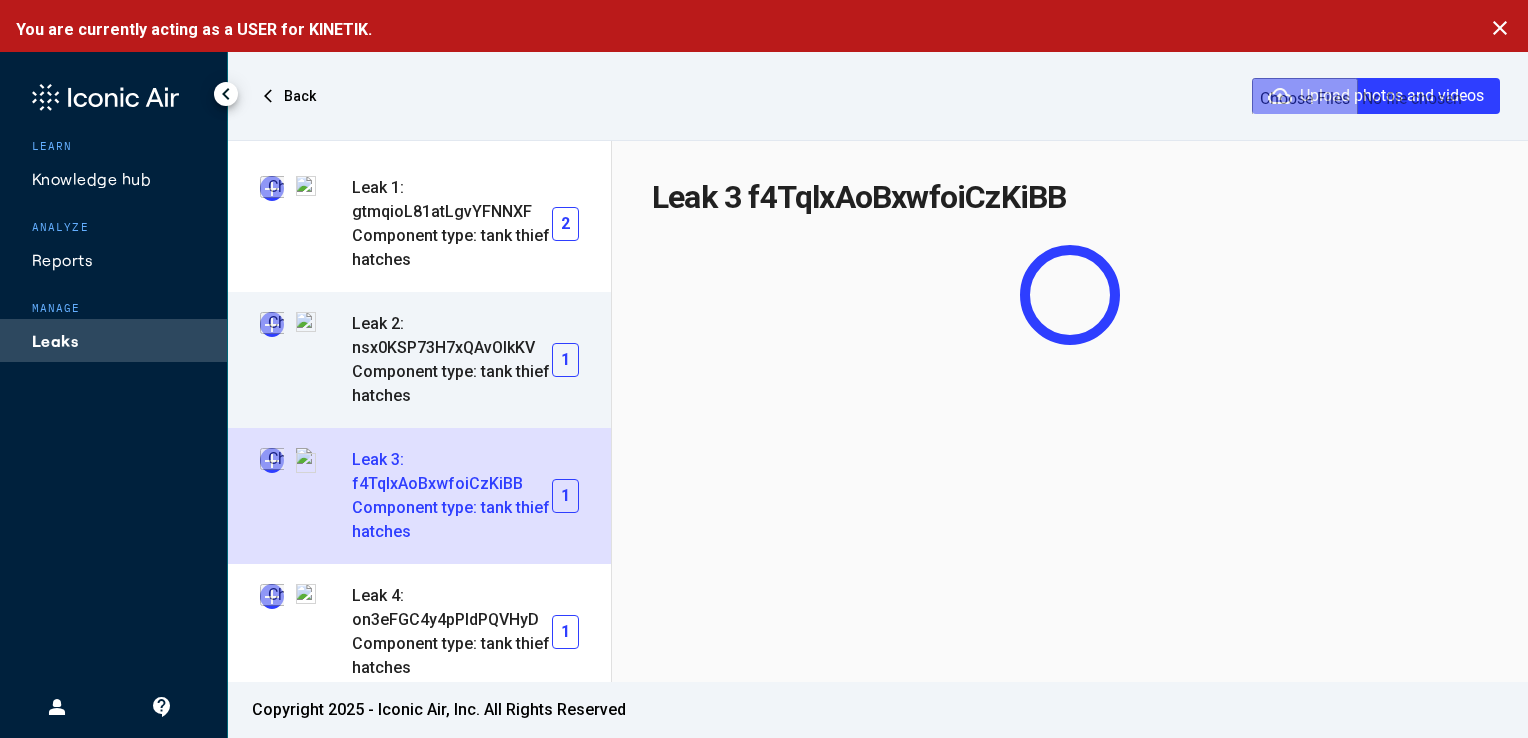 scroll, scrollTop: 323, scrollLeft: 0, axis: vertical 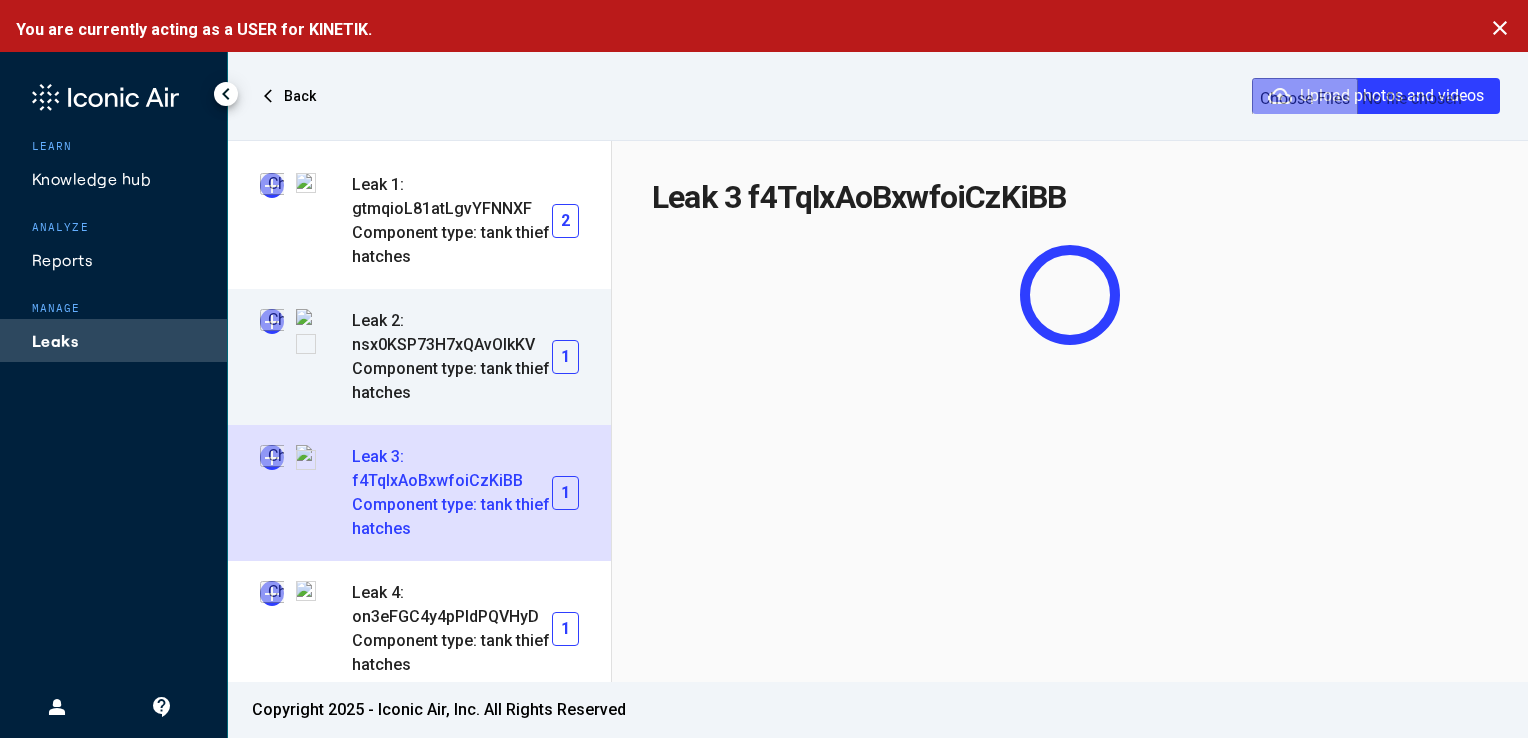 click at bounding box center (272, 321) 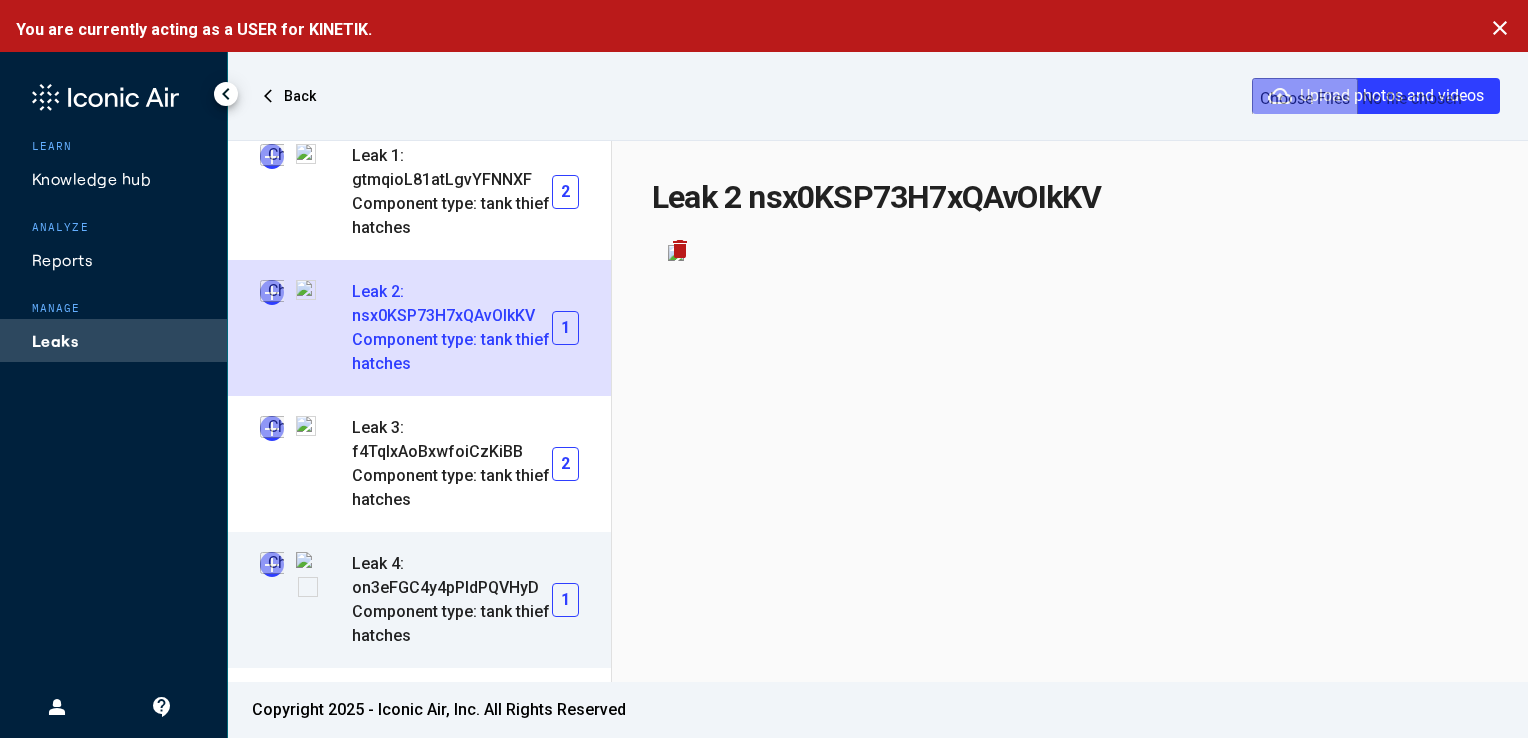 scroll, scrollTop: 355, scrollLeft: 0, axis: vertical 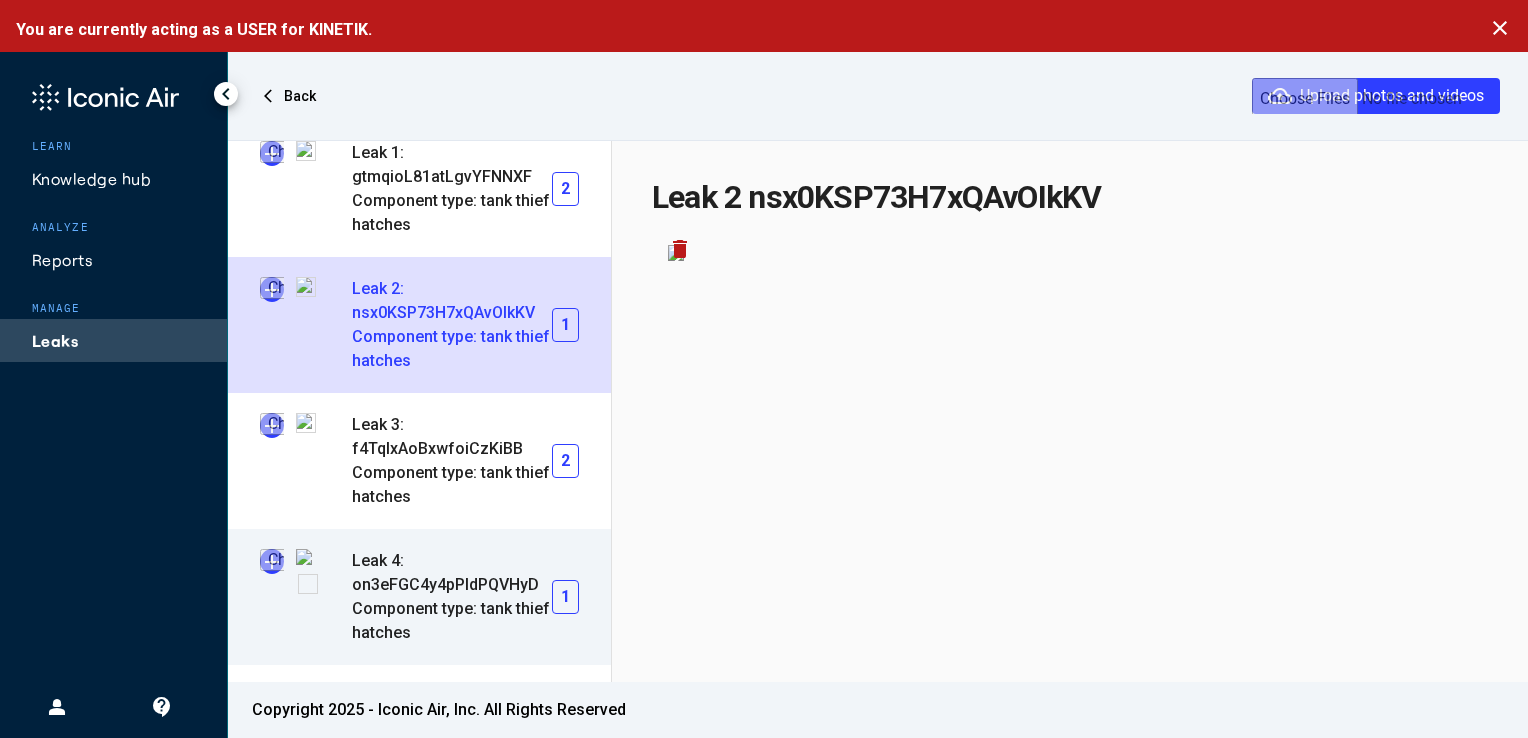 click at bounding box center [272, 561] 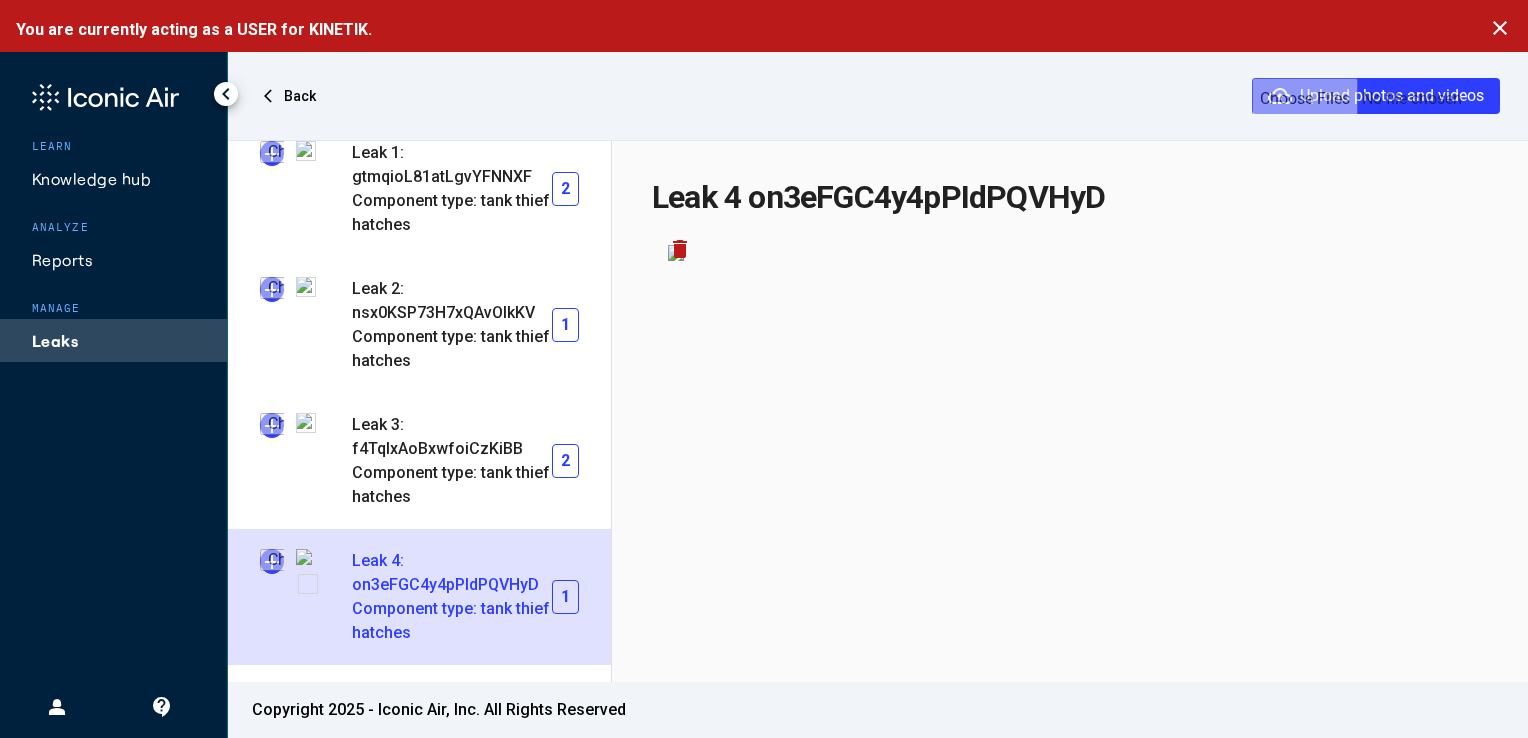 type on "**********" 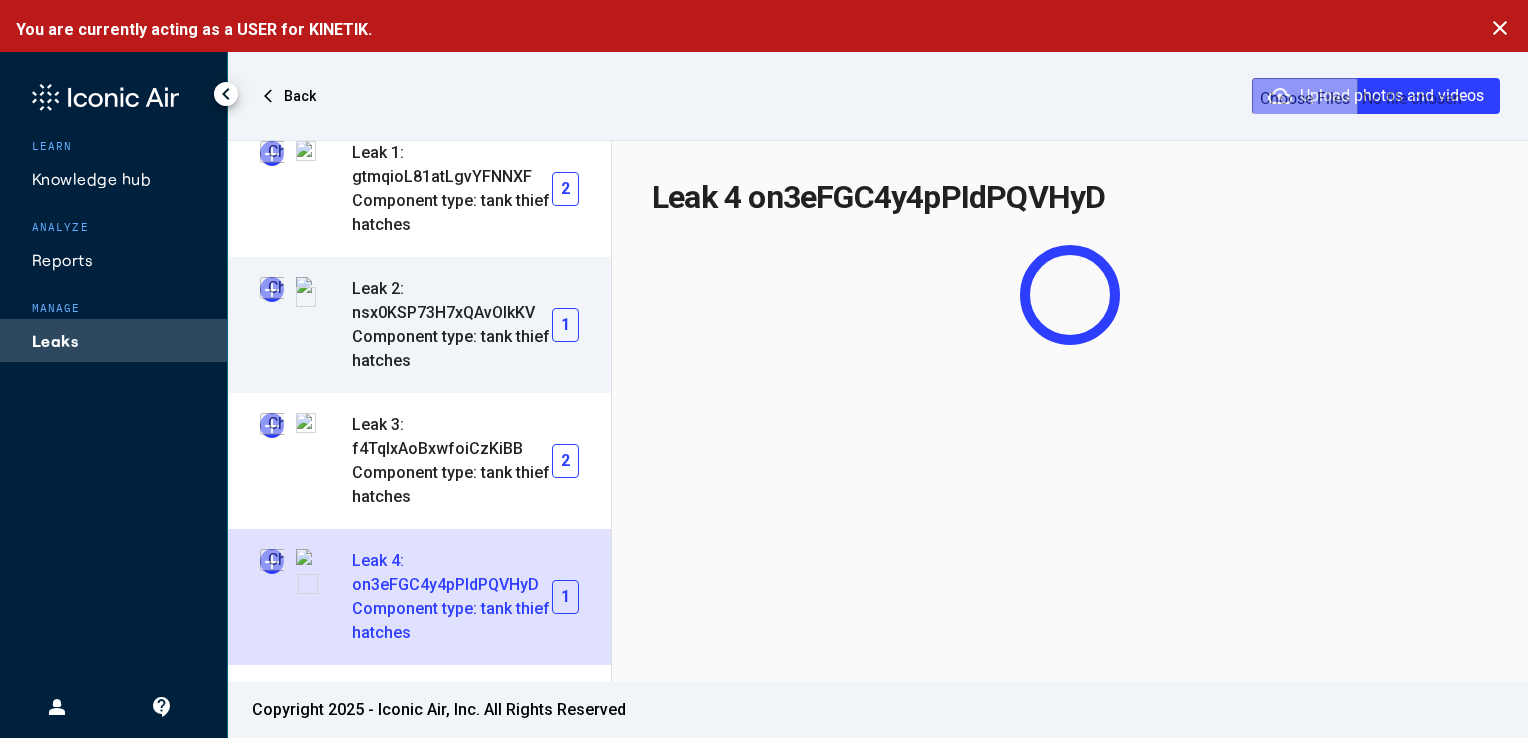 click at bounding box center [272, 289] 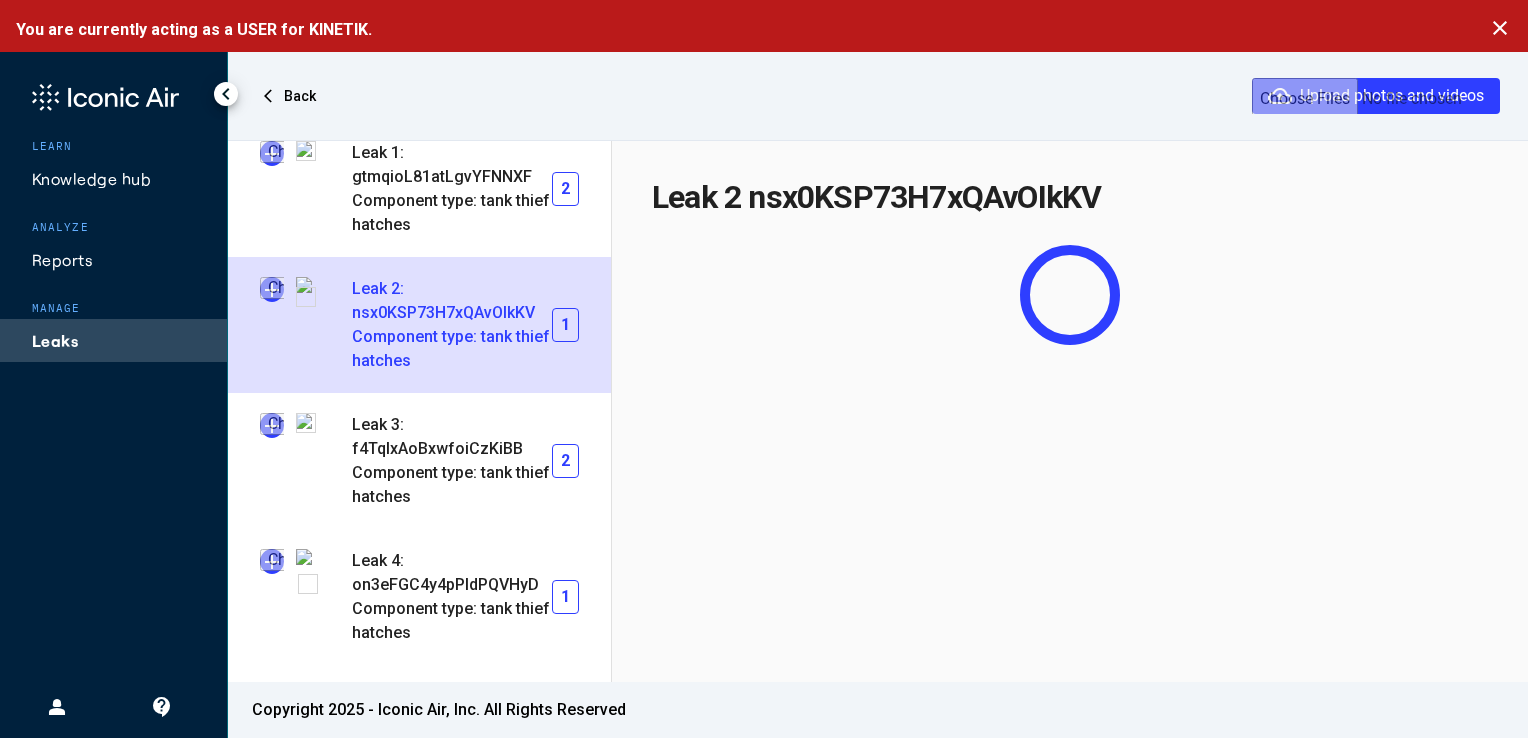 type on "**********" 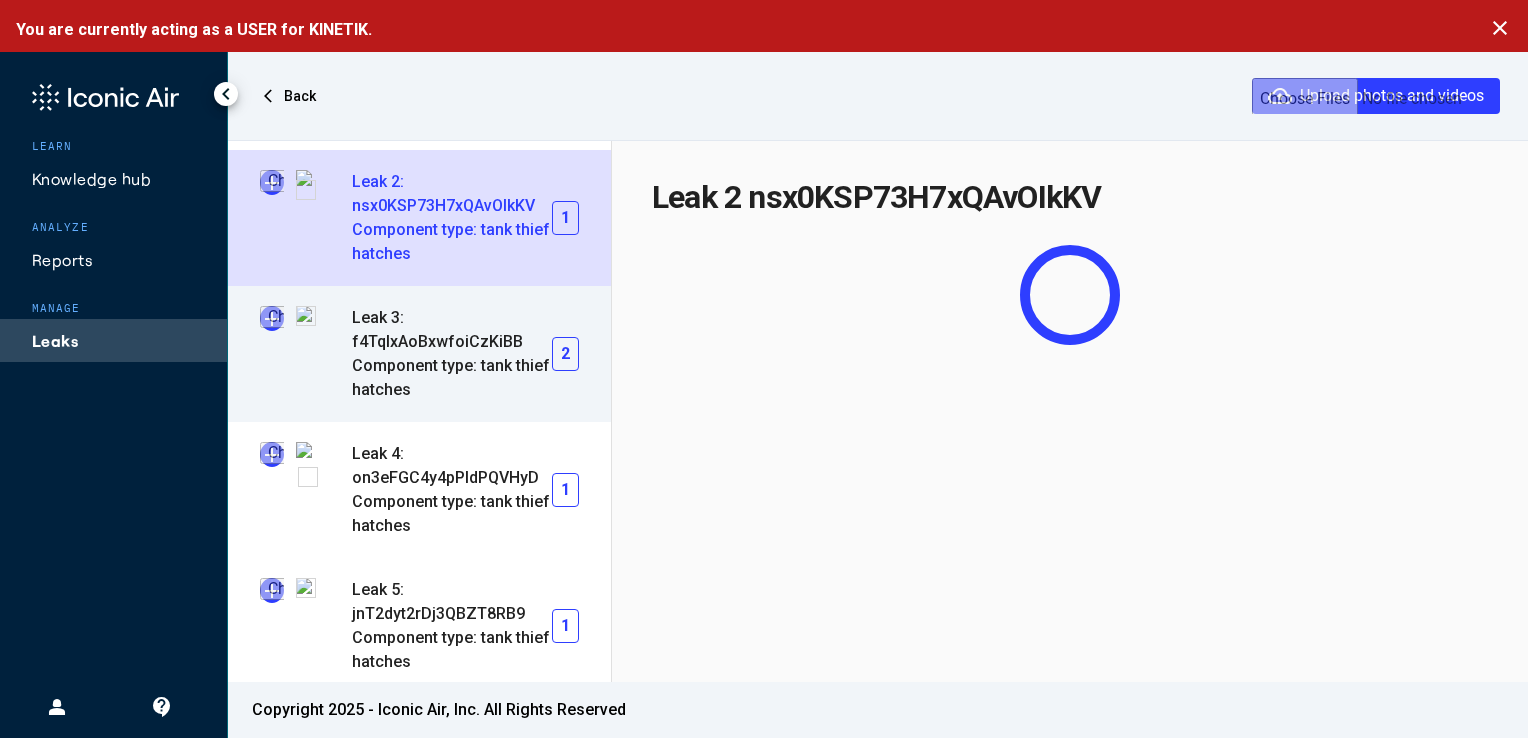scroll, scrollTop: 472, scrollLeft: 0, axis: vertical 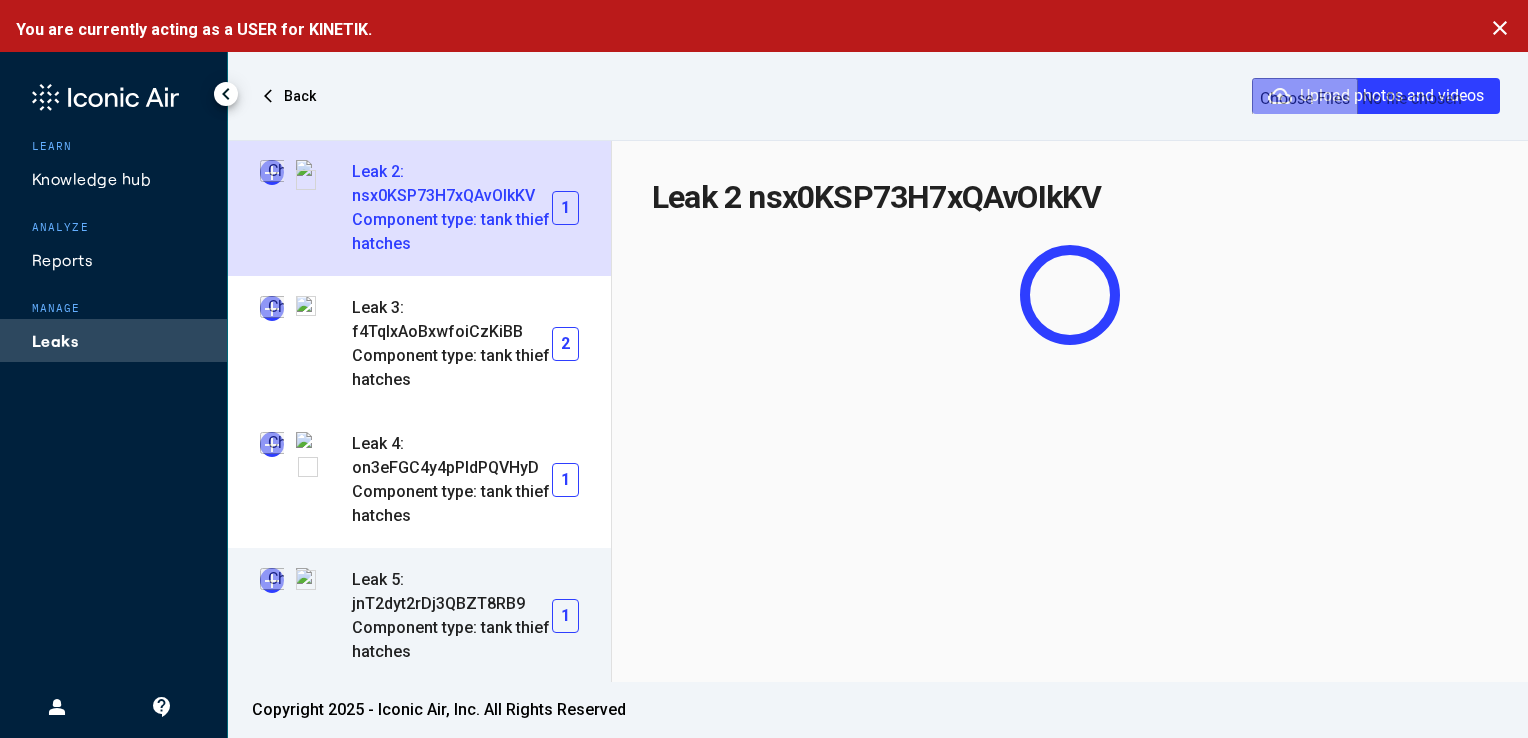 click at bounding box center [272, 580] 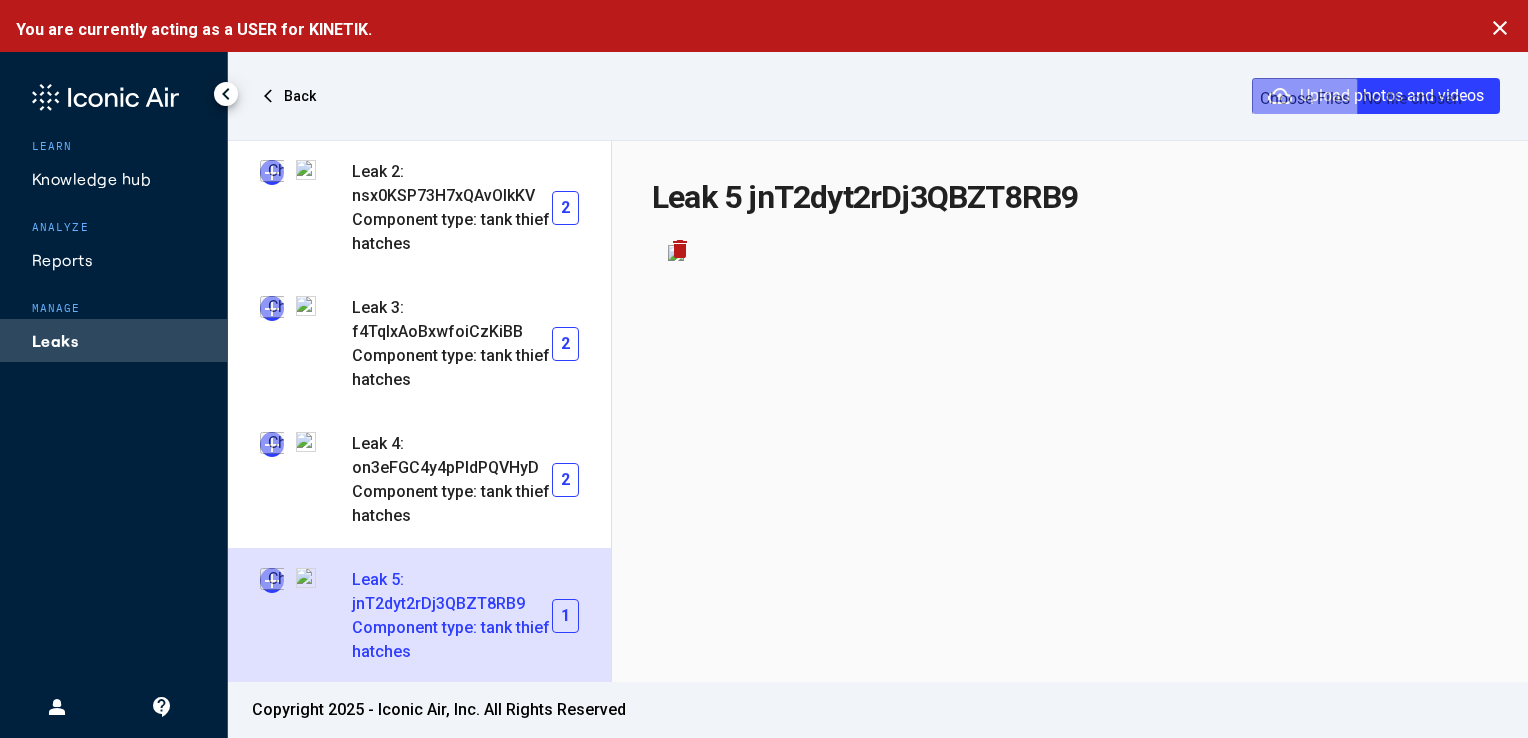 click on "add Leak 5: jnT2dyt2rDj3QBZT8RB9 Component type: tank thief hatches  1" at bounding box center [419, 616] 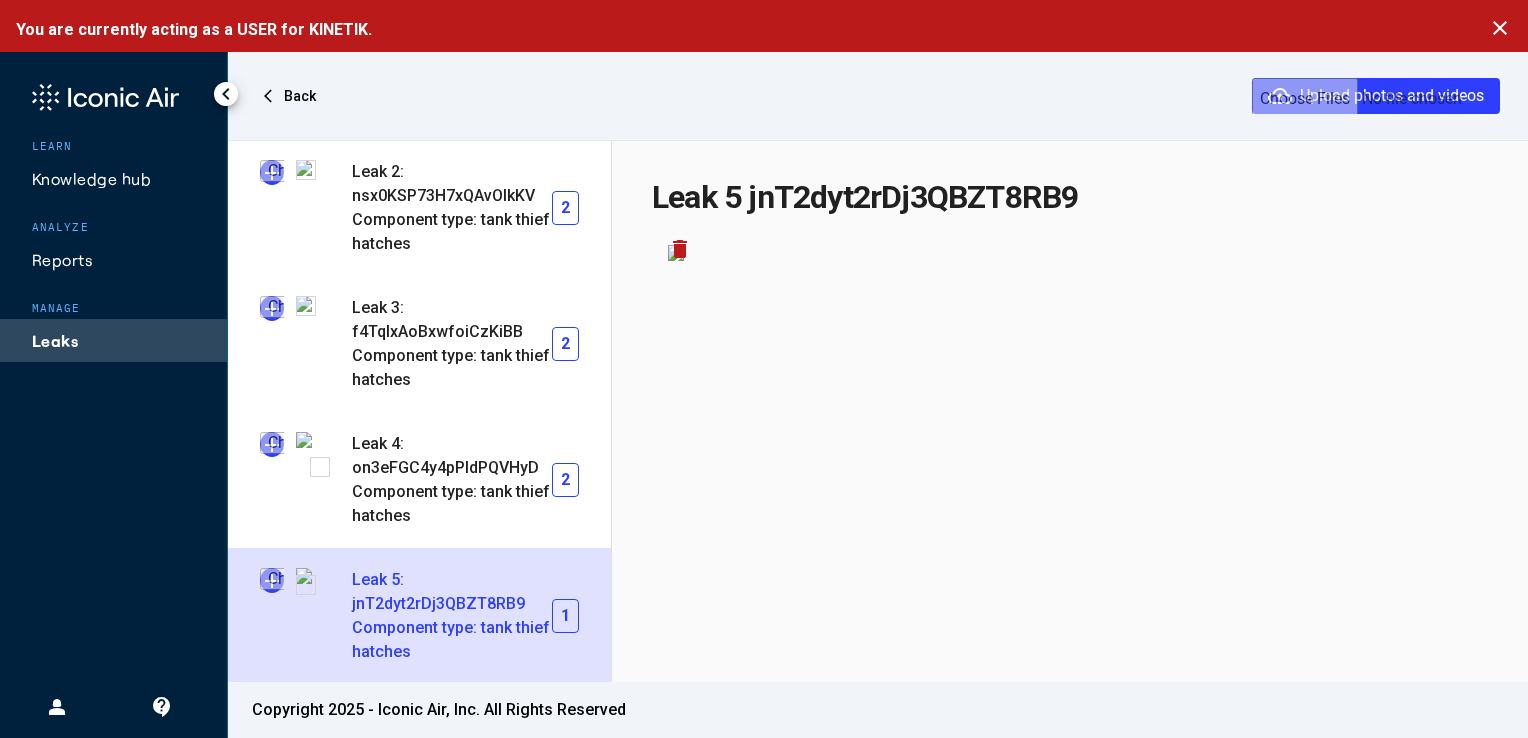 click at bounding box center (272, 580) 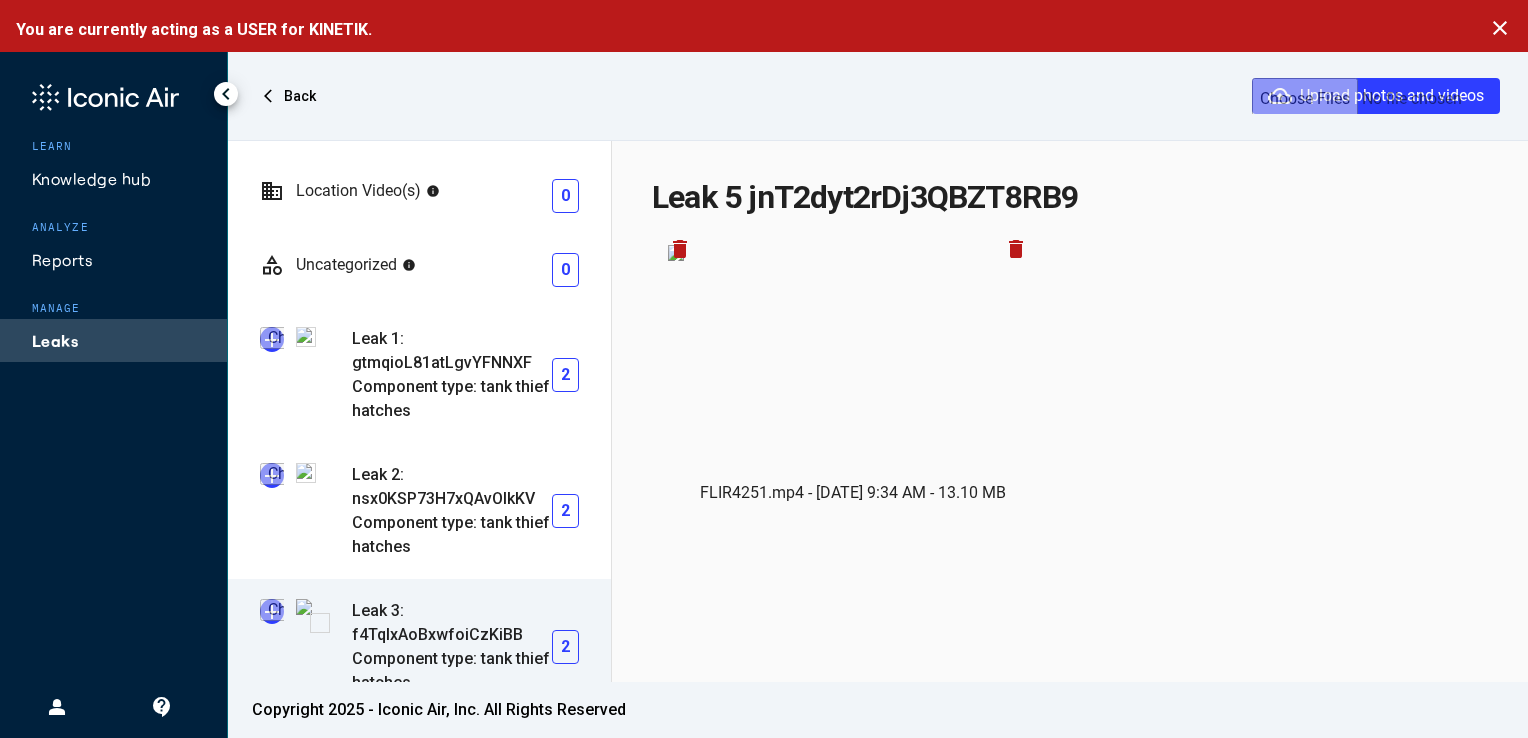 scroll, scrollTop: 164, scrollLeft: 0, axis: vertical 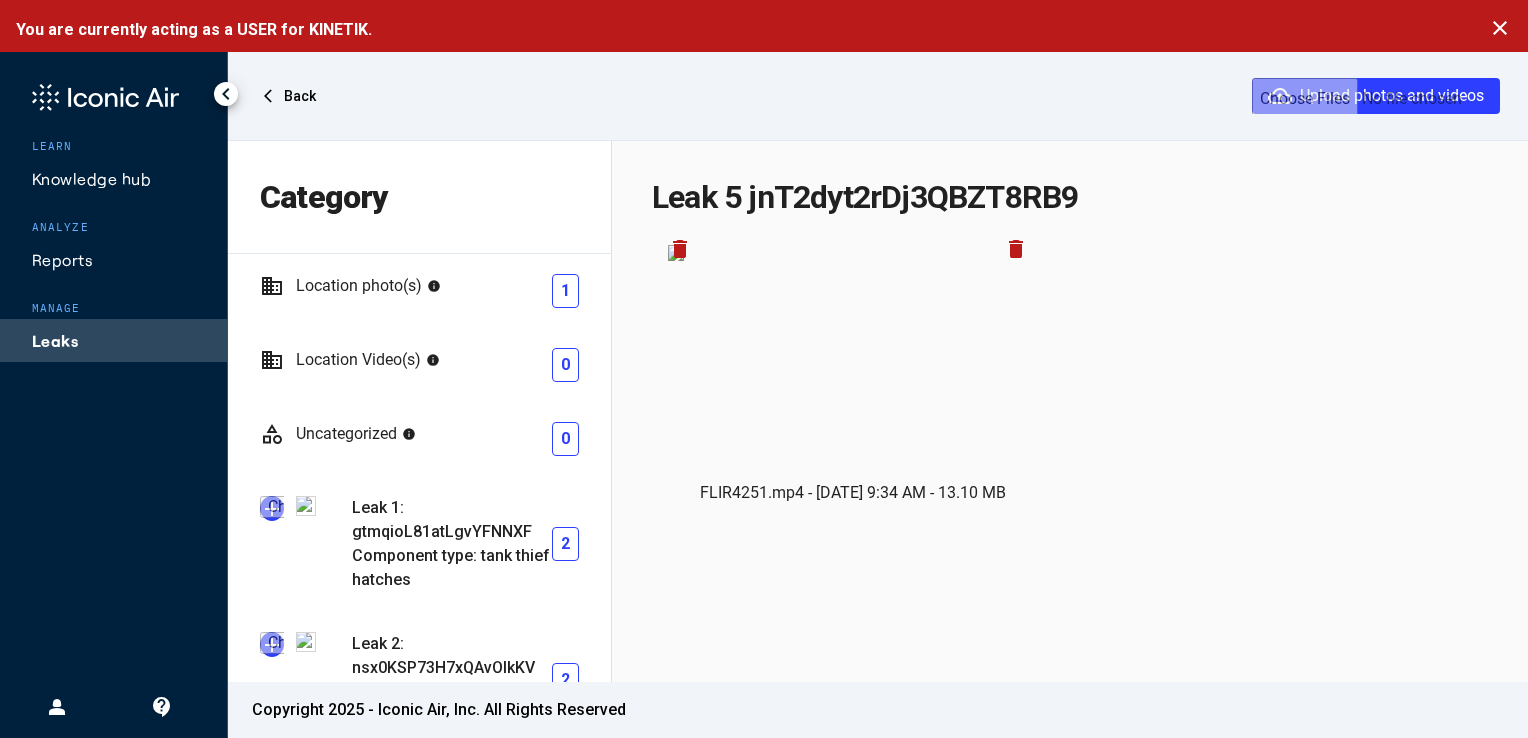 drag, startPoint x: 398, startPoint y: 352, endPoint x: -4, endPoint y: -74, distance: 585.7303 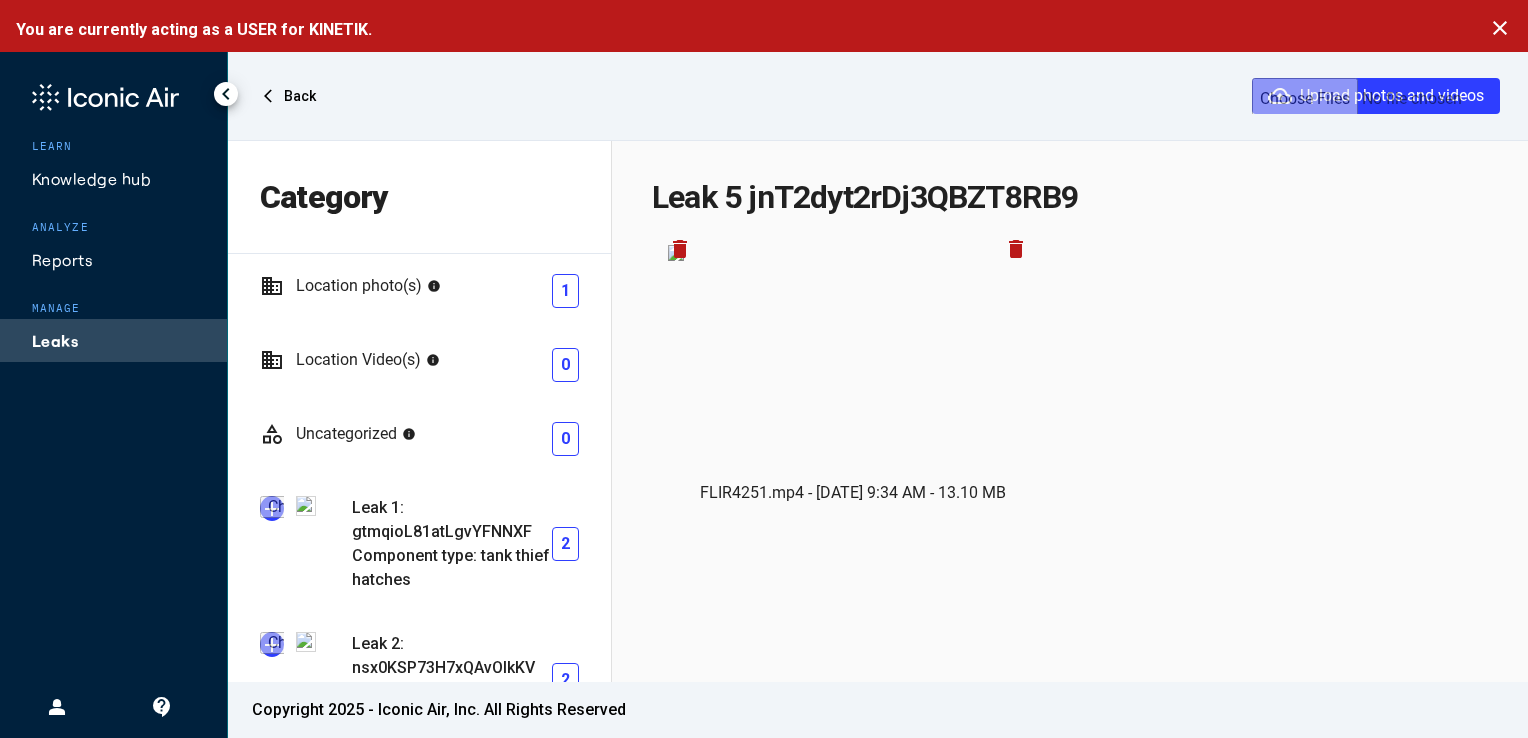 click on "You are currently acting as a USER for KINETIK.  close  LEARN   Knowledge hub   ANALYZE   Reports   MANAGE   Leaks  person_2 contact_support chevron_left menu arrow_back_ios  Back  cloud_upload  Upload photos and videos  Category  close  domain   Location photo(s)   info   1   domain   Location Video(s)   info   0   category   Uncategorized   info   0  add Leak 1: gtmqioL81atLgvYFNNXF Component type: tank thief hatches  2  add Leak 2: nsx0KSP73H7xQAvOIkKV Component type: tank thief hatches  2  add Leak 3: f4TqlxAoBxwfoiCzKiBB Component type: tank thief hatches  2  add Leak 4: on3eFGC4y4pPIdPQVHyD Component type: tank thief hatches  2  add Leak 5: jnT2dyt2rDj3QBZT8RB9 Component type: tank thief hatches  2  menu  Leak 5 jnT2dyt2rDj3QBZT8RB9  zoom_in delete zoom_in FLIR4251.mp4 - [DATE] 9:34 AM - 13.10 MB delete  Copyright 2025 - Iconic Air, Inc. All Rights Reserved  unfold_less
A location photo is required for OGI and AWP surveys. They can be taken from a mobile device or FLIR camera." at bounding box center (764, 369) 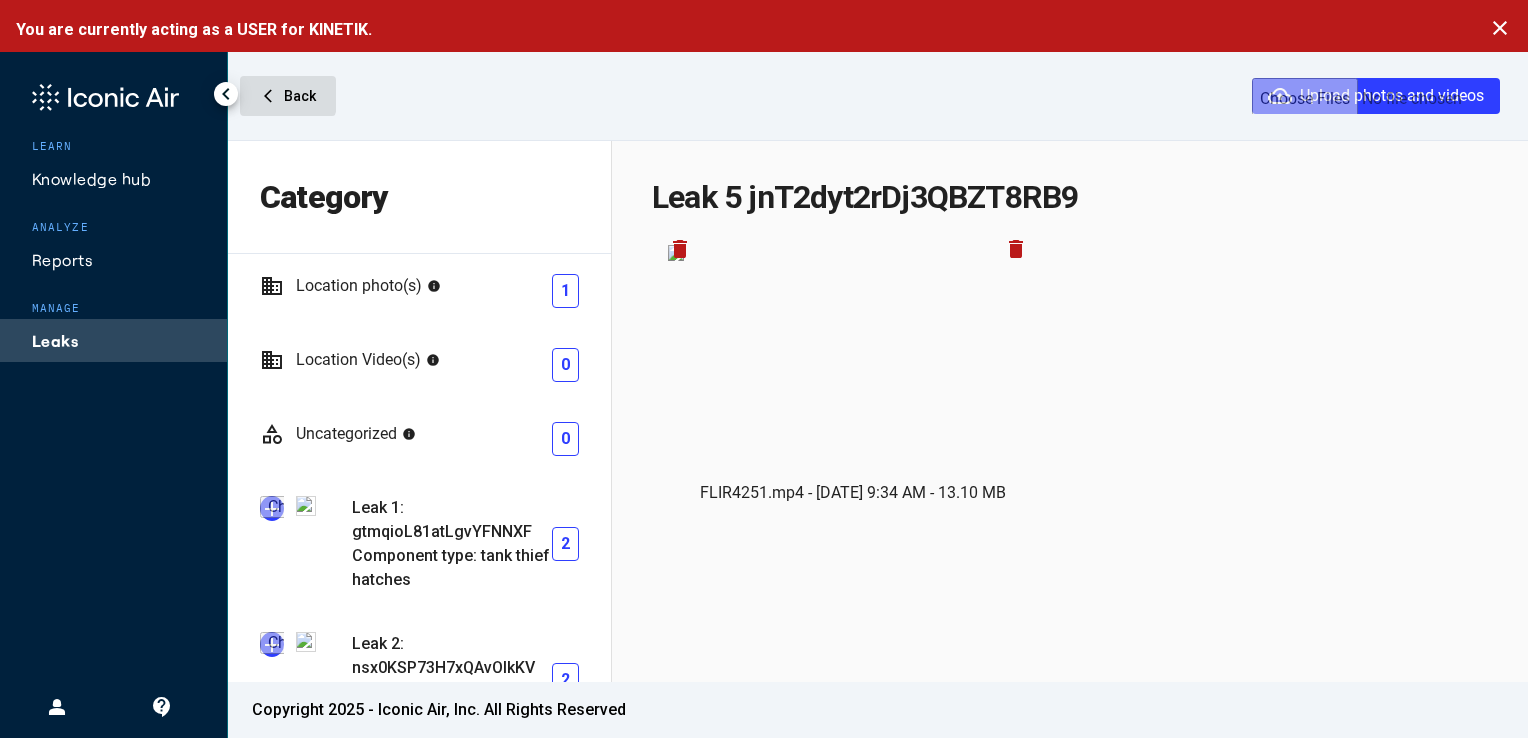 drag, startPoint x: -4, startPoint y: -74, endPoint x: 256, endPoint y: 94, distance: 309.5545 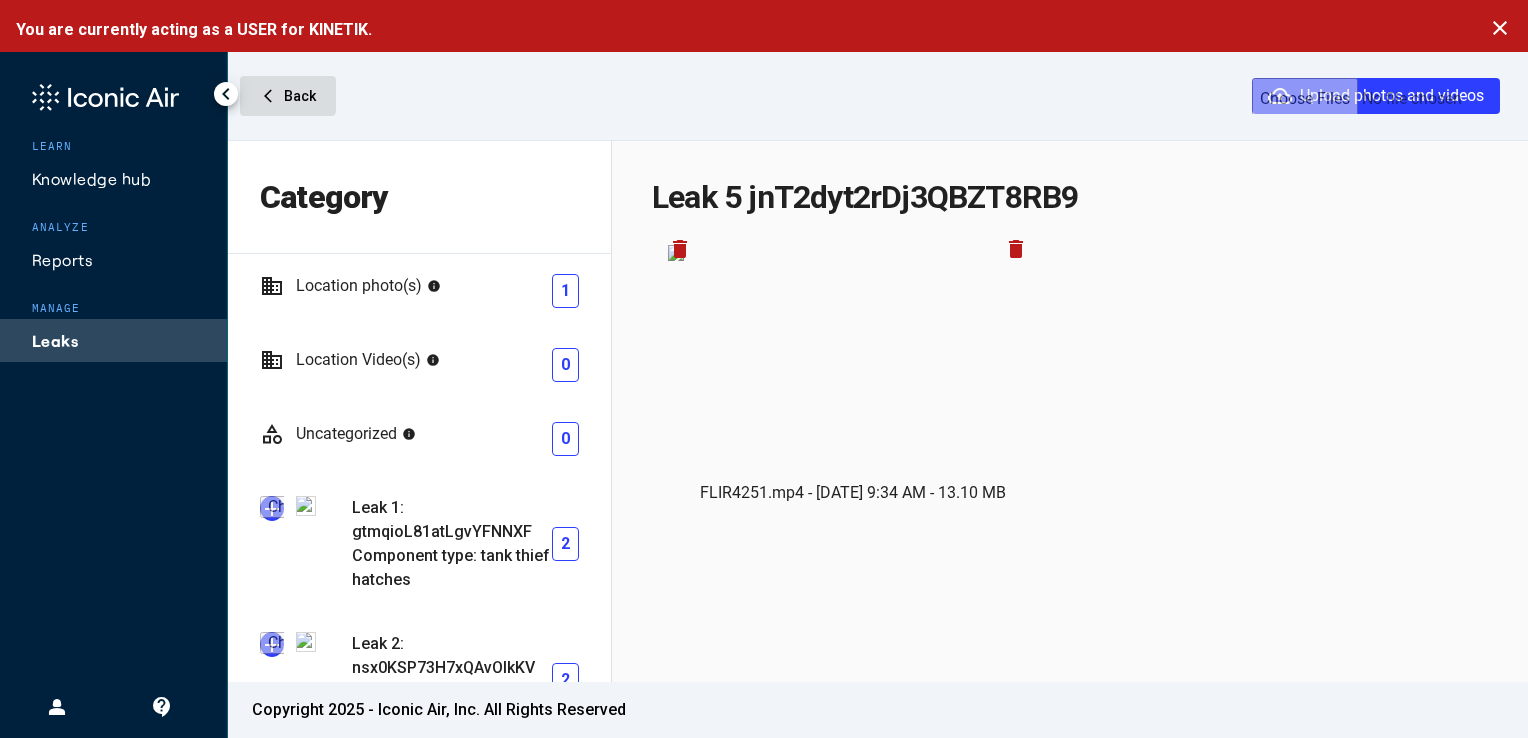 click on "arrow_back_ios  Back" 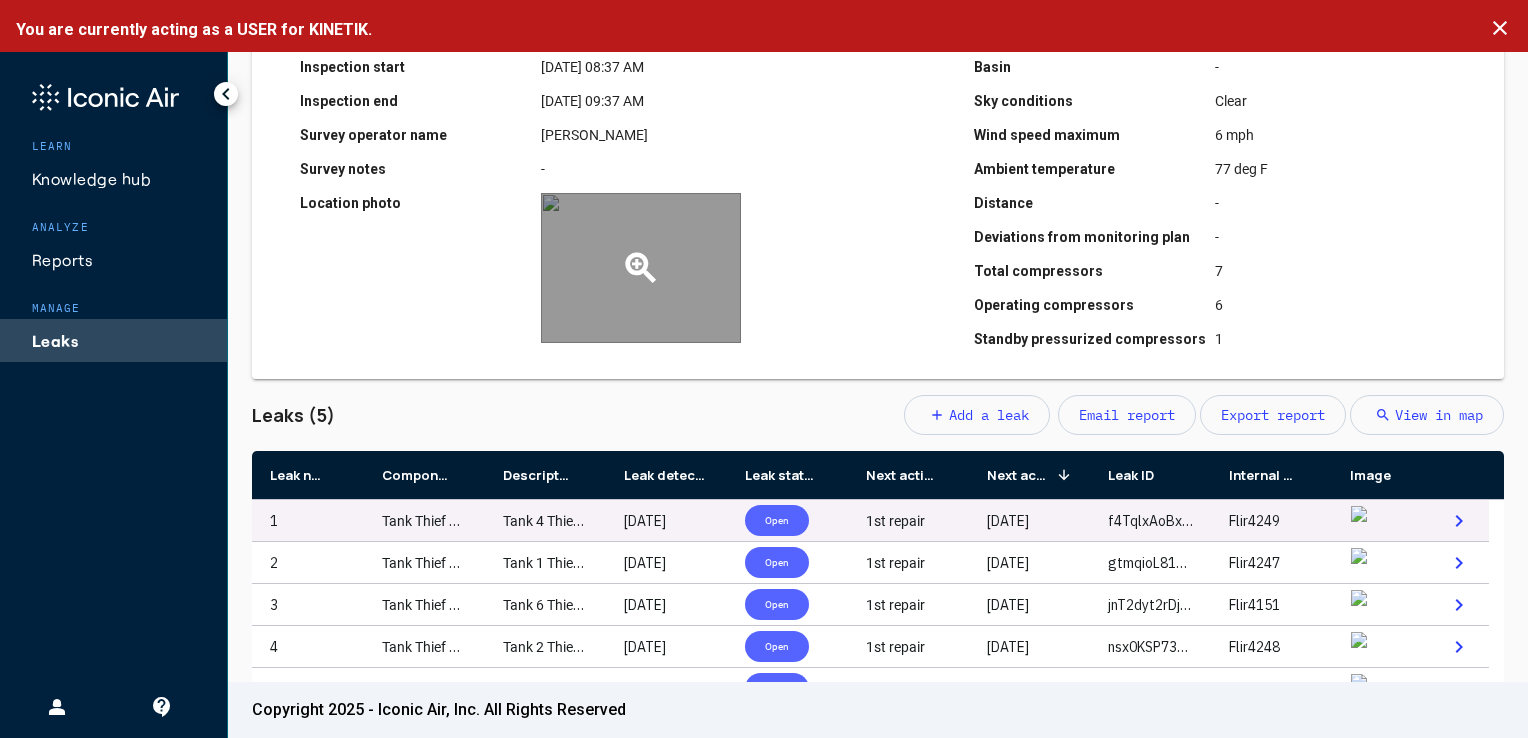scroll, scrollTop: 366, scrollLeft: 0, axis: vertical 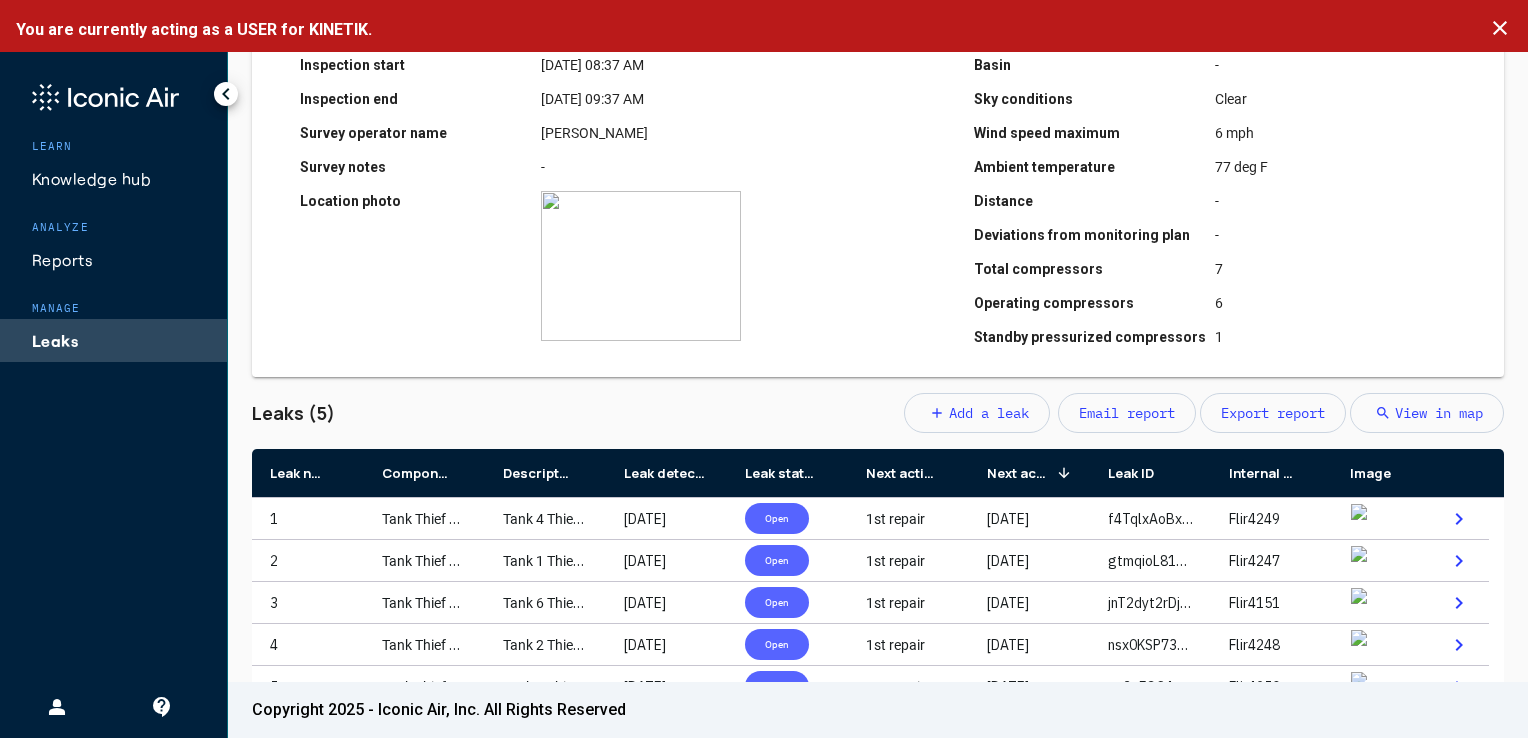 click on "Leaks" 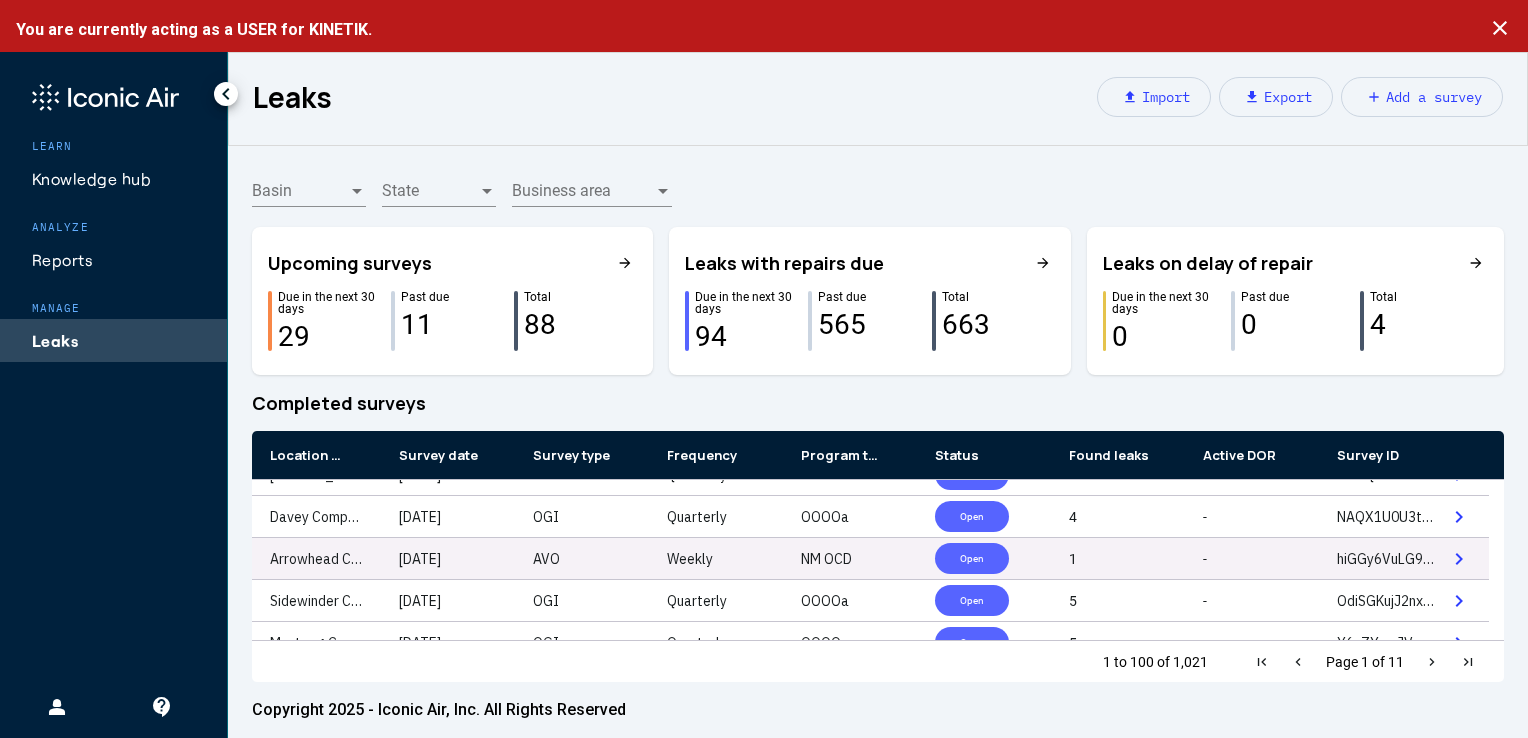 scroll, scrollTop: 742, scrollLeft: 0, axis: vertical 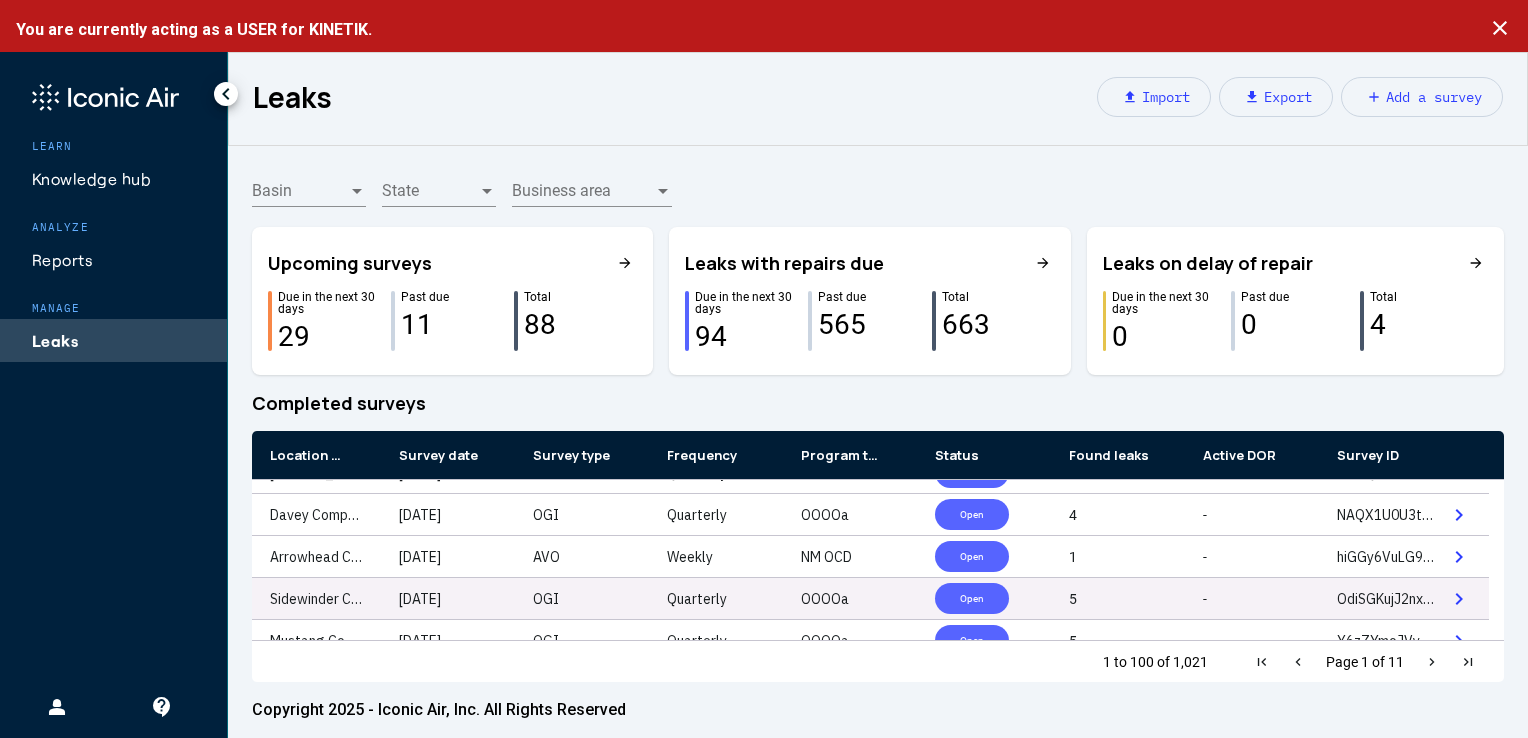 click on "OGI" 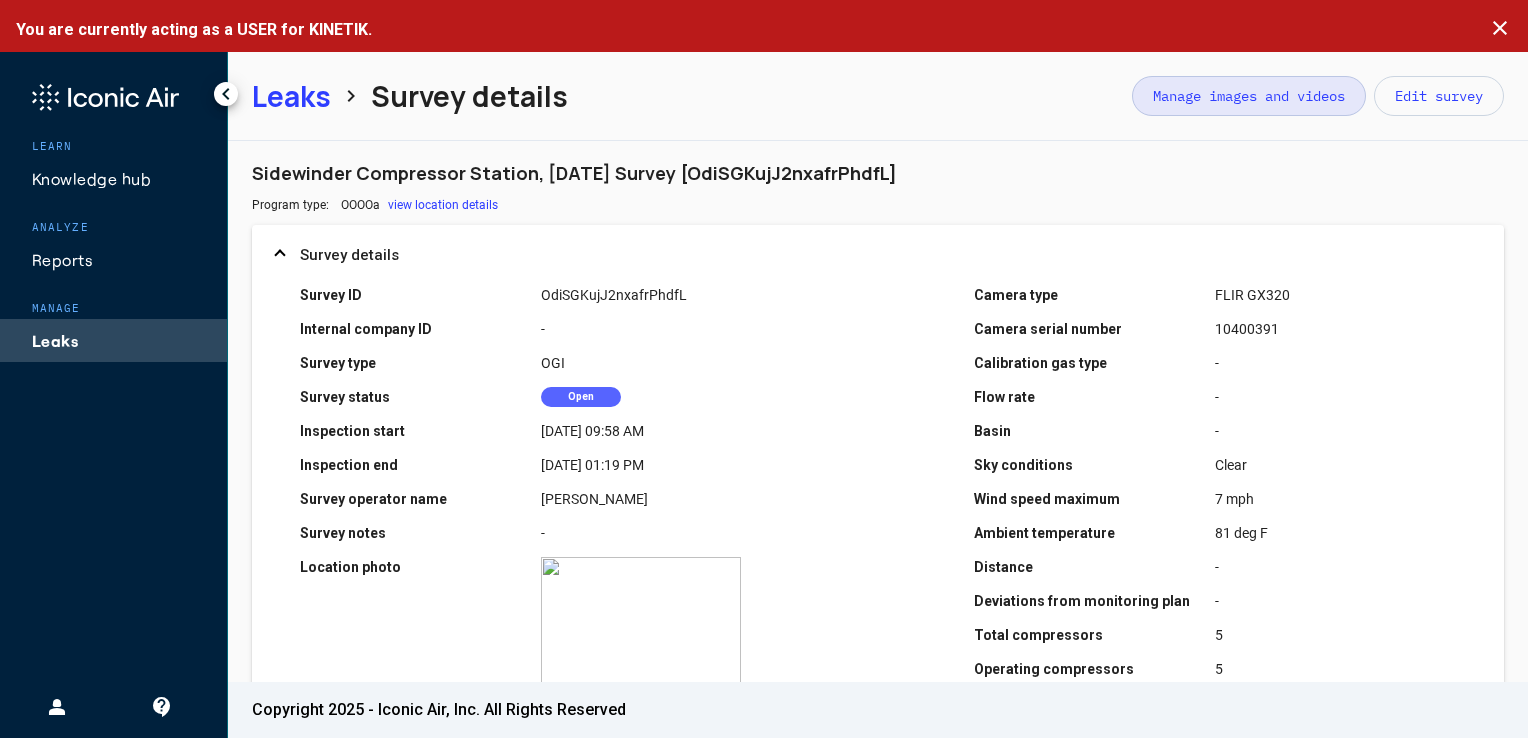 click on "Manage images and videos" at bounding box center [1249, 96] 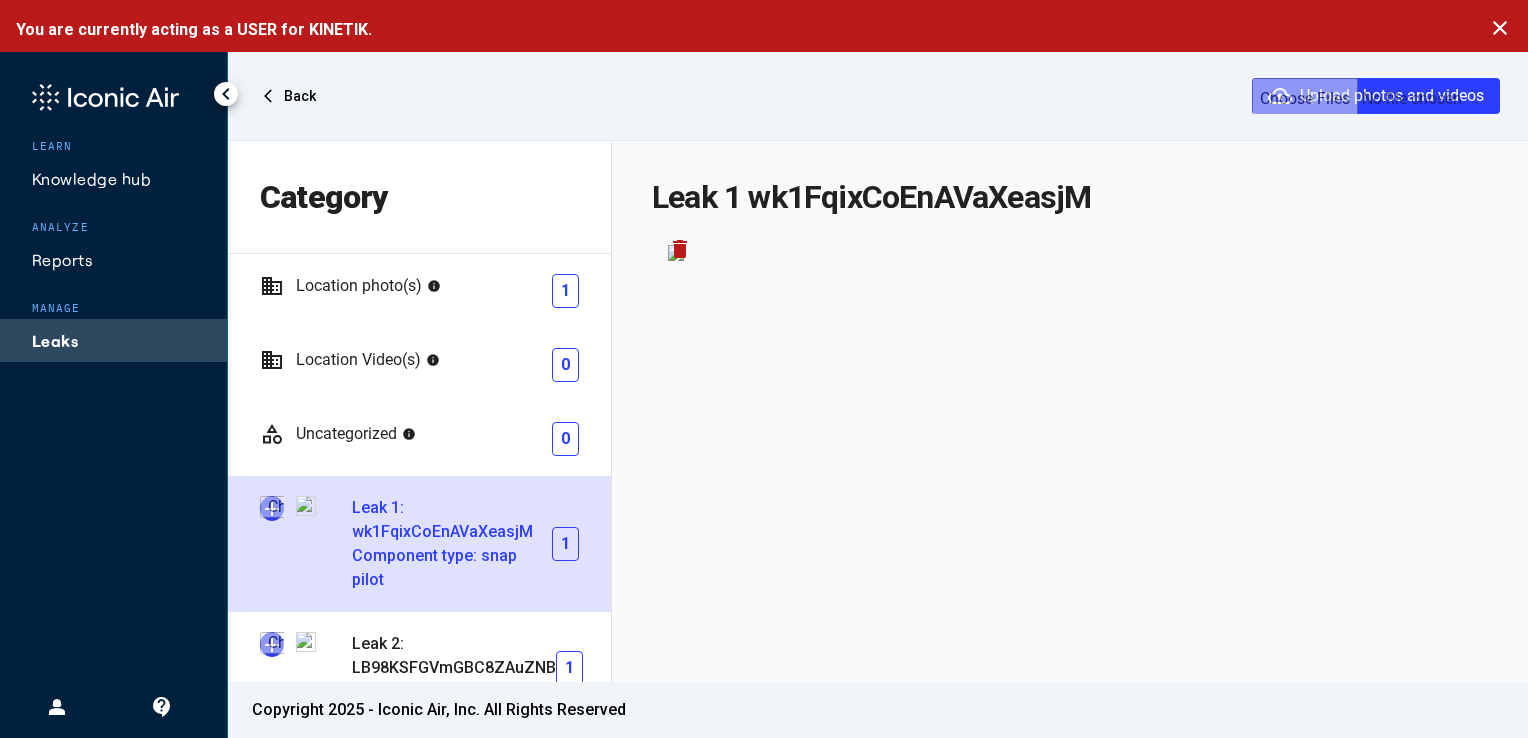 click at bounding box center [272, 508] 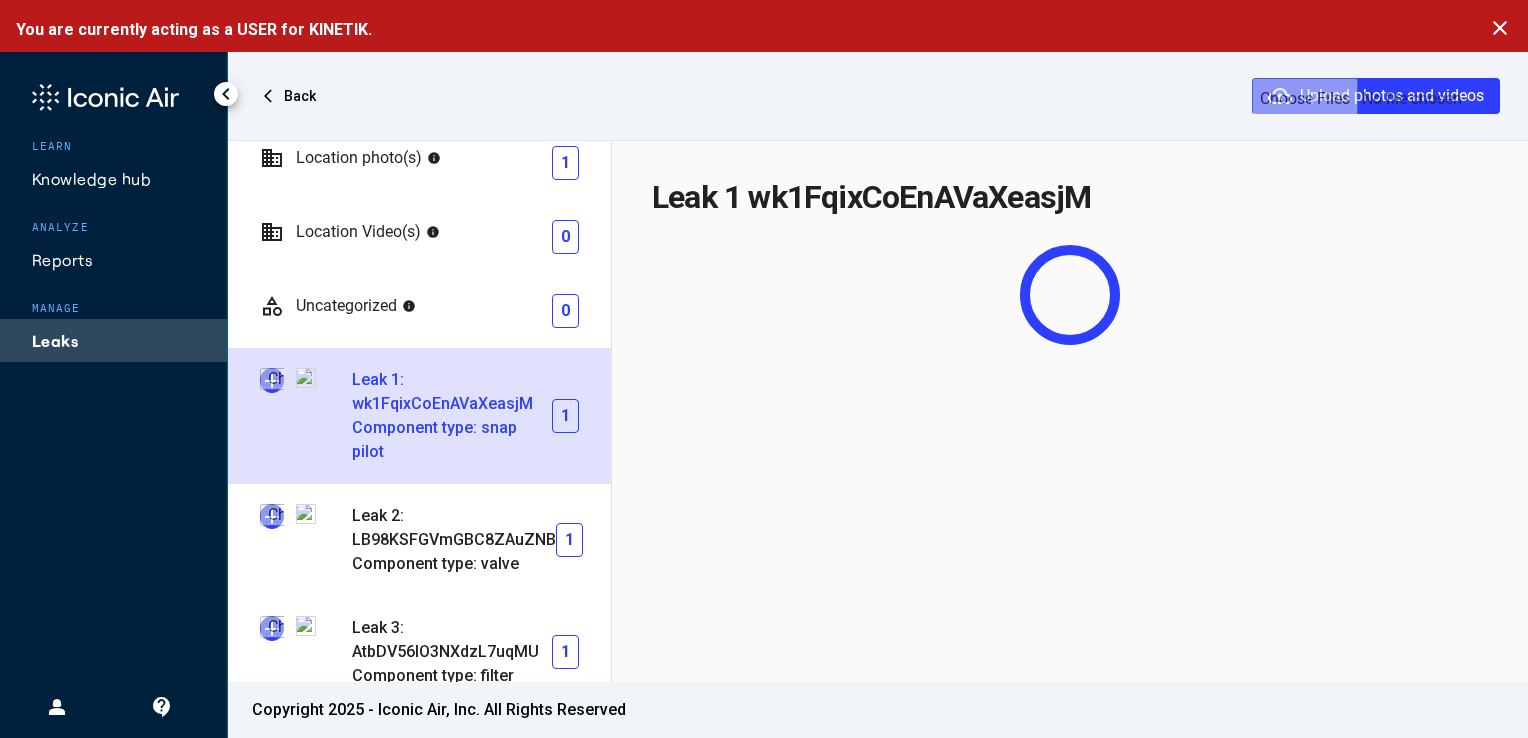 scroll, scrollTop: 136, scrollLeft: 0, axis: vertical 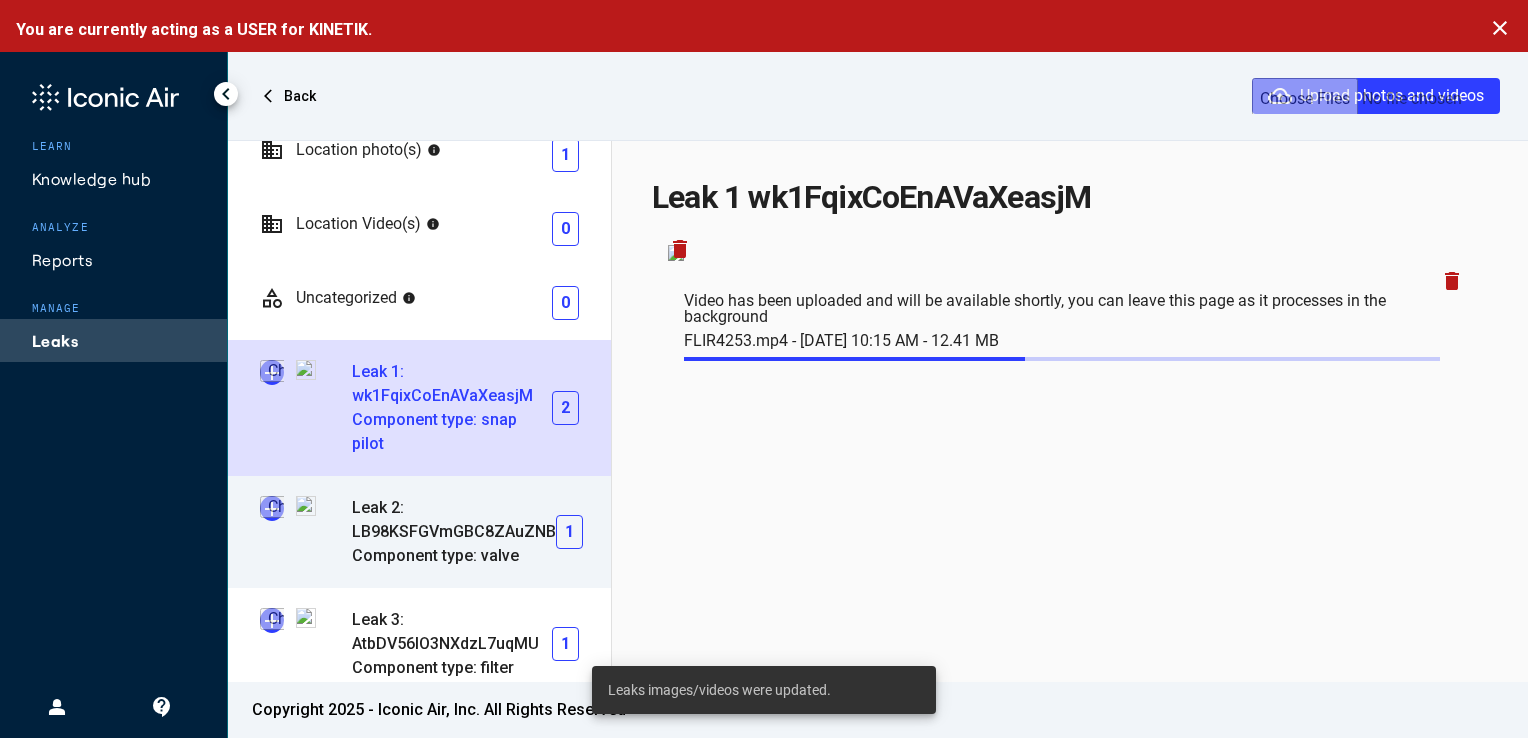click at bounding box center (272, 508) 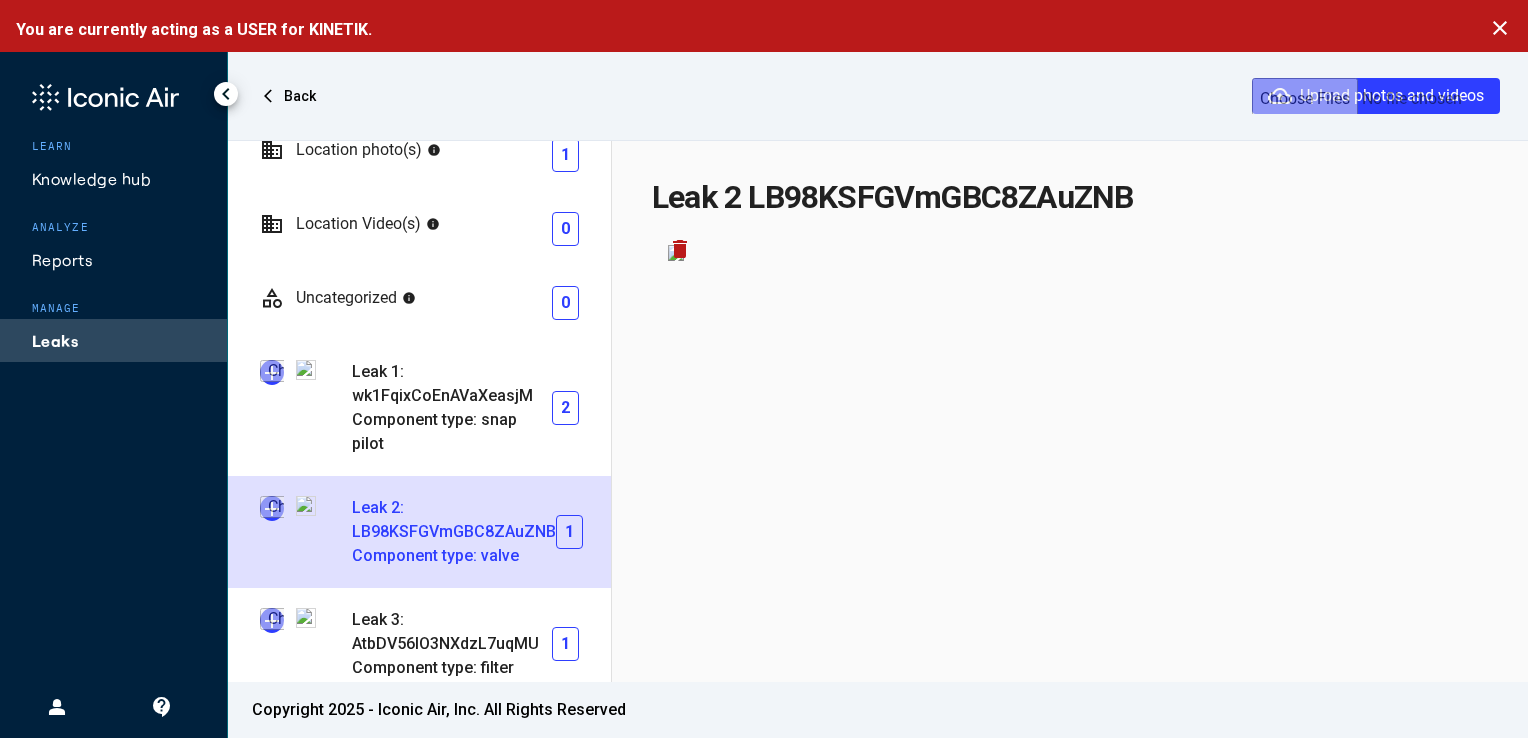 type on "**********" 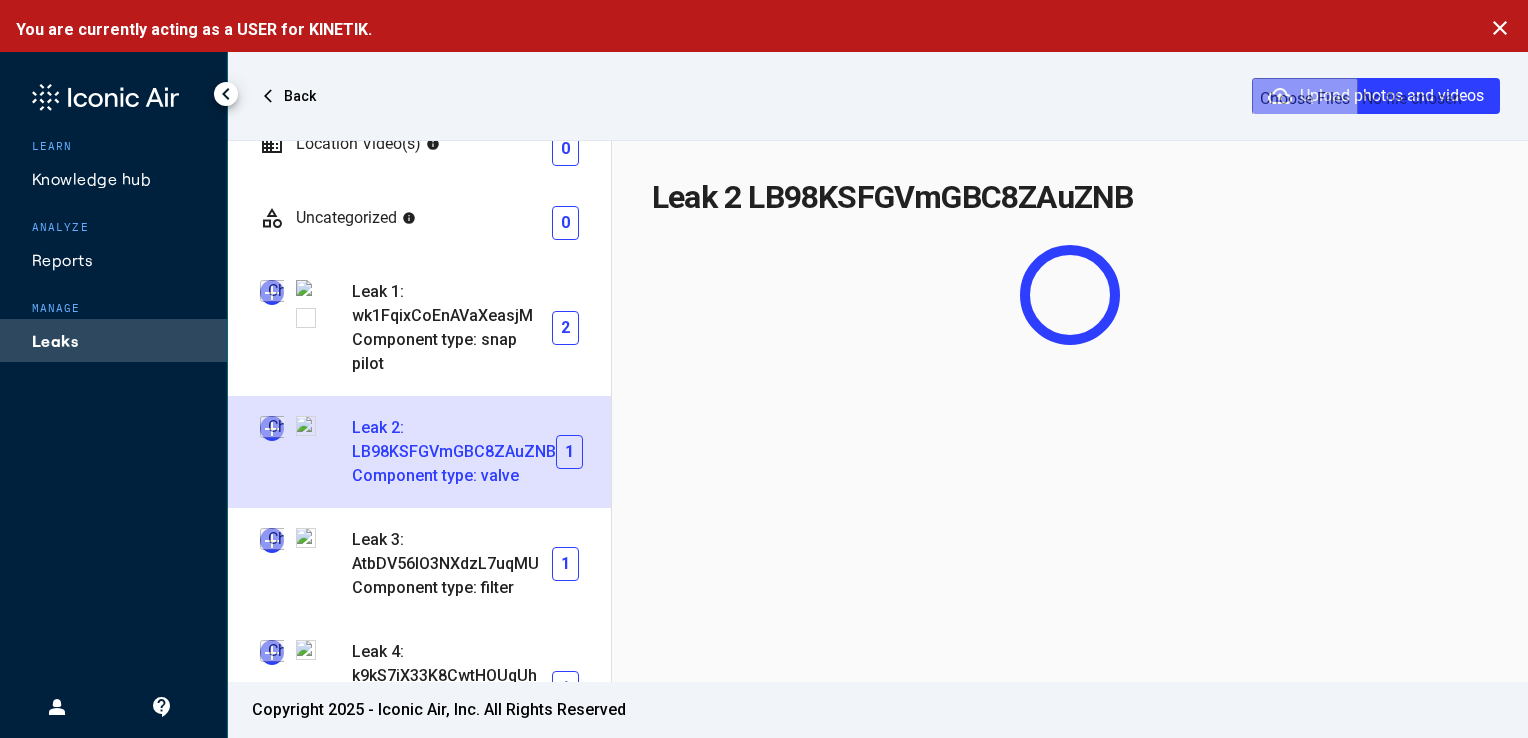 scroll, scrollTop: 216, scrollLeft: 0, axis: vertical 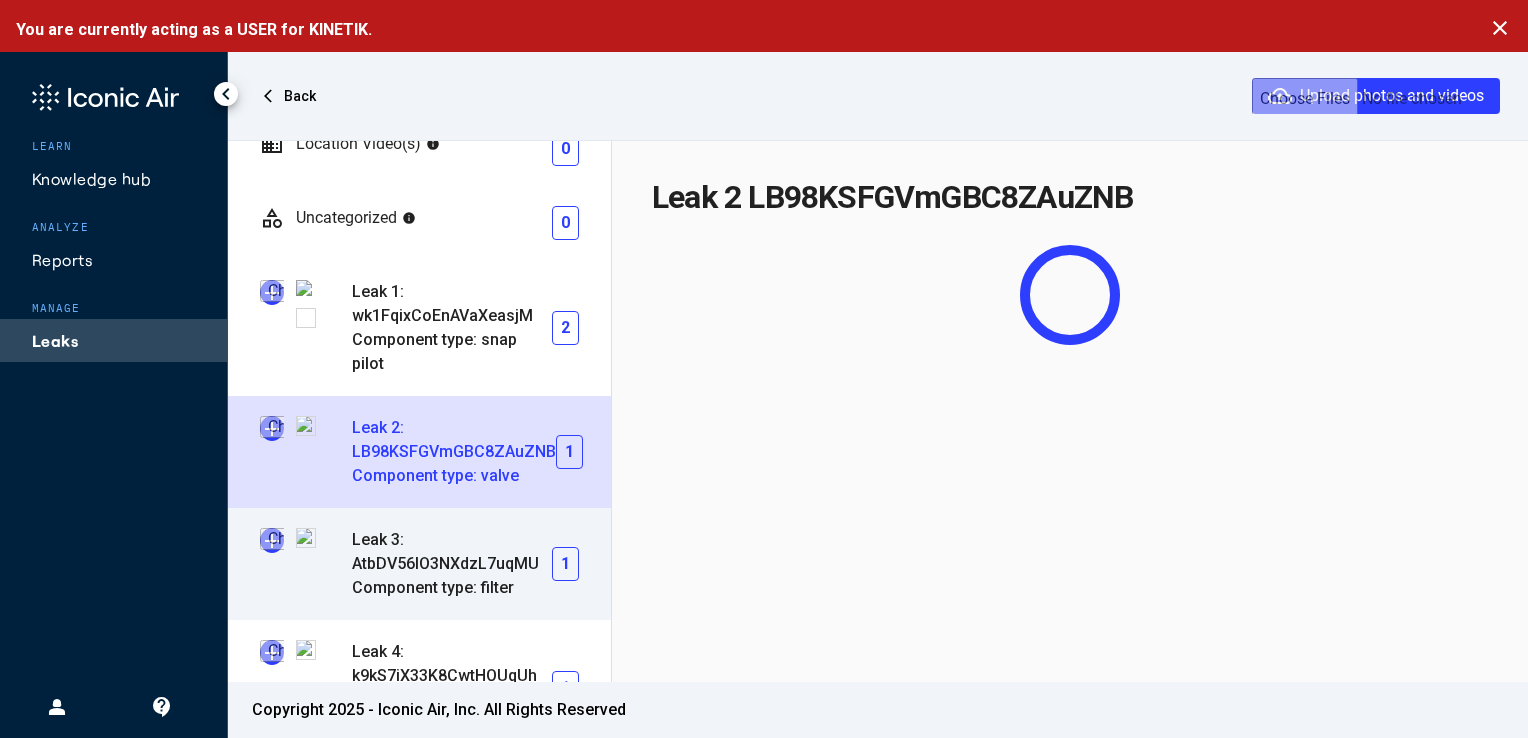 click at bounding box center (272, 540) 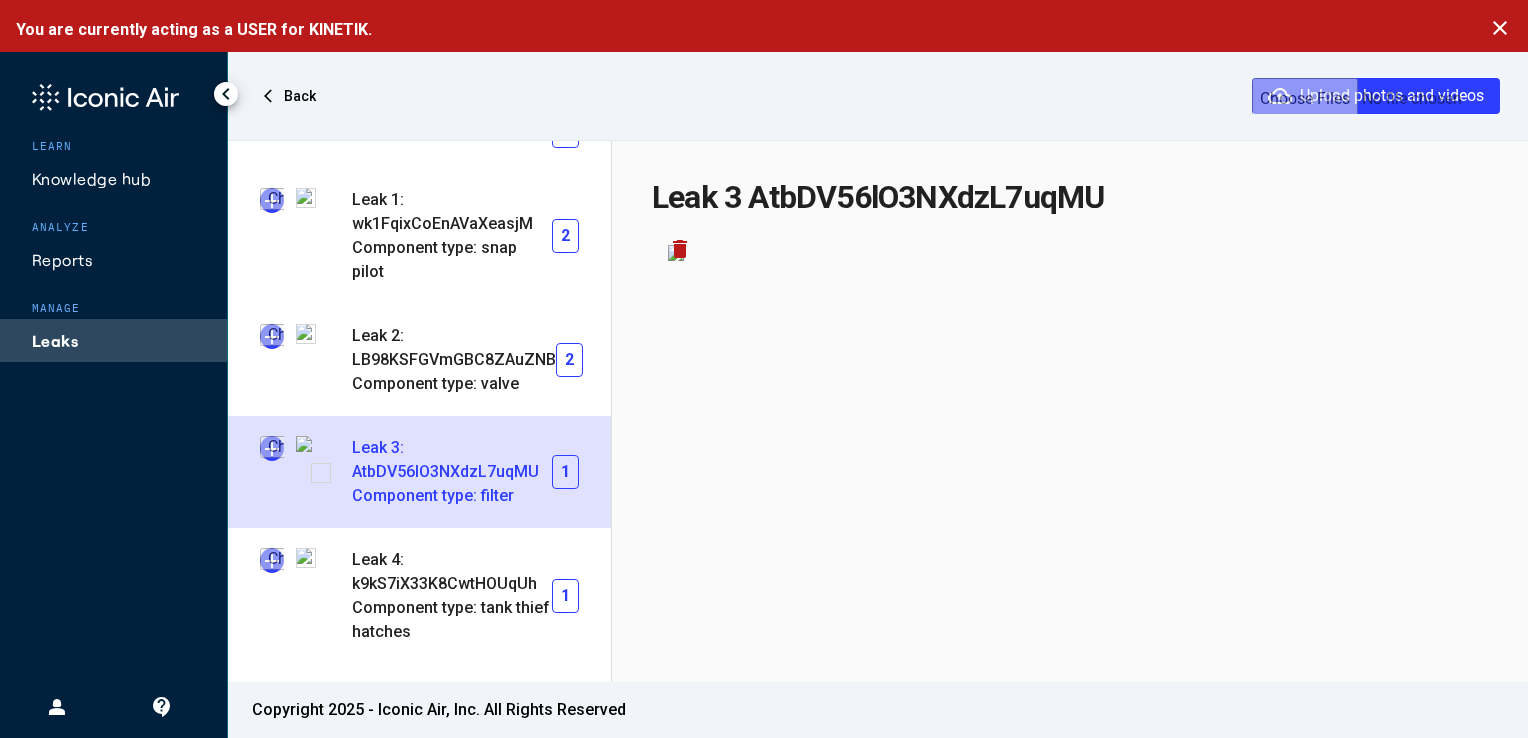 scroll, scrollTop: 360, scrollLeft: 0, axis: vertical 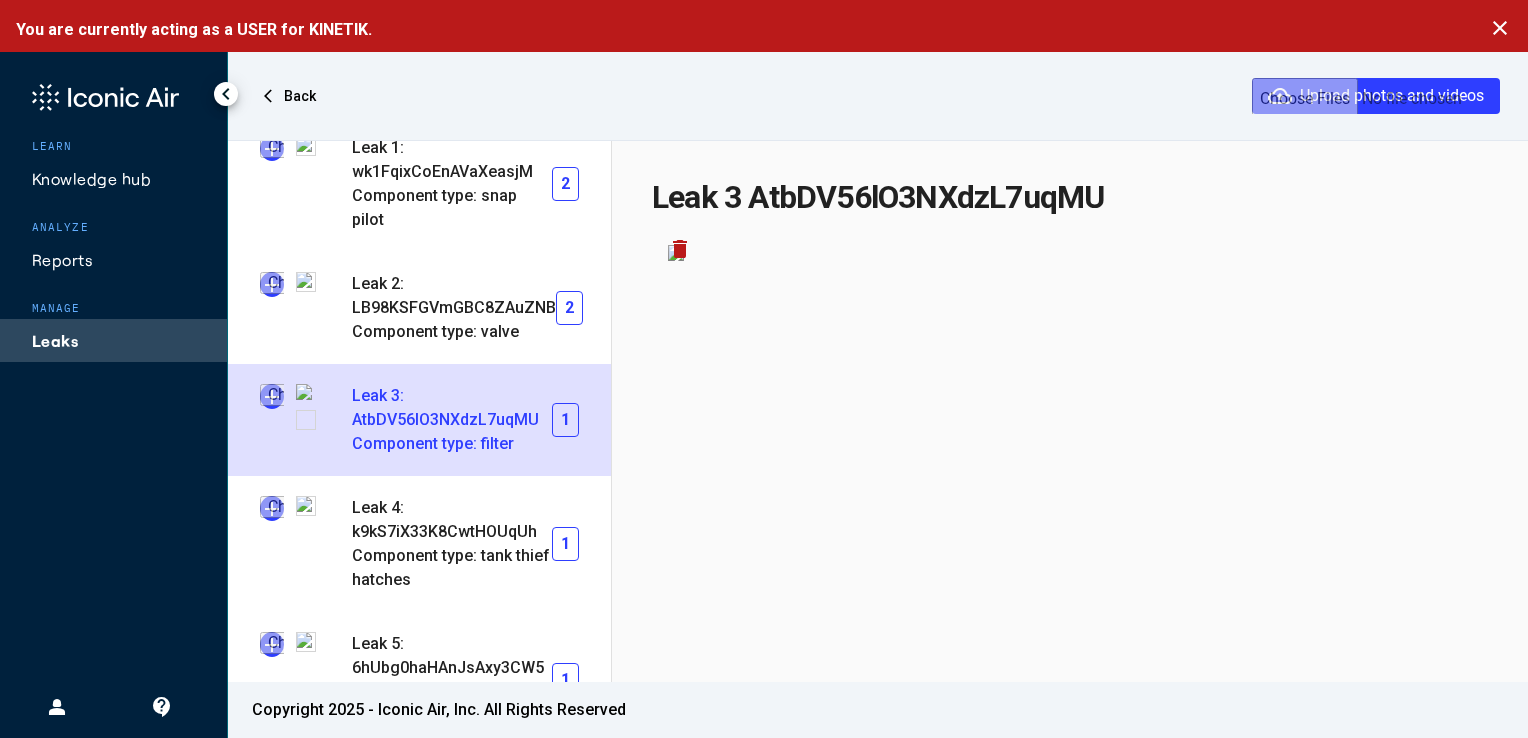 click at bounding box center (272, 396) 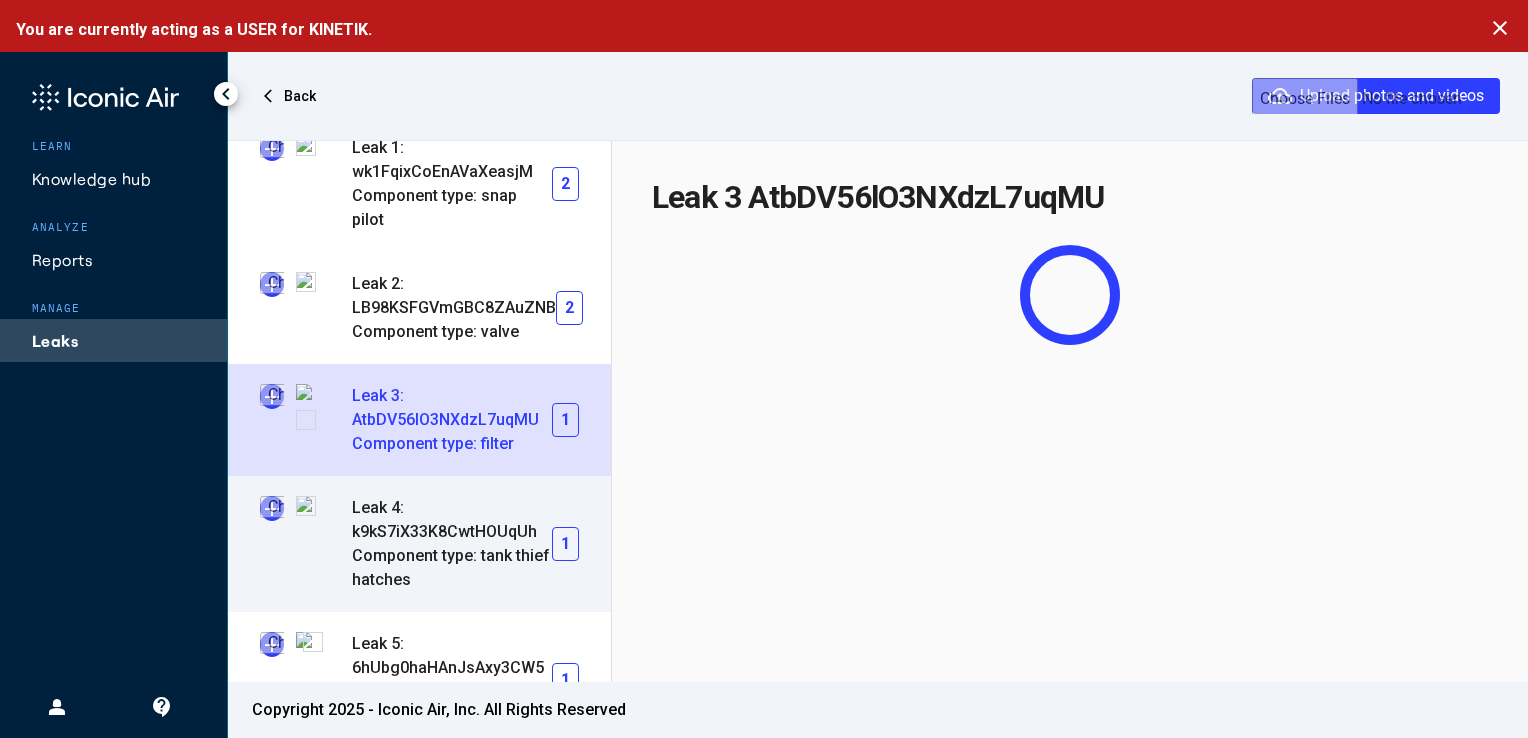 click at bounding box center [272, 508] 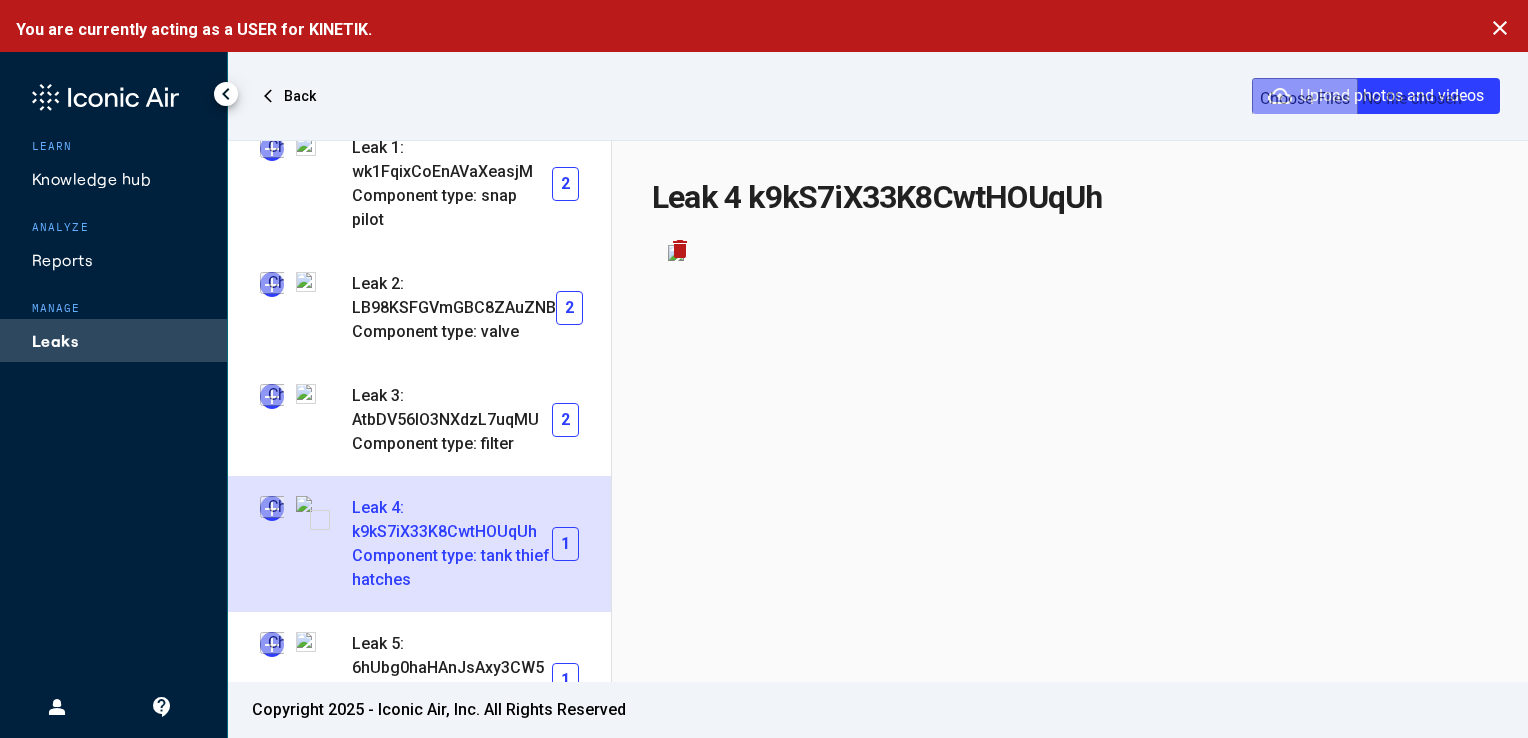scroll, scrollTop: 424, scrollLeft: 0, axis: vertical 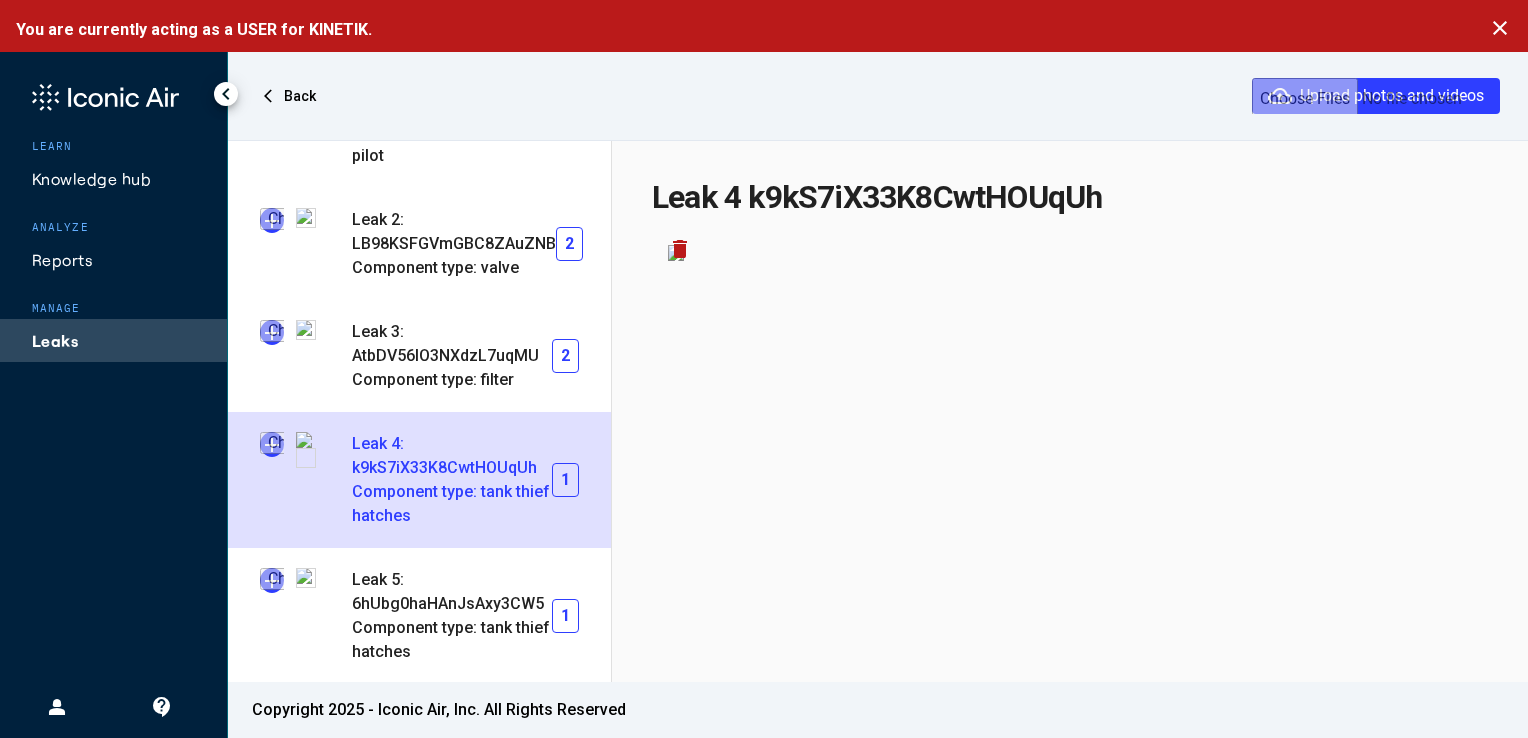 click at bounding box center (272, 444) 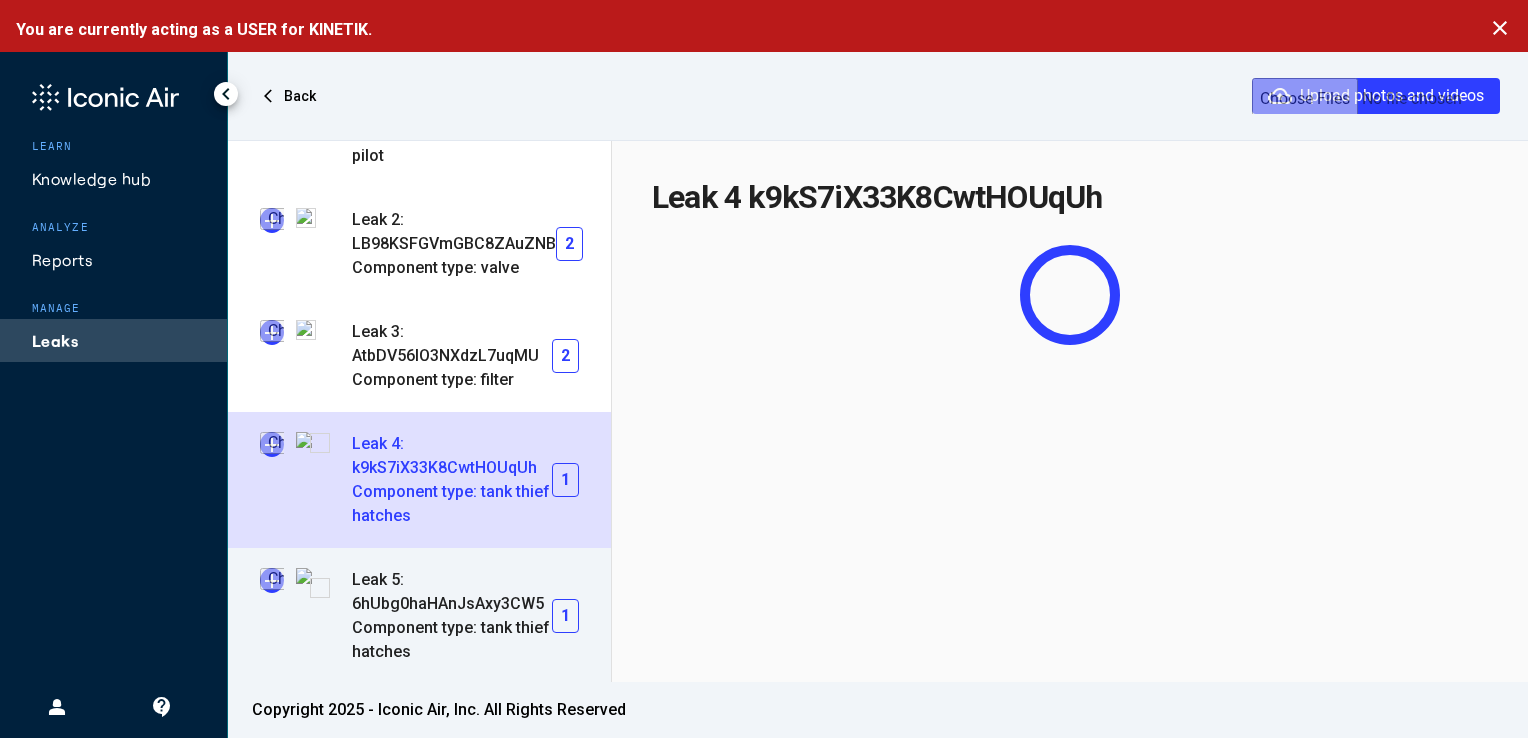 click on "Leak 5: 6hUbg0haHAnJsAxy3CW5" at bounding box center [452, 592] 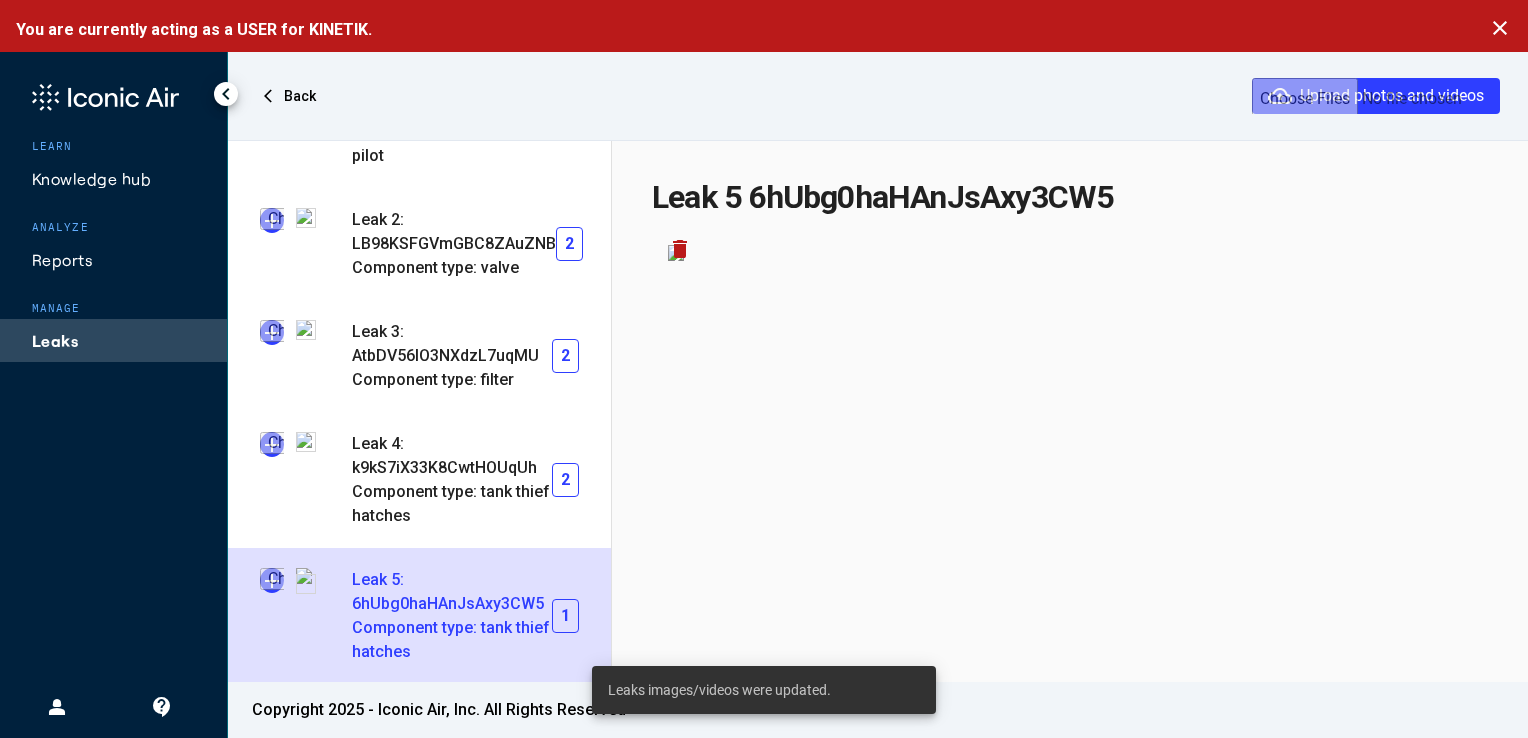 click at bounding box center (272, 580) 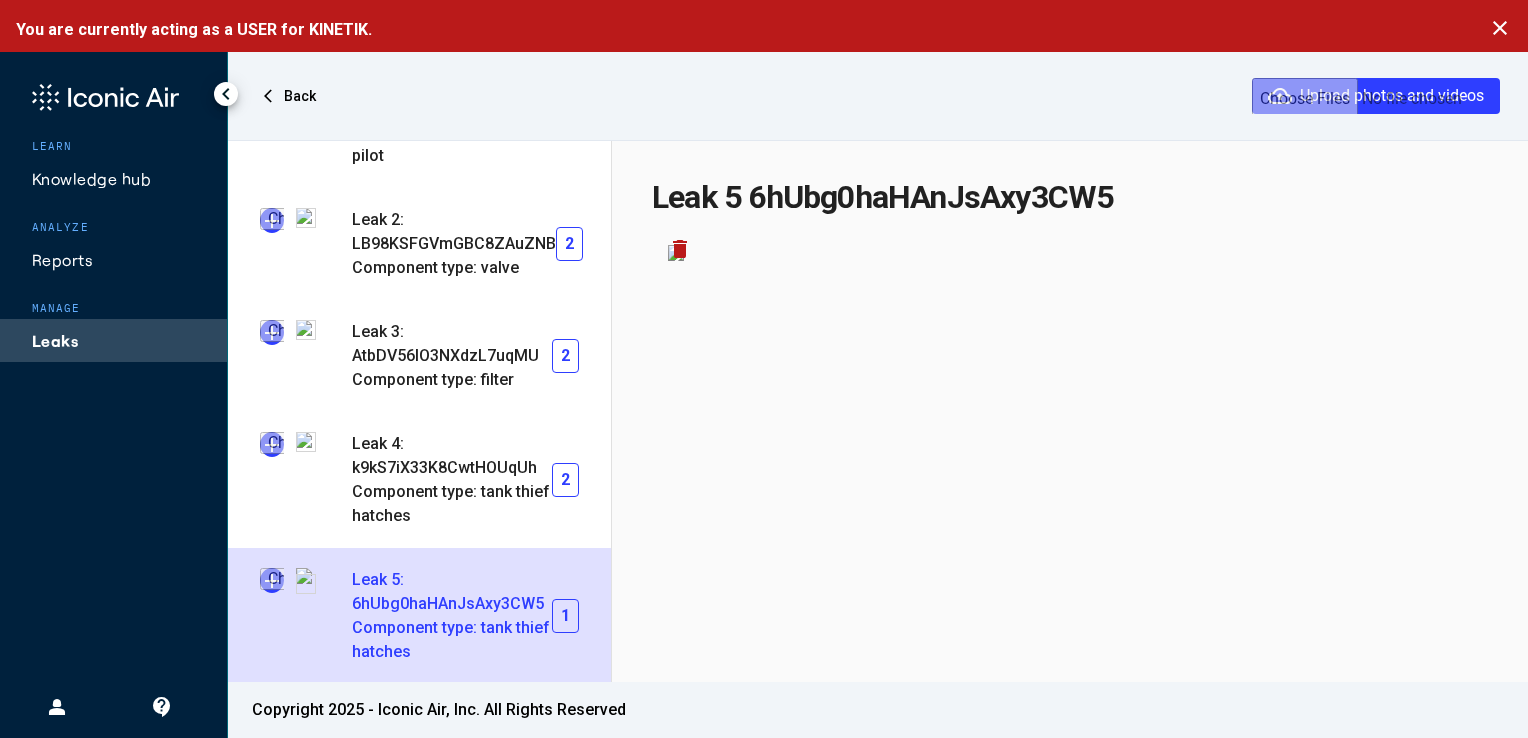 type on "**********" 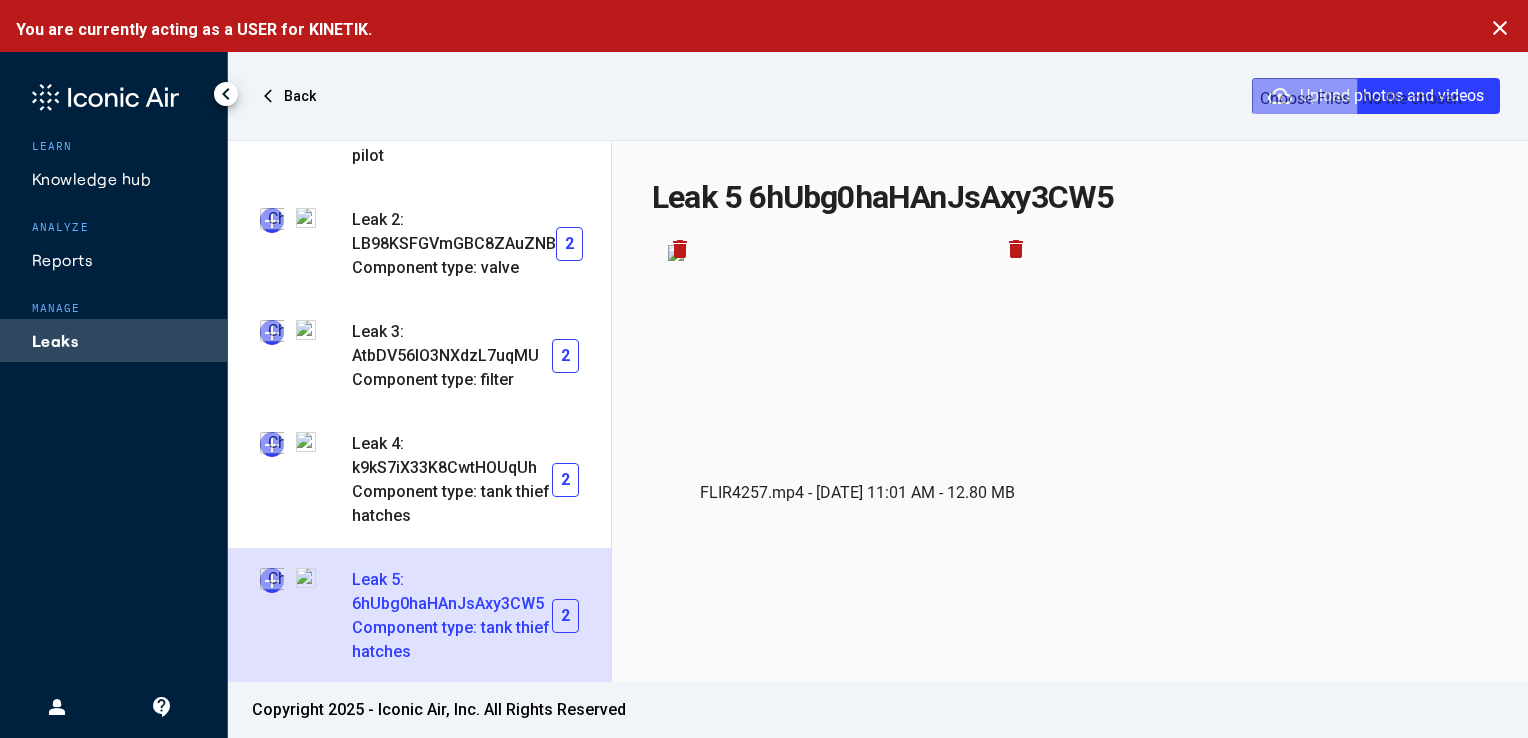 click on "Leaks" 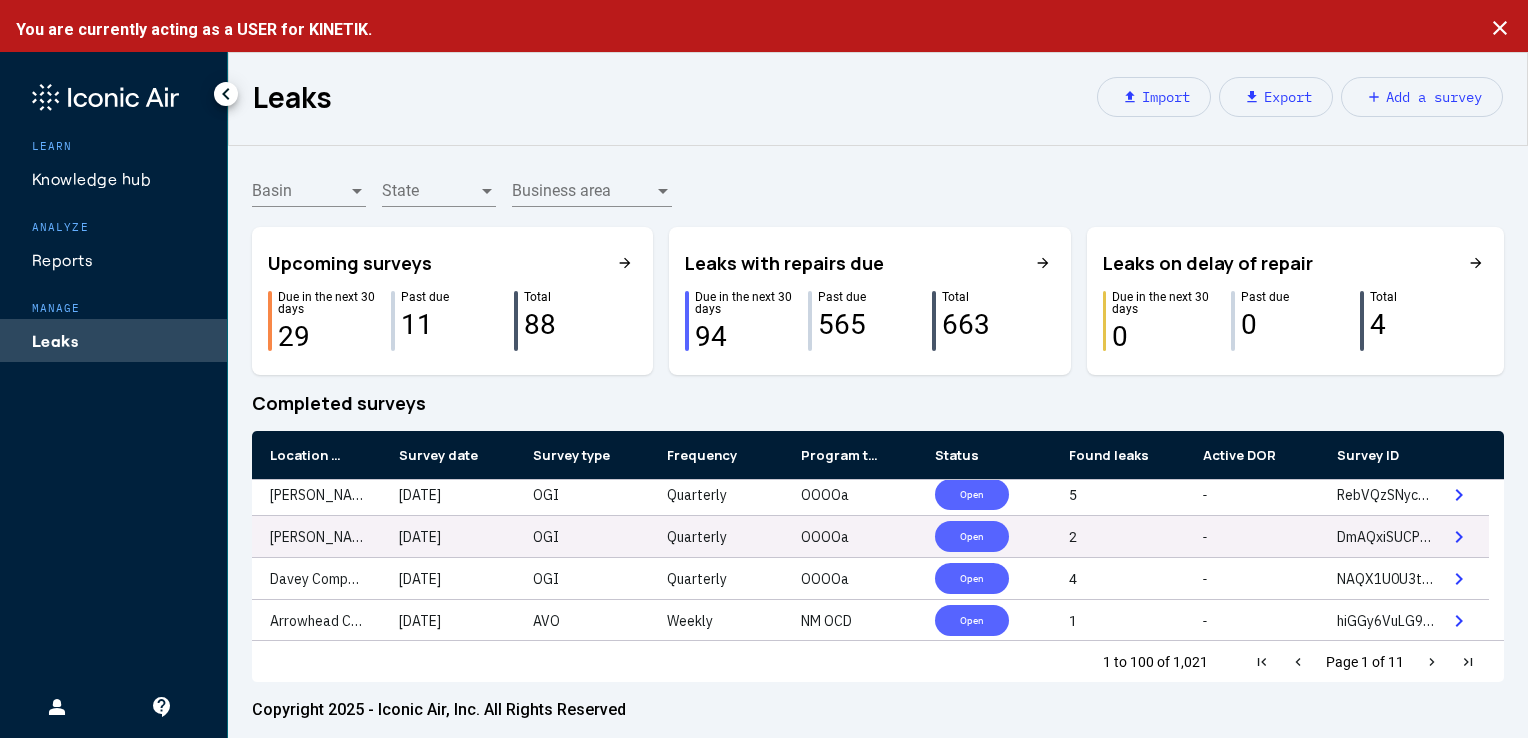 scroll, scrollTop: 679, scrollLeft: 0, axis: vertical 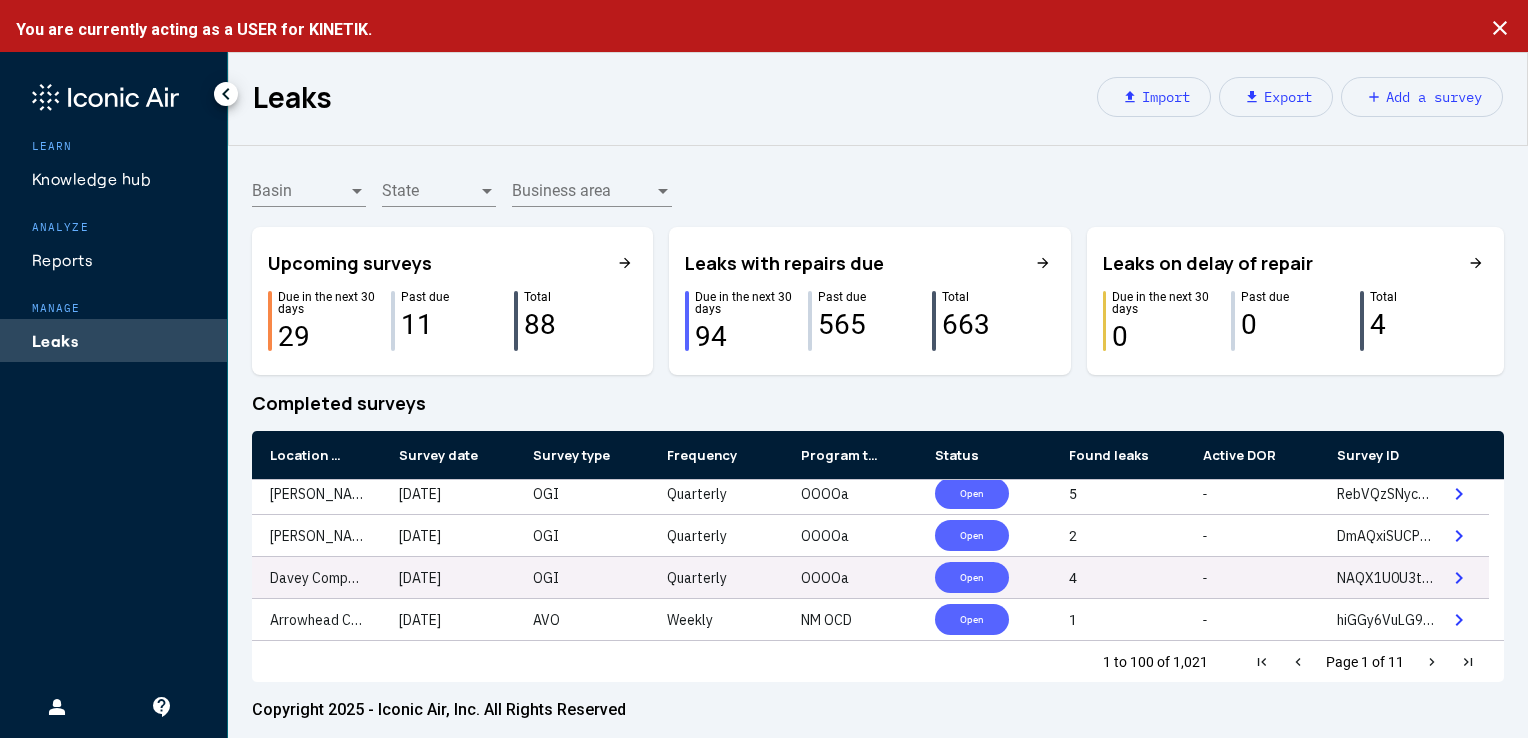 click on "Open" 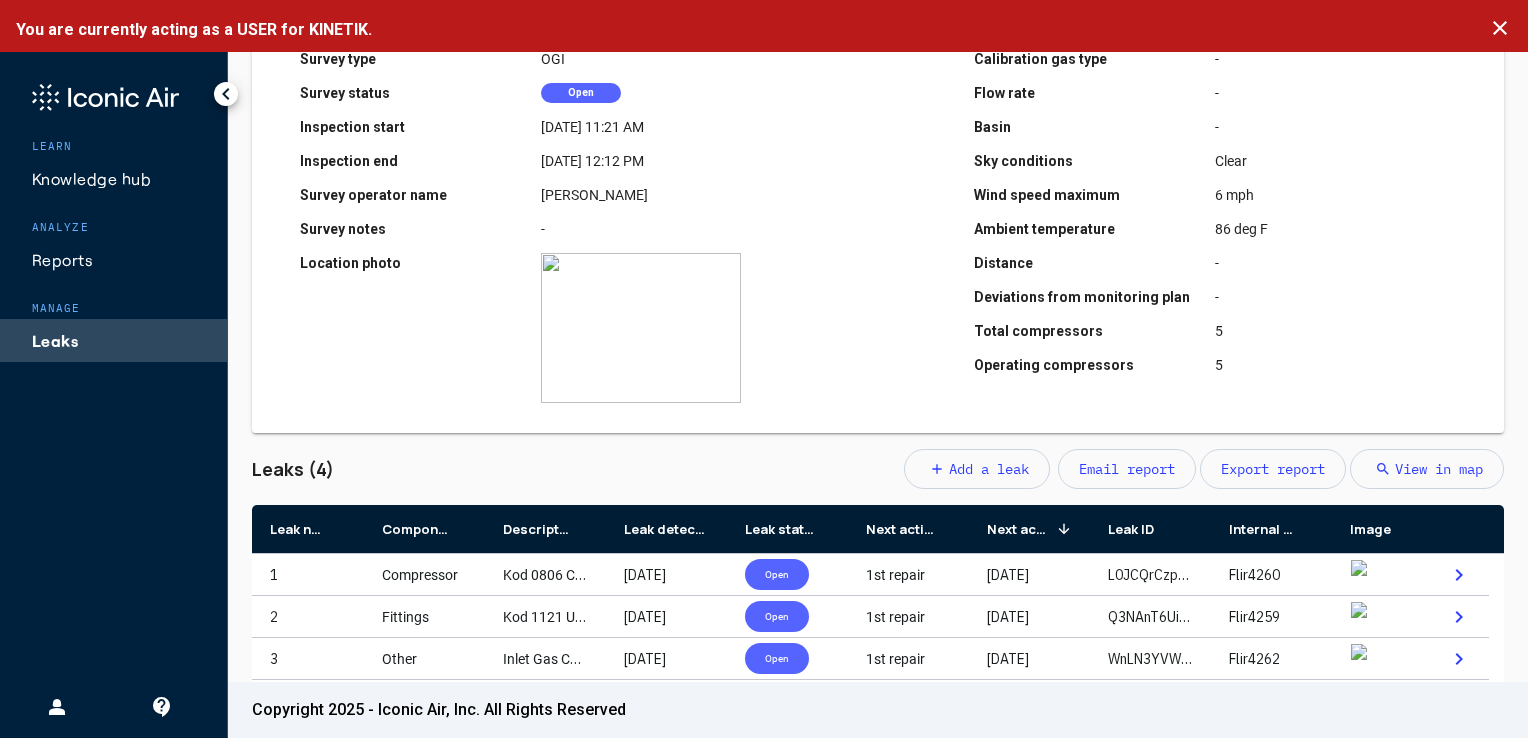 scroll, scrollTop: 0, scrollLeft: 0, axis: both 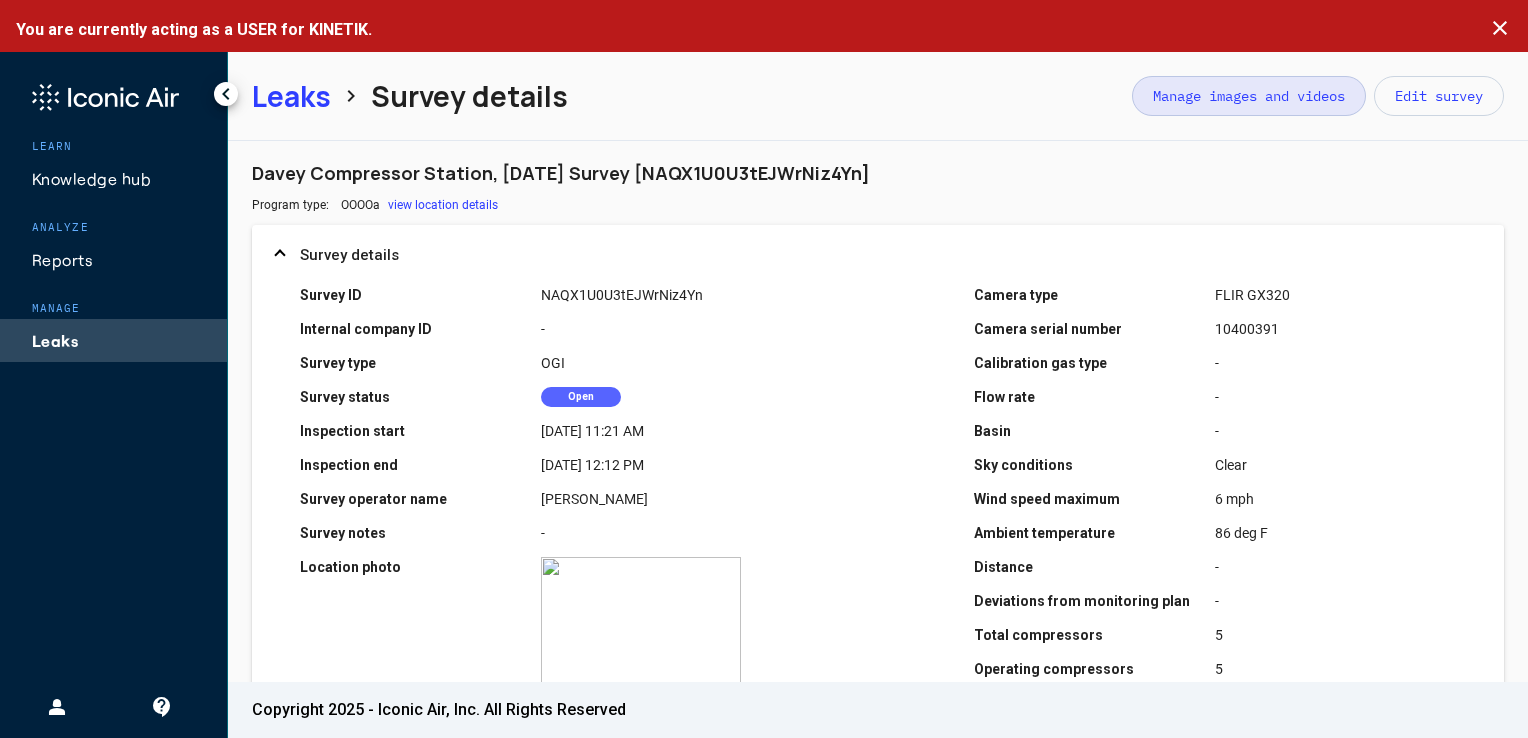 click on "Manage images and videos" at bounding box center (1249, 96) 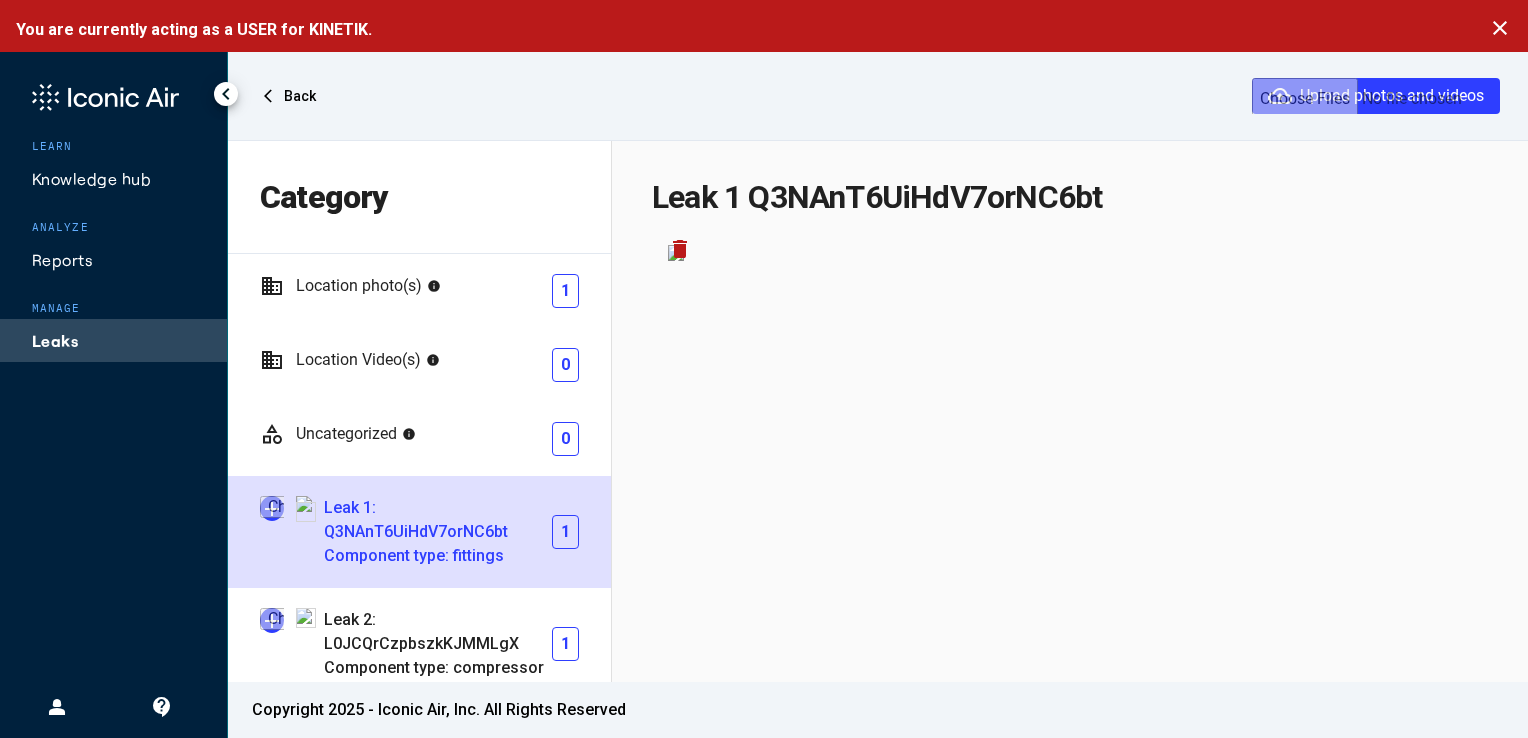 click at bounding box center (272, 508) 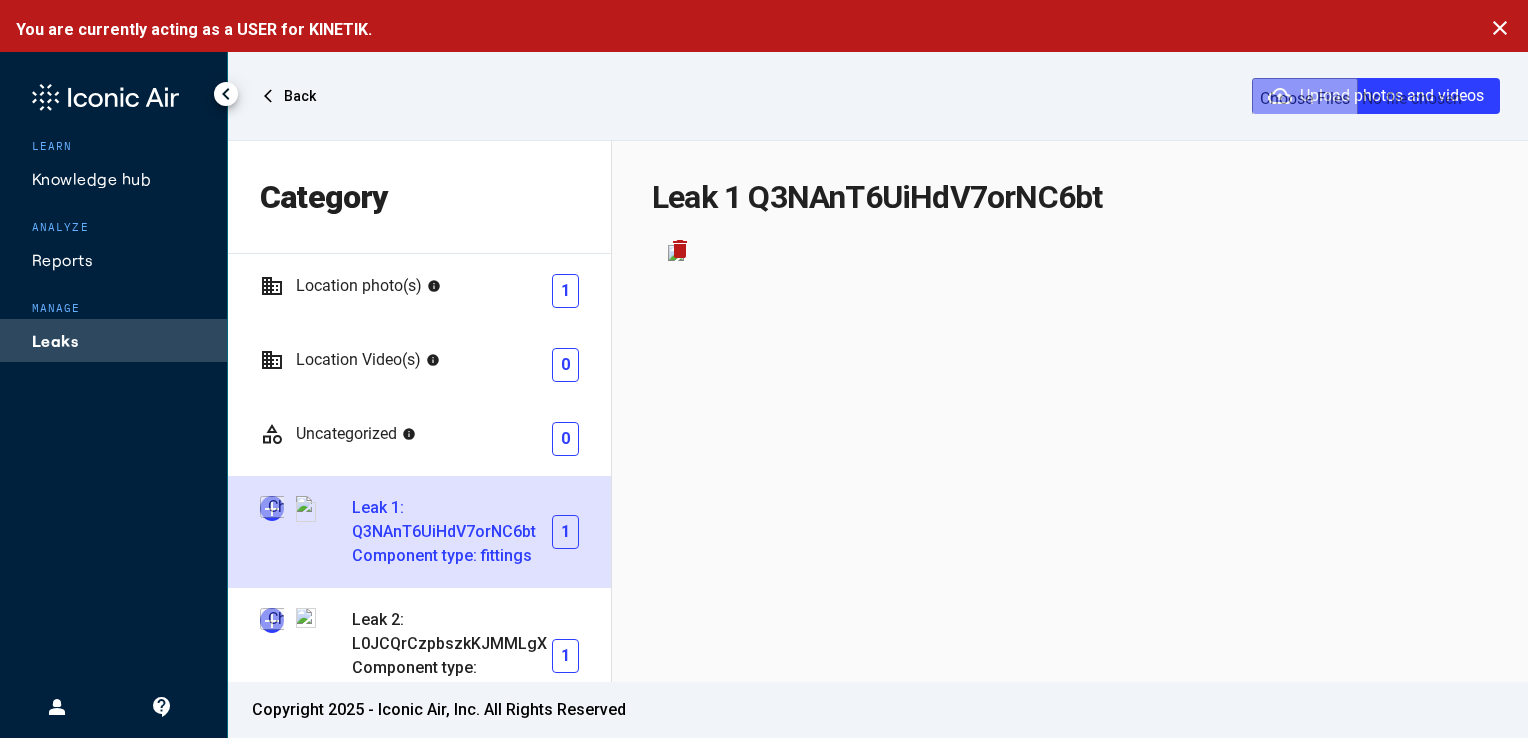 type on "**********" 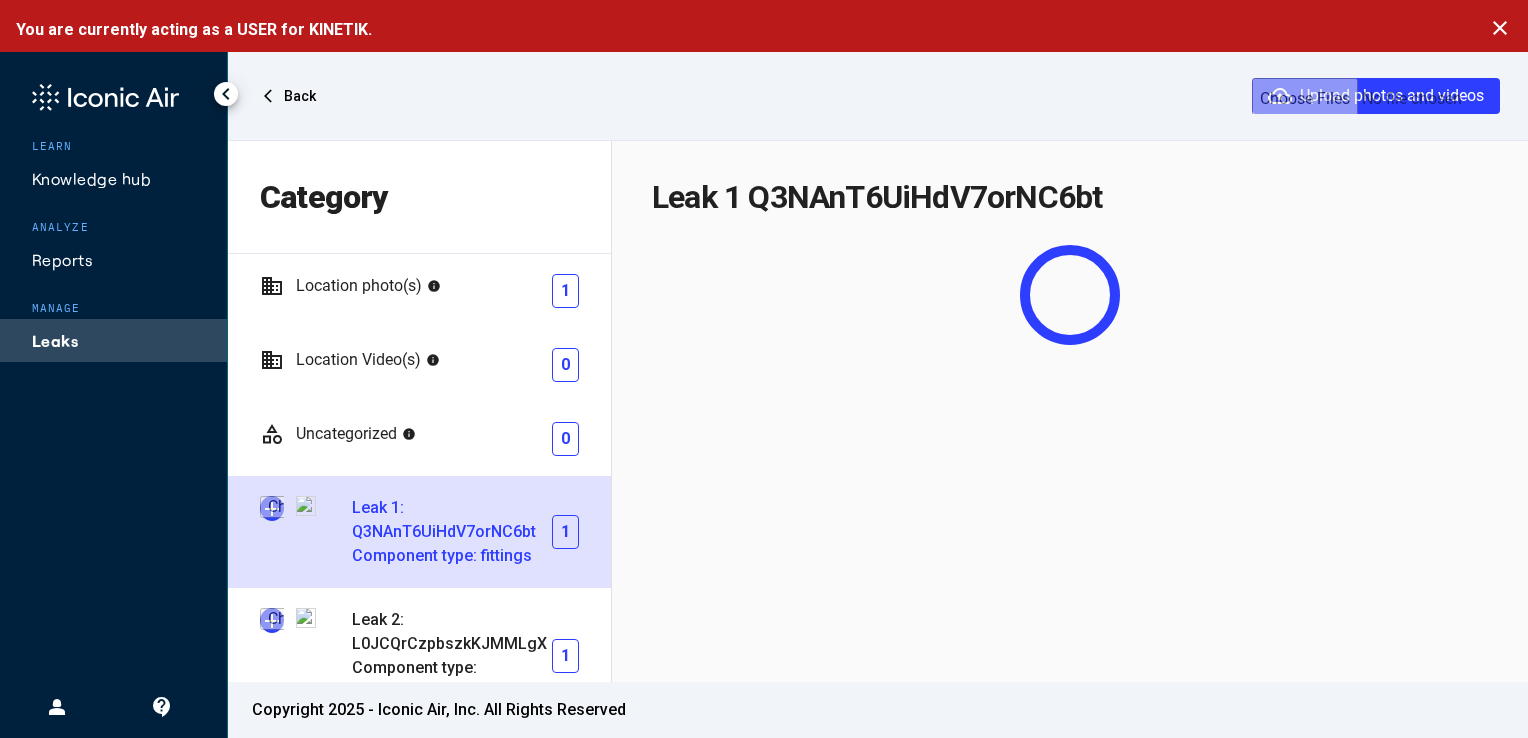 click at bounding box center [272, 508] 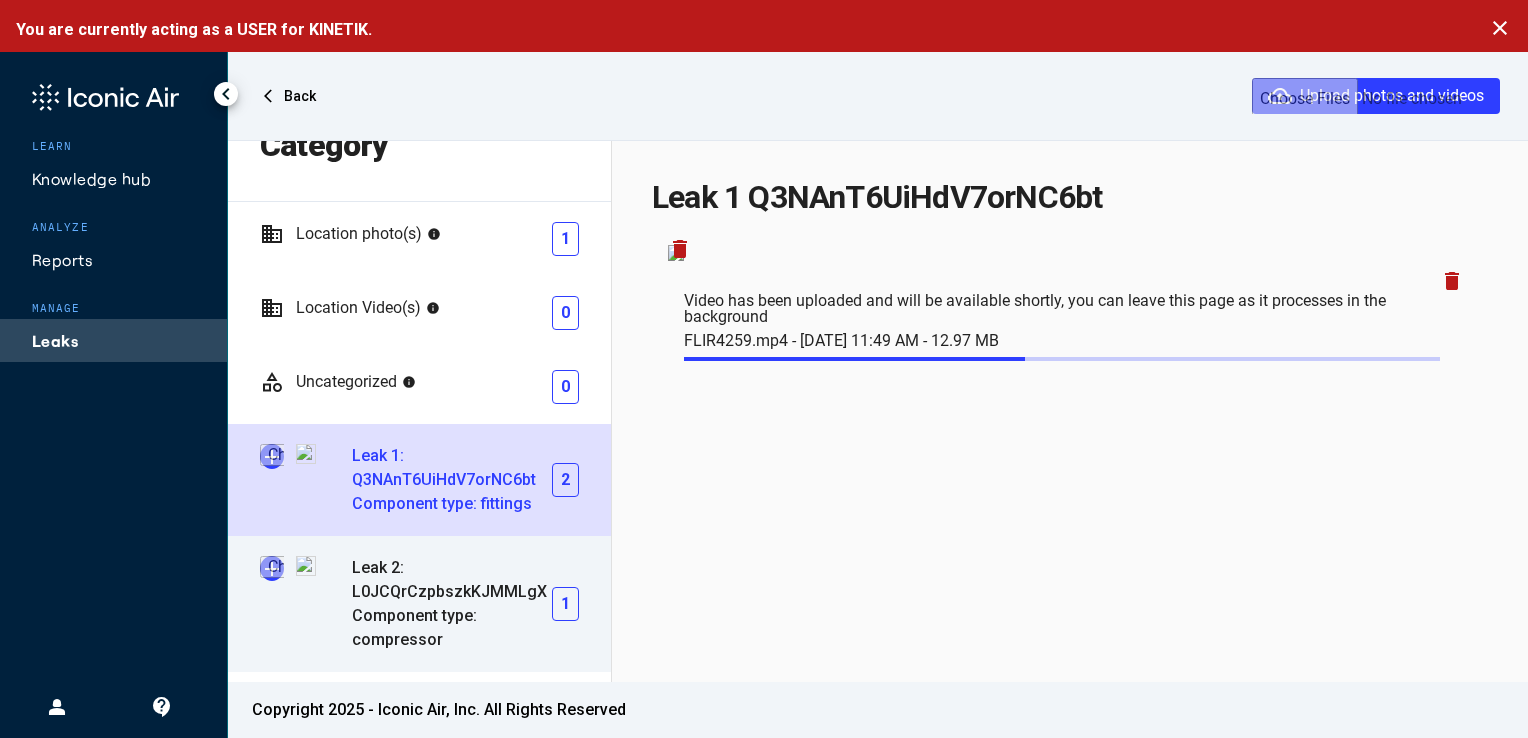 scroll, scrollTop: 52, scrollLeft: 0, axis: vertical 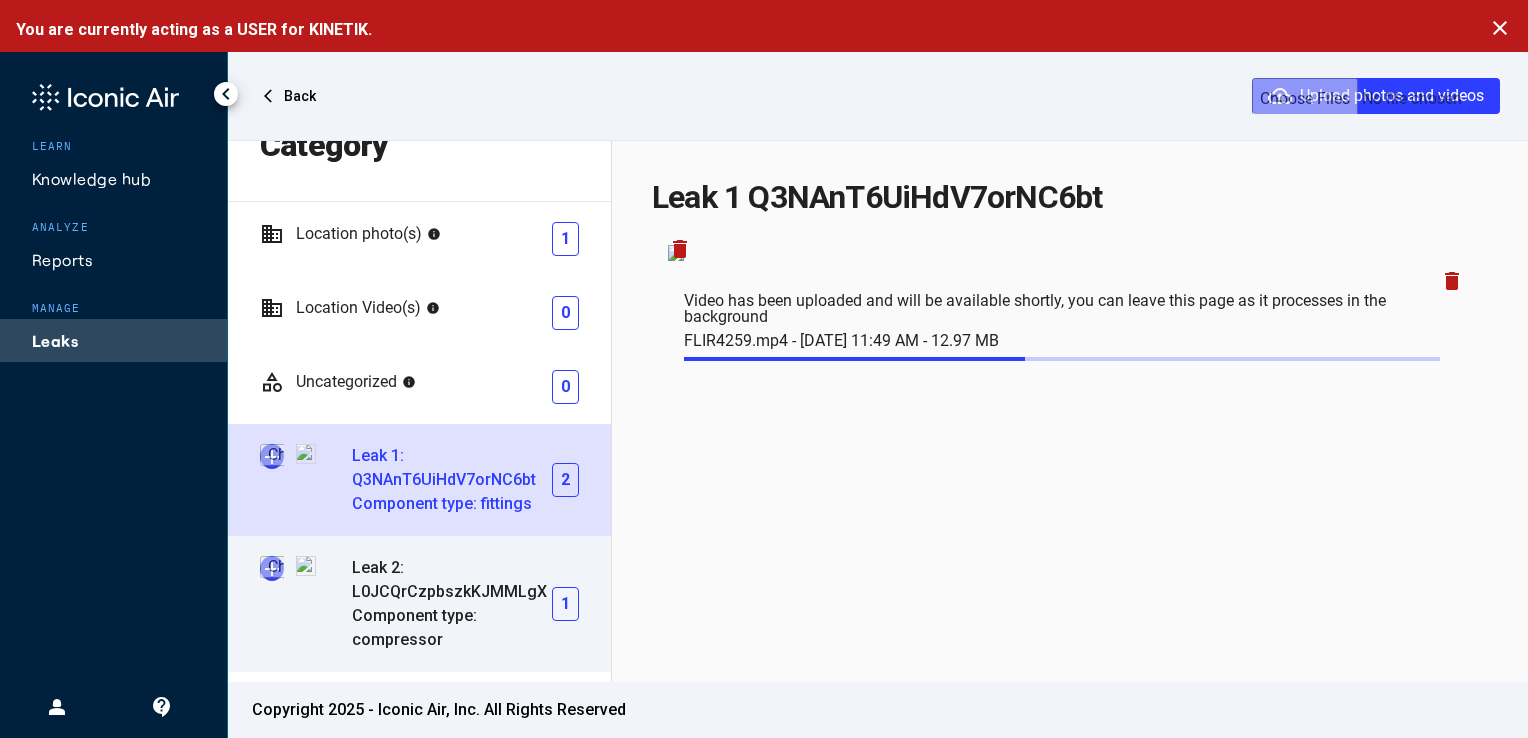 click on "Component type: compressor" at bounding box center (452, 628) 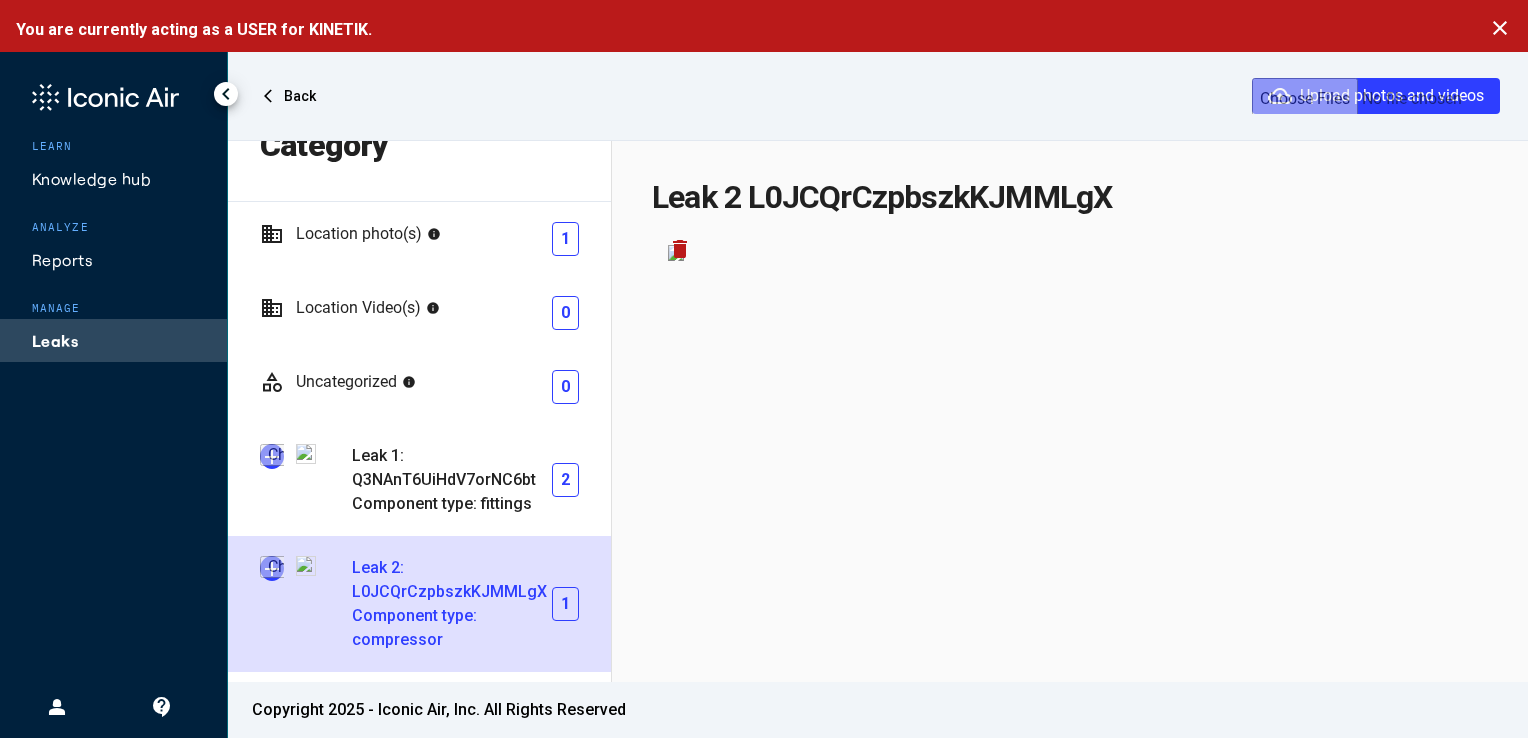 scroll, scrollTop: 132, scrollLeft: 0, axis: vertical 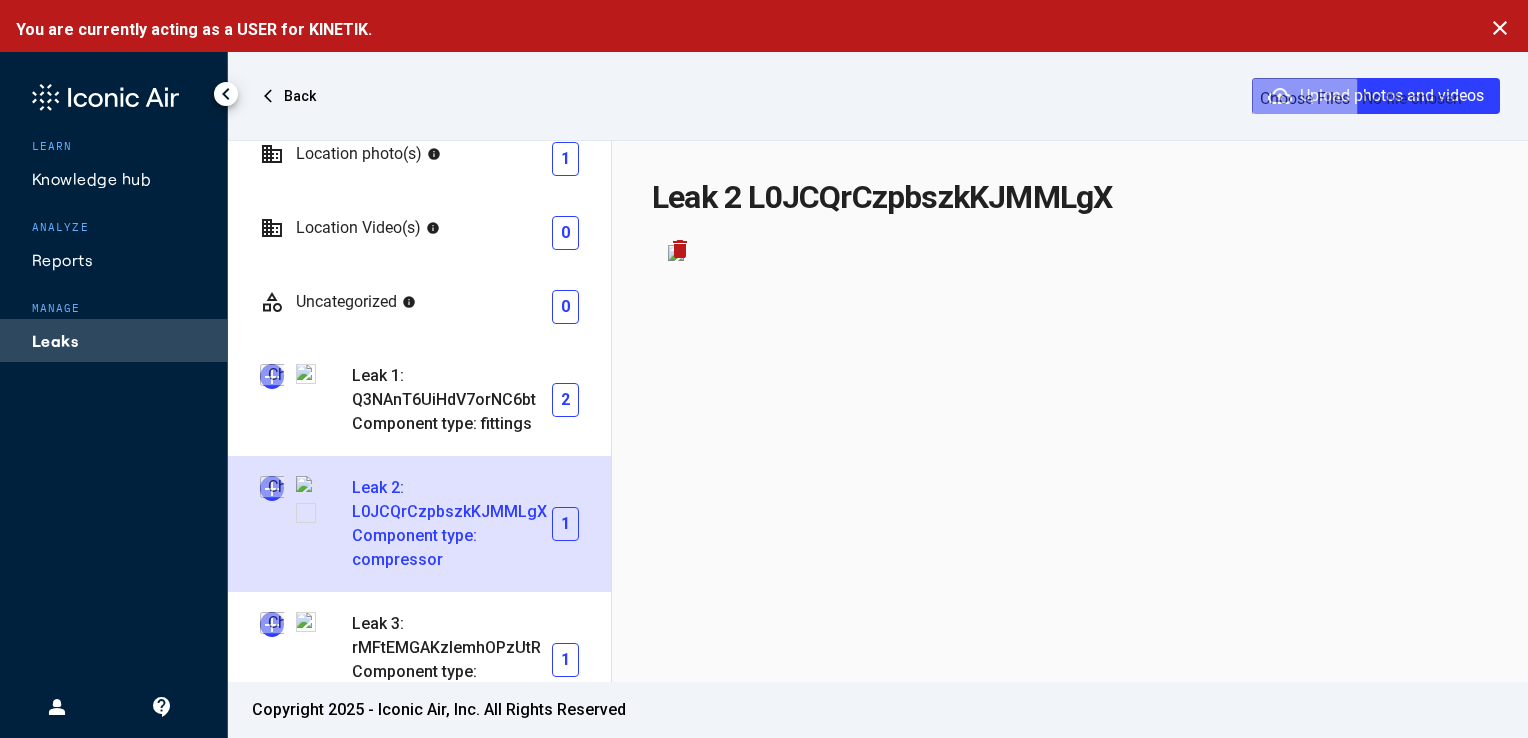 click at bounding box center (272, 488) 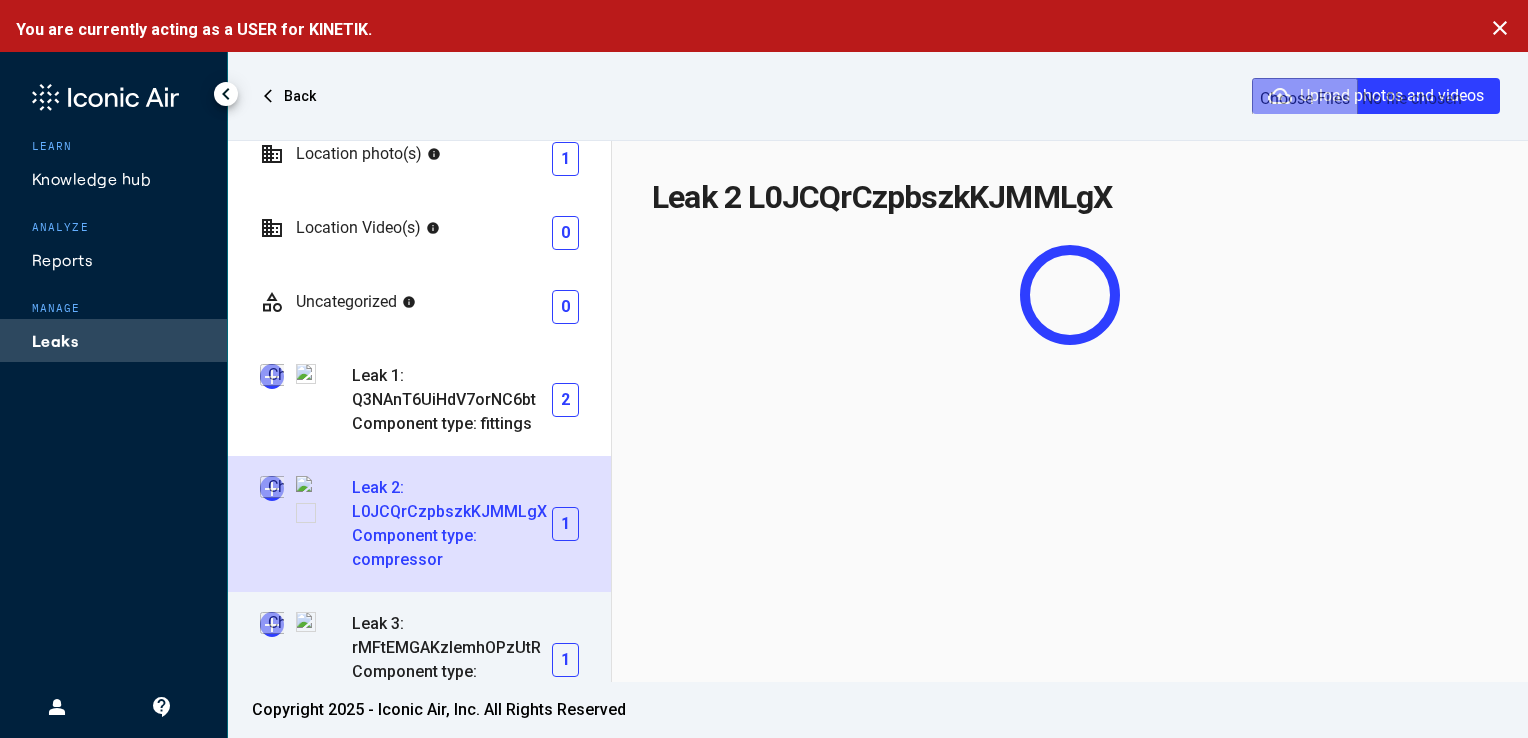 scroll, scrollTop: 200, scrollLeft: 0, axis: vertical 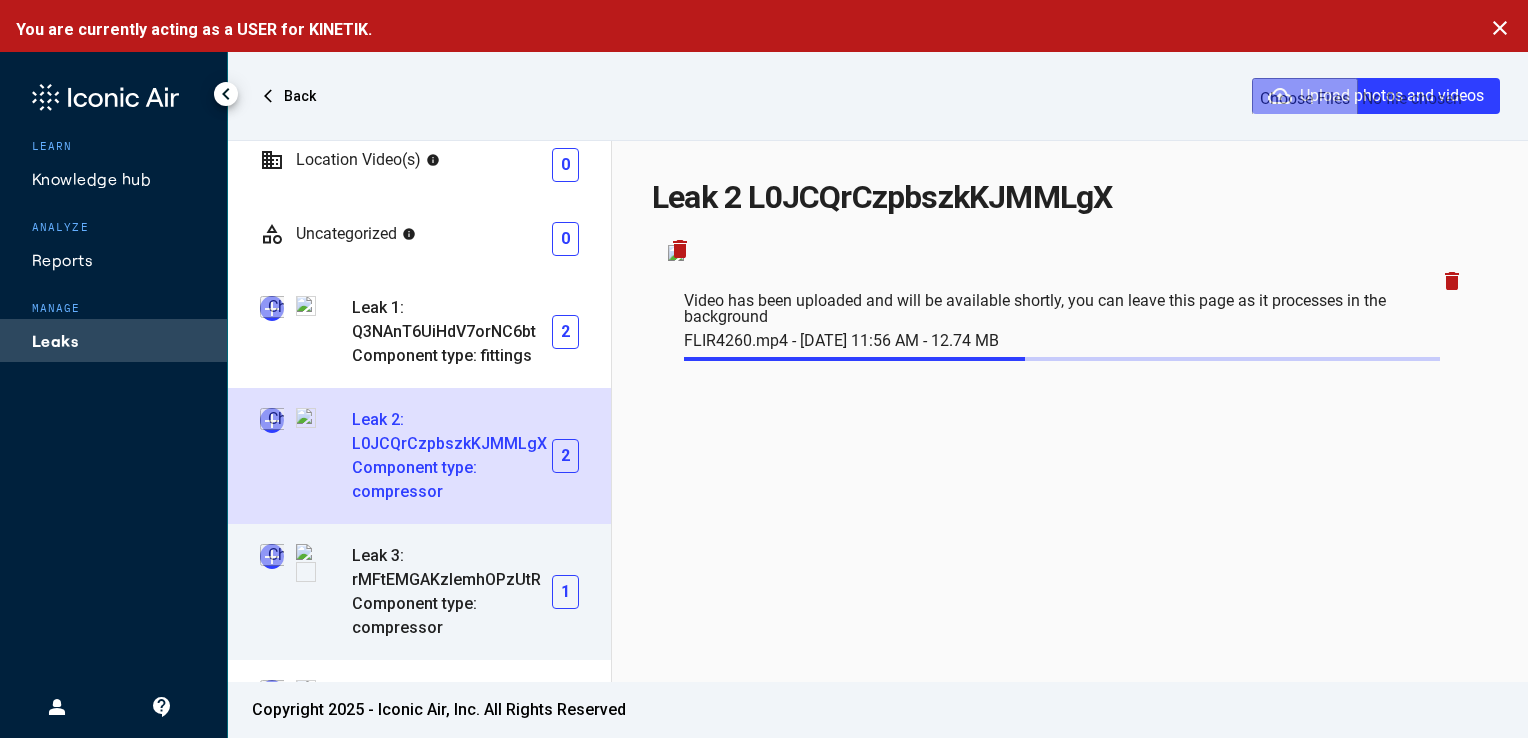 click at bounding box center [272, 556] 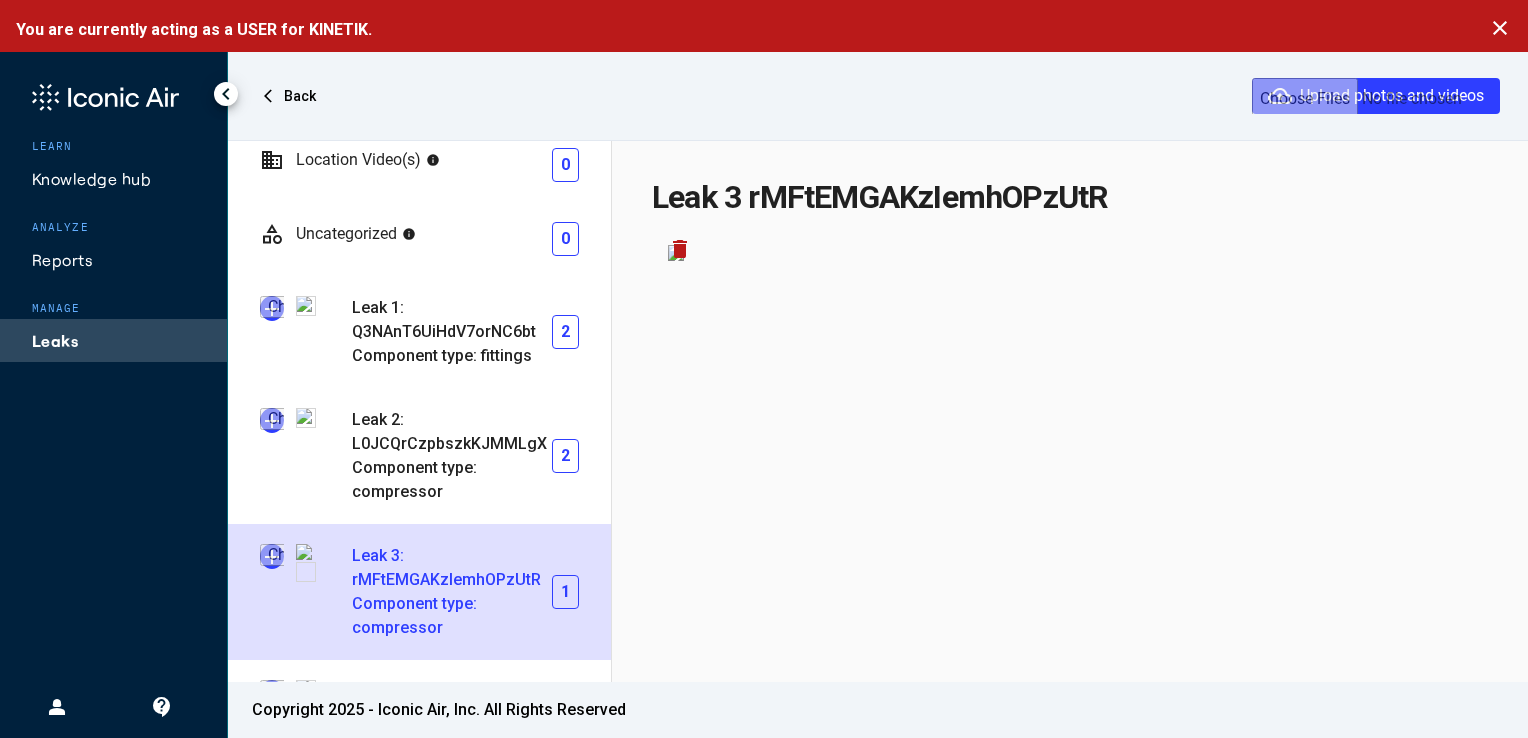type on "**********" 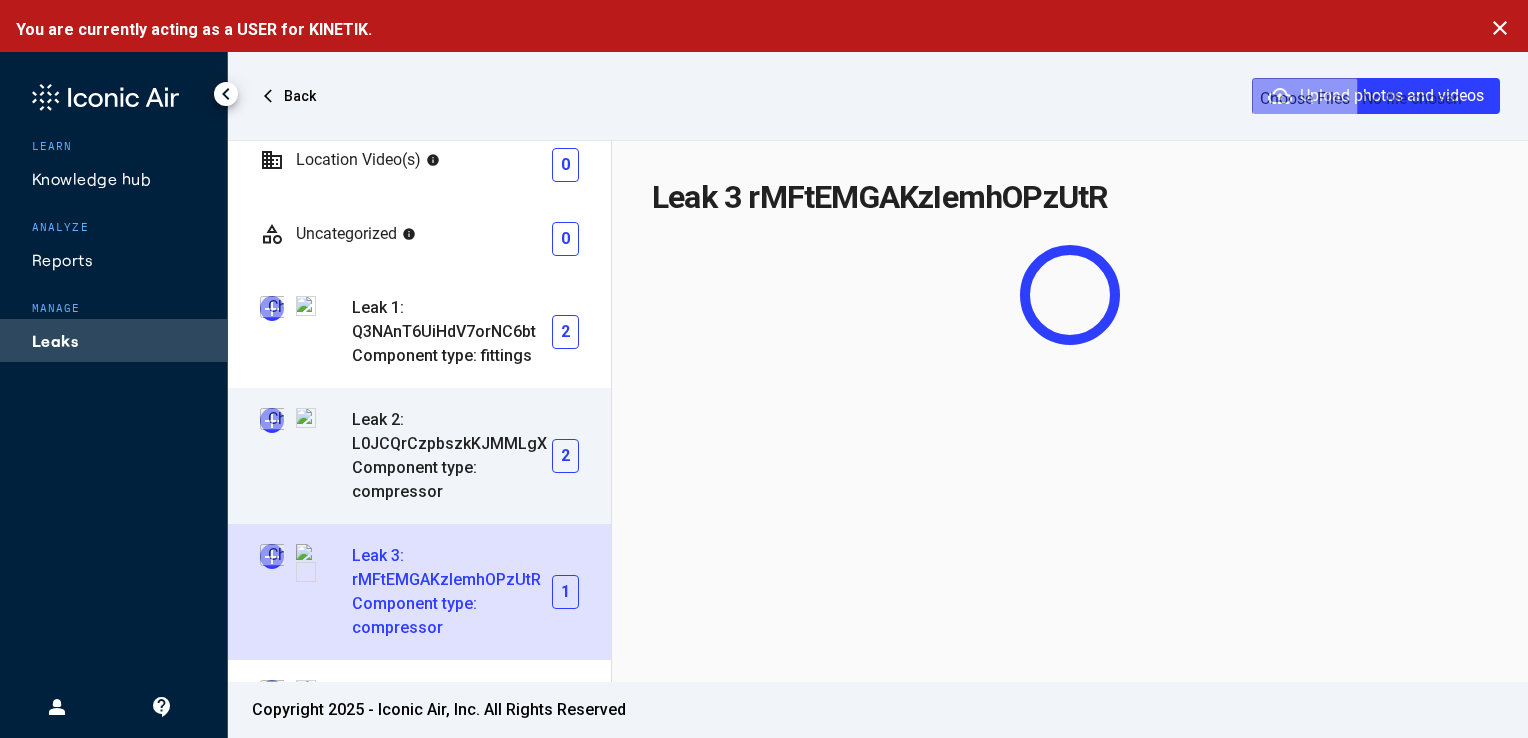 scroll, scrollTop: 288, scrollLeft: 0, axis: vertical 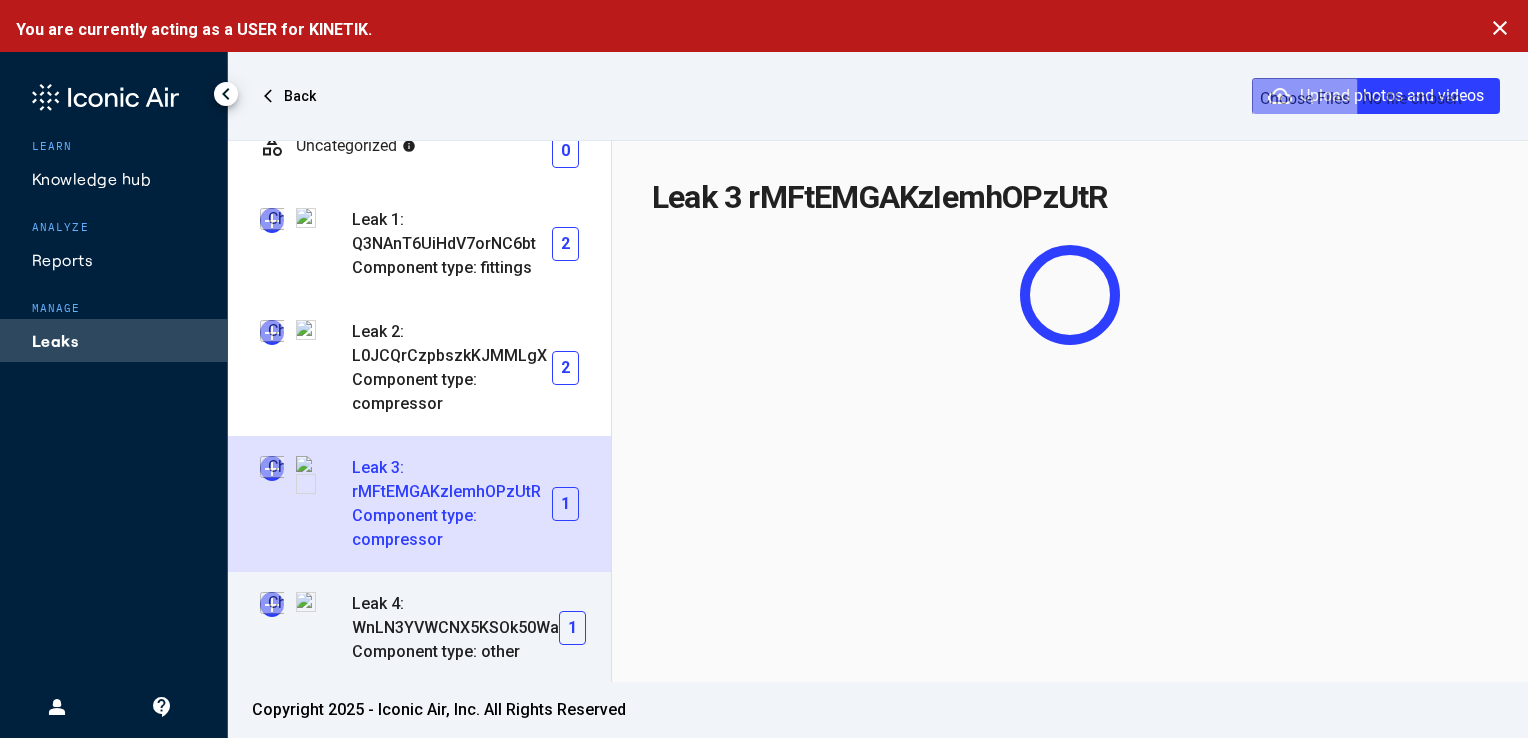 click at bounding box center (272, 604) 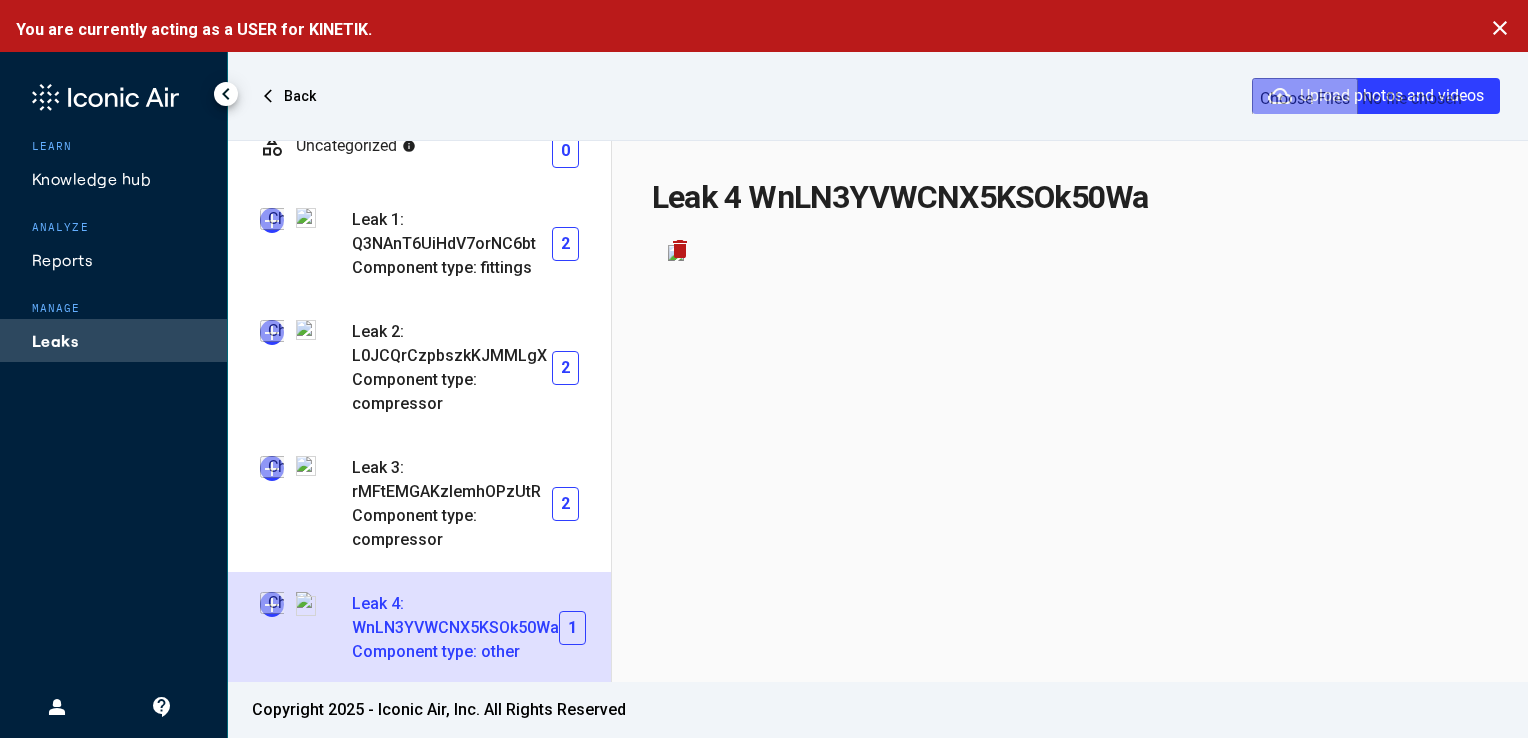 click at bounding box center (272, 604) 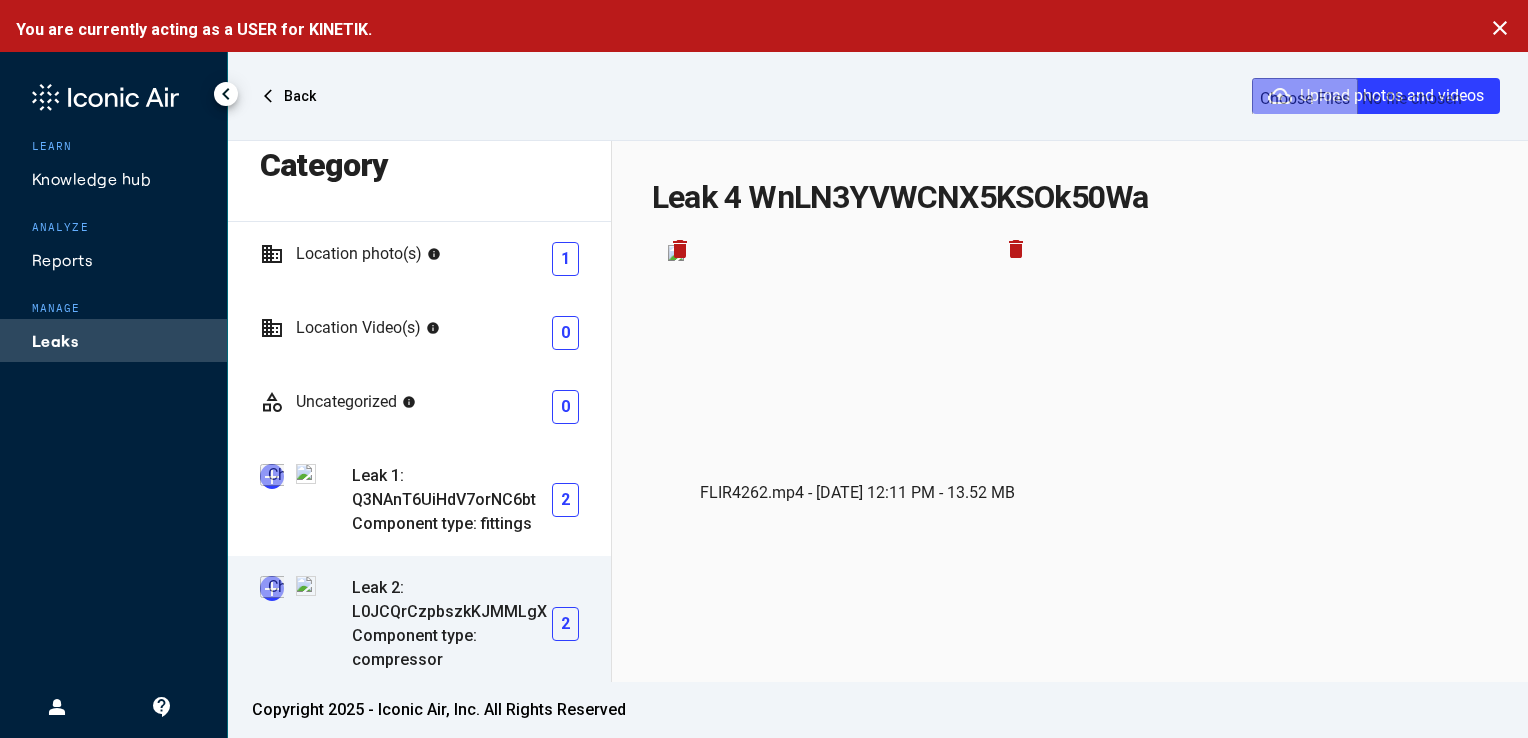 scroll, scrollTop: 0, scrollLeft: 0, axis: both 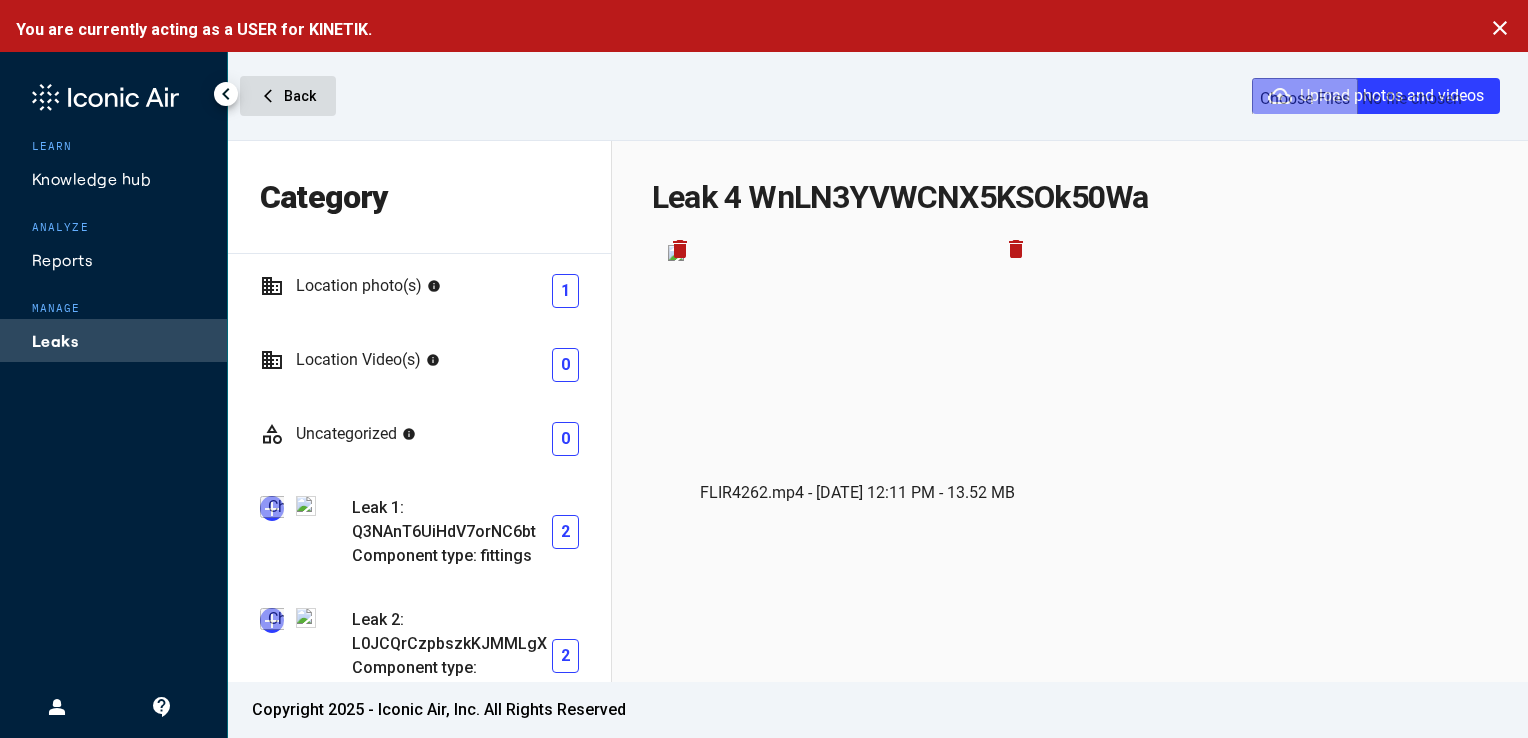 click on "arrow_back_ios  Back" 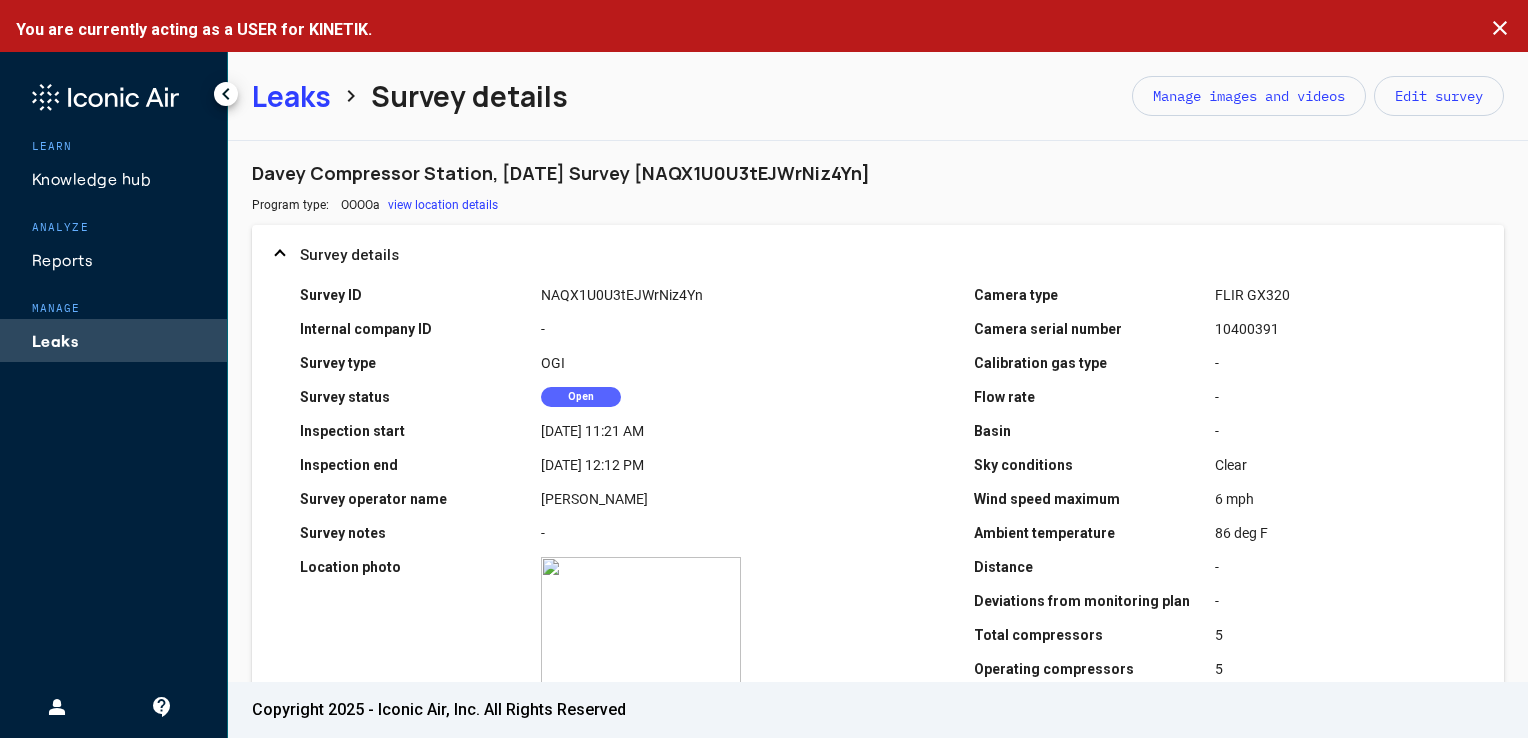 click on "Leaks" 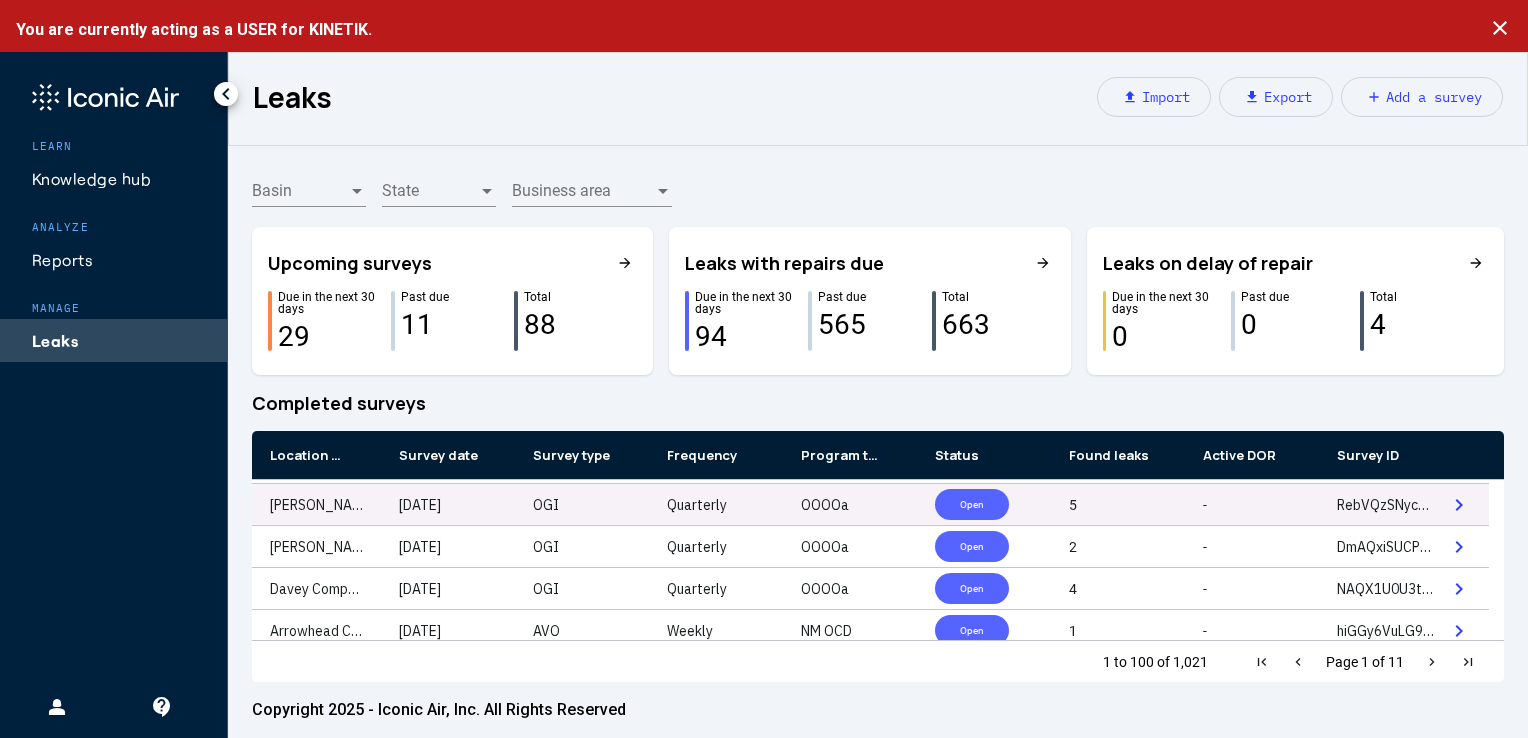scroll, scrollTop: 670, scrollLeft: 0, axis: vertical 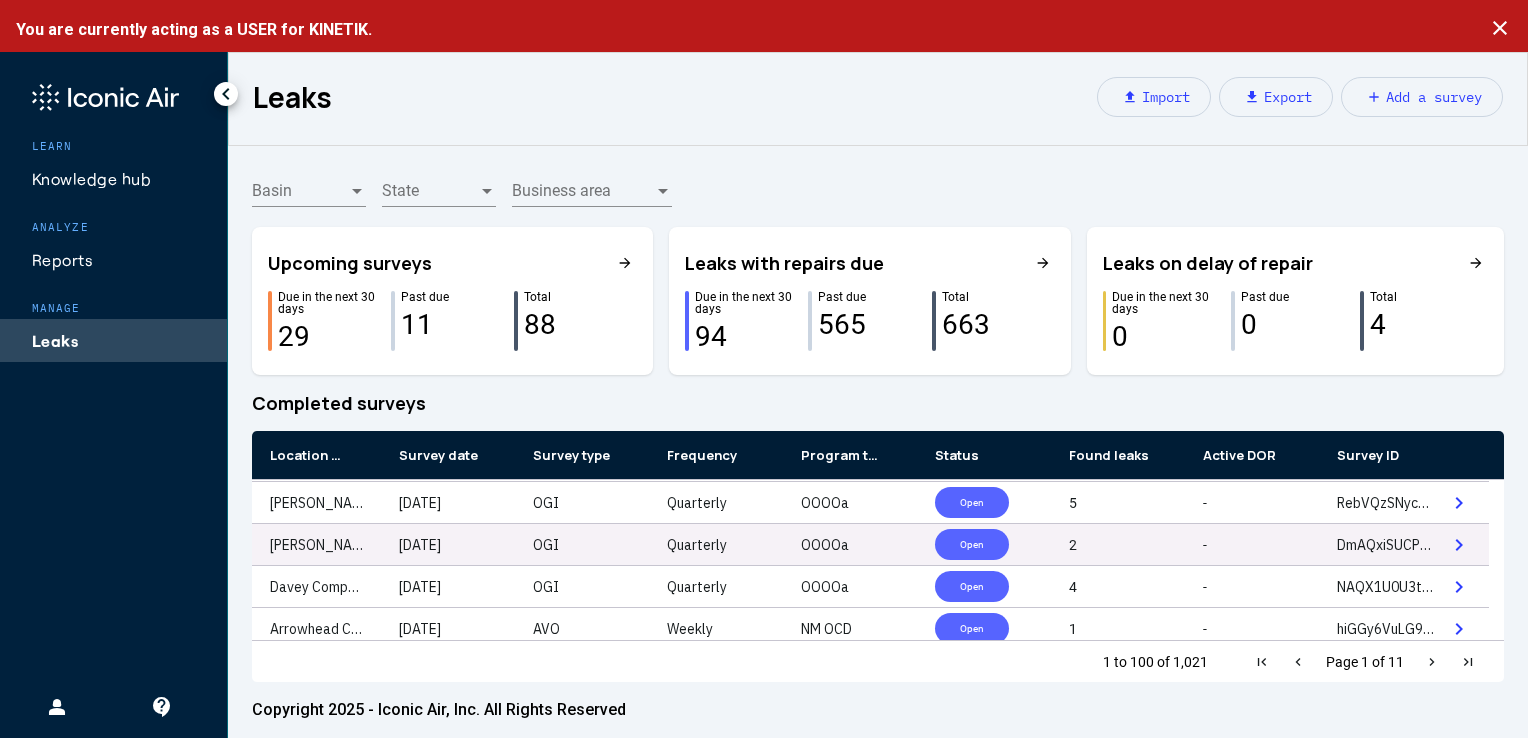 click on "Open" 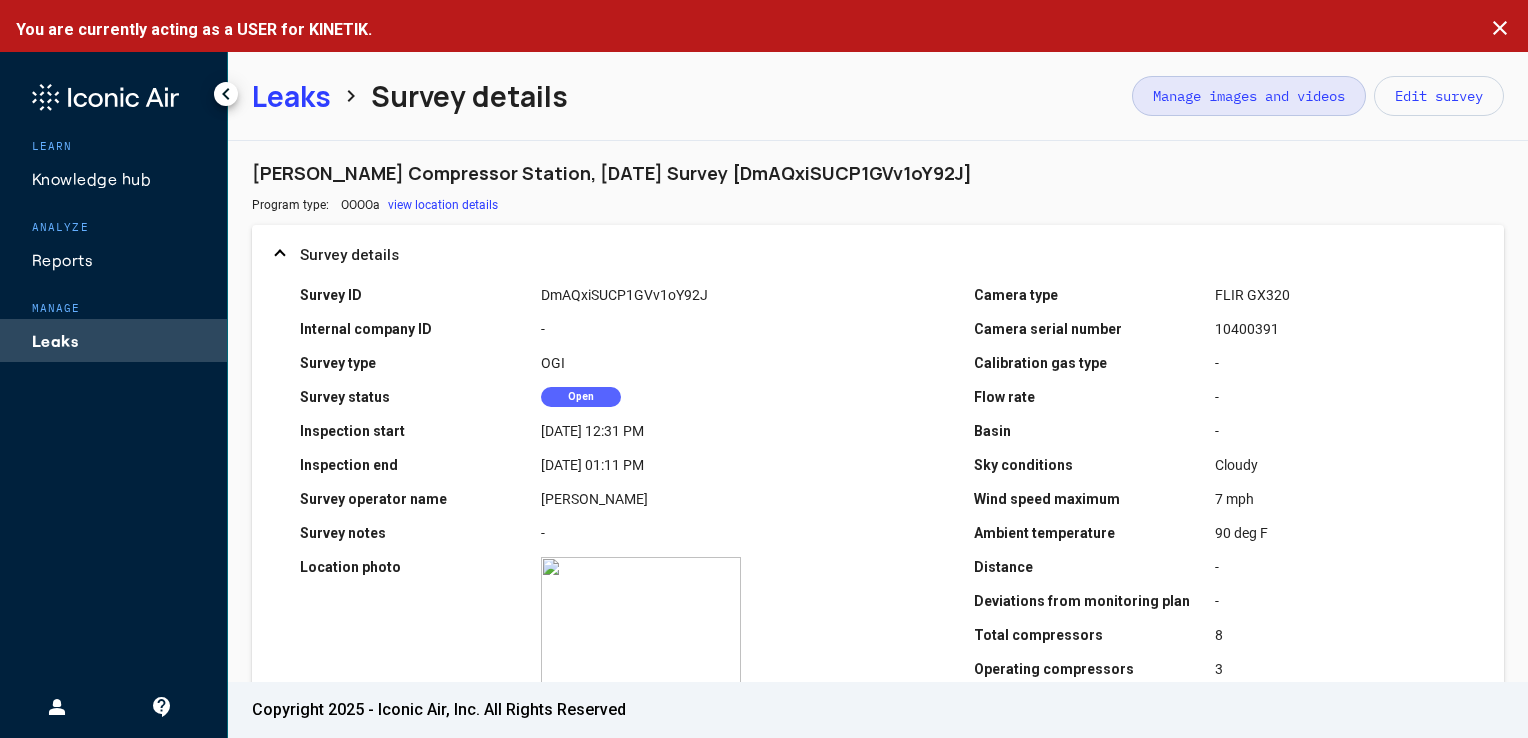 click on "Manage images and videos" at bounding box center [1249, 96] 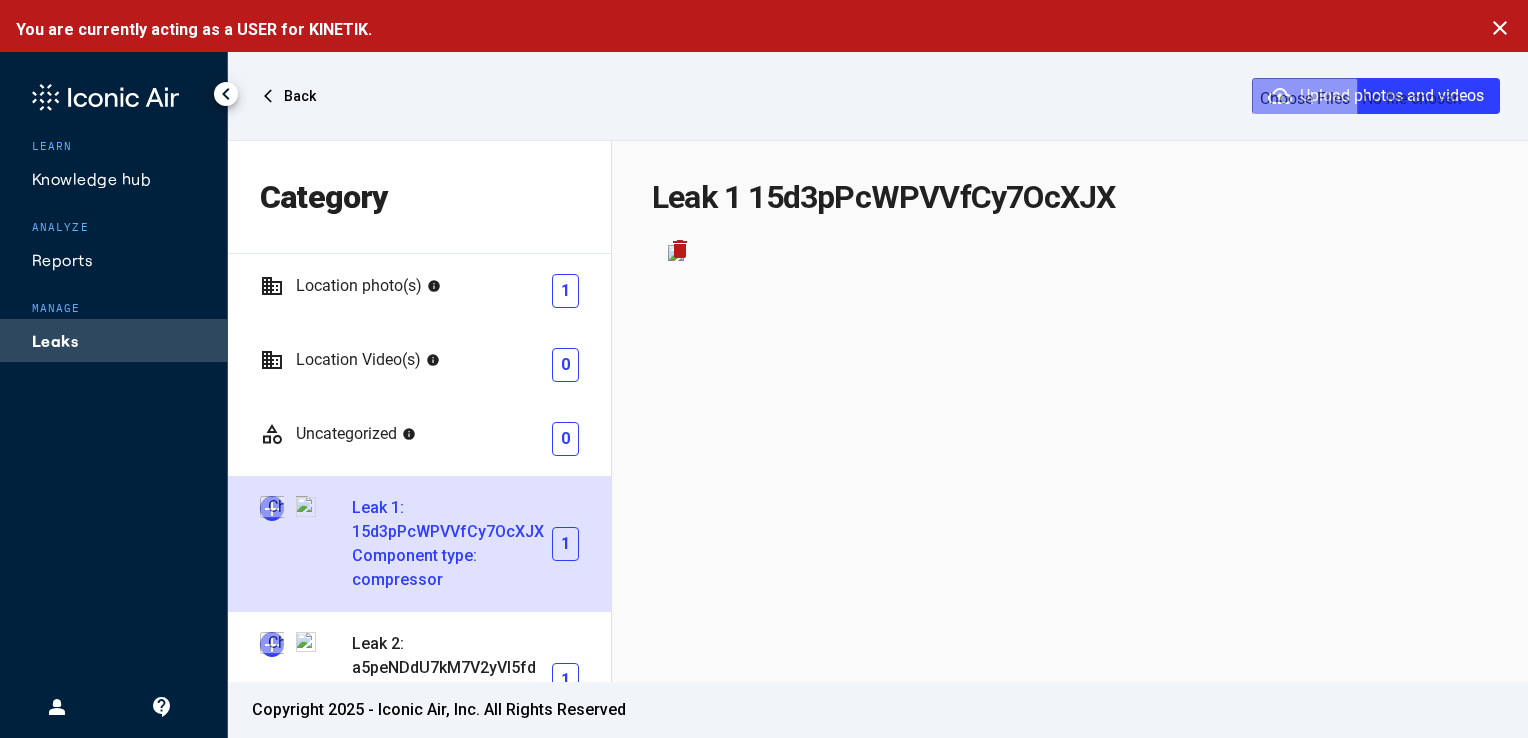 click at bounding box center (272, 508) 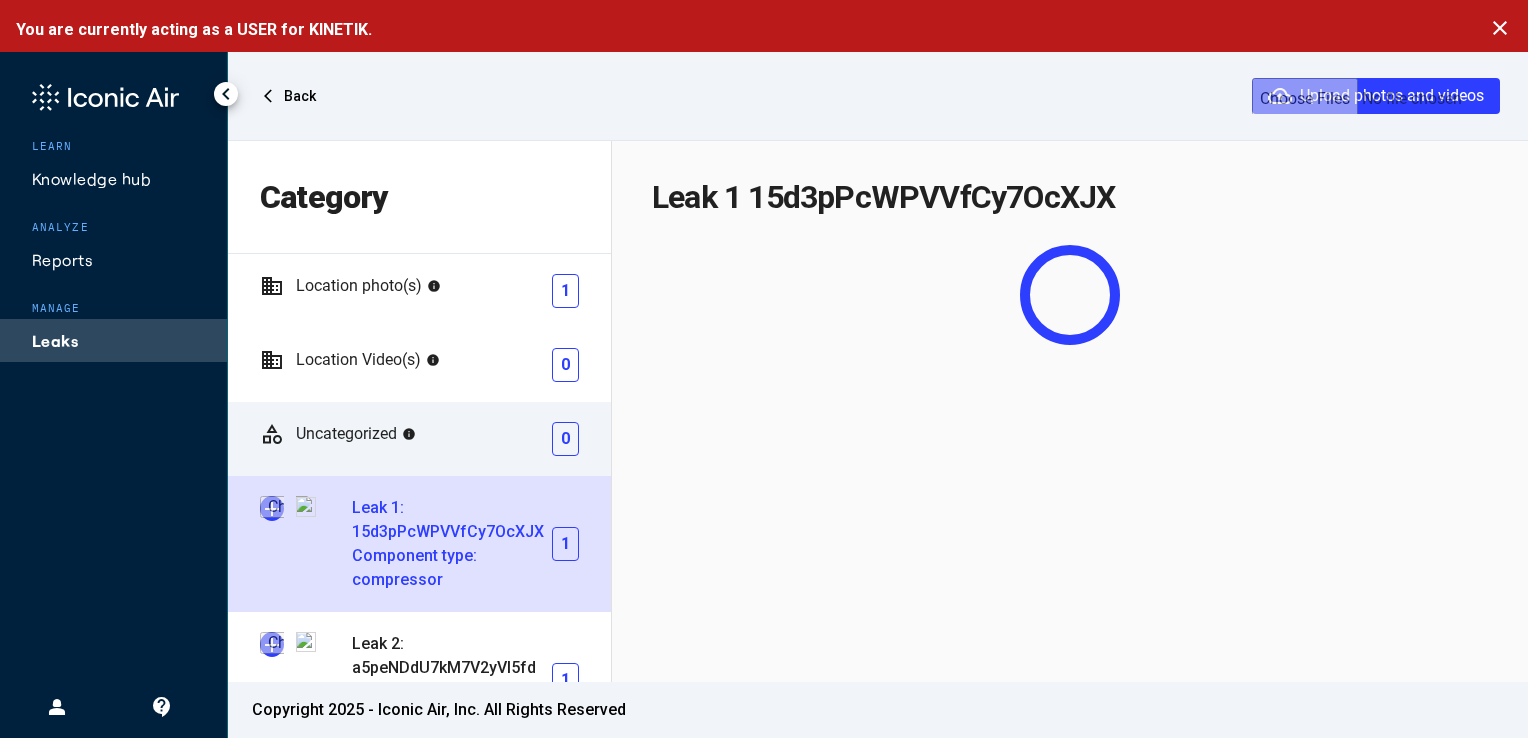 scroll, scrollTop: 64, scrollLeft: 0, axis: vertical 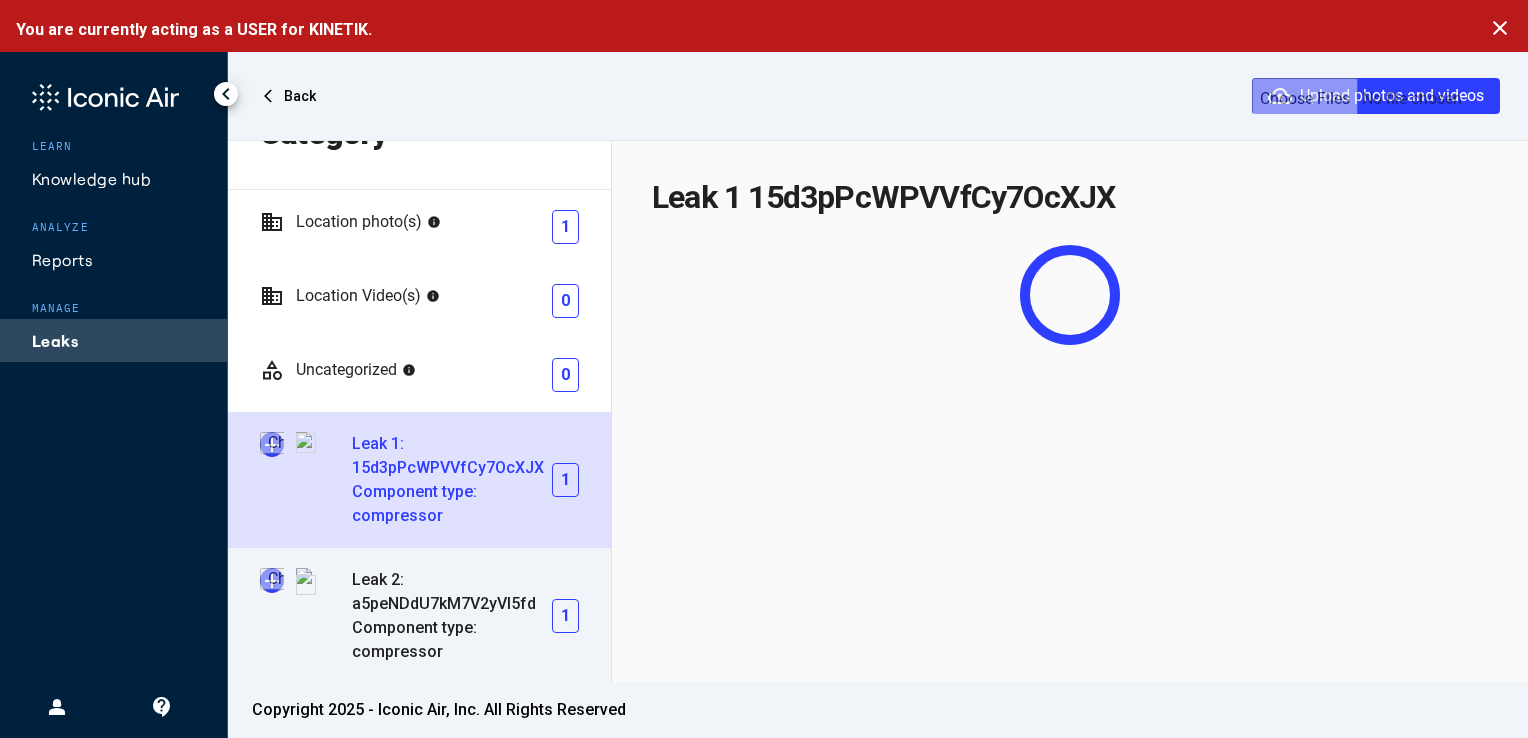 click at bounding box center (272, 580) 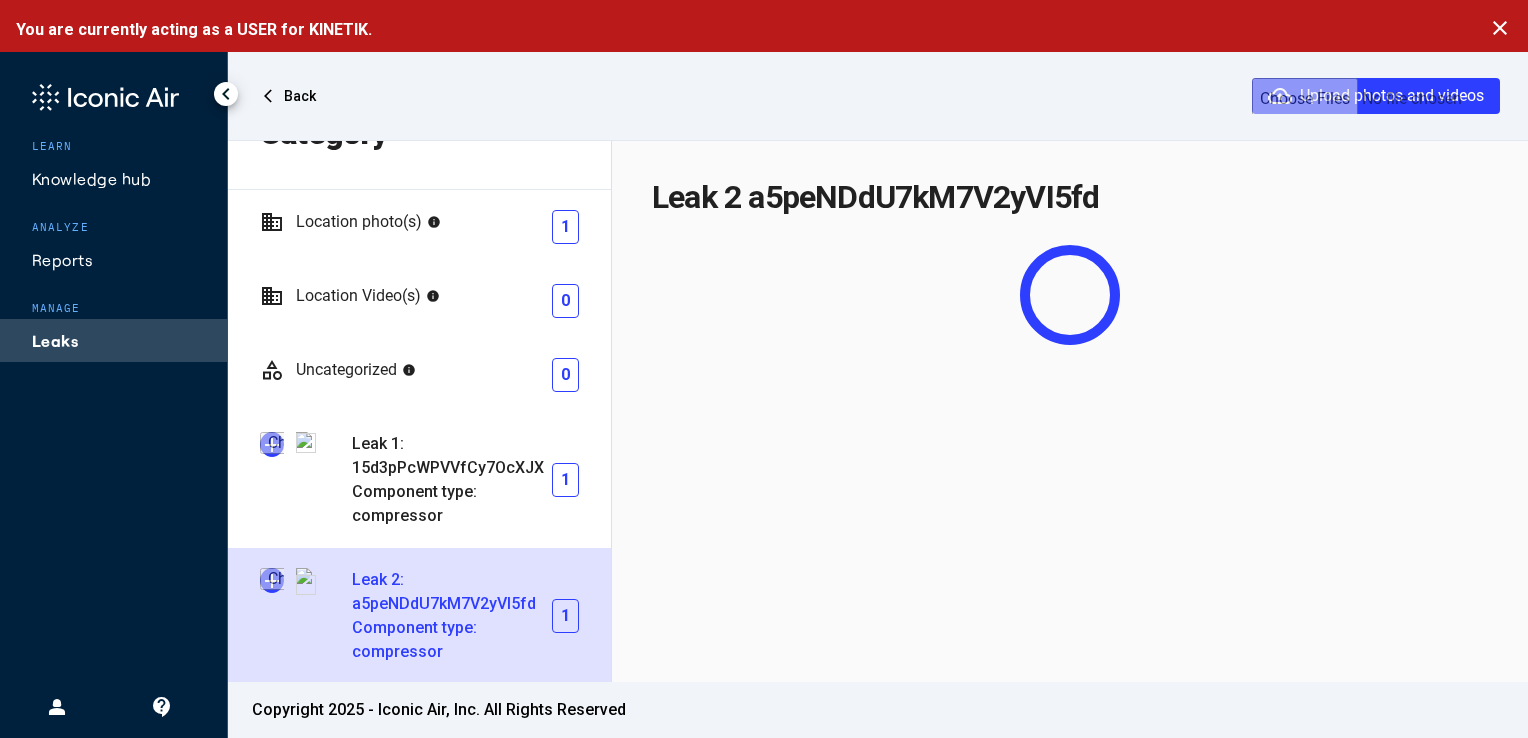 type on "**********" 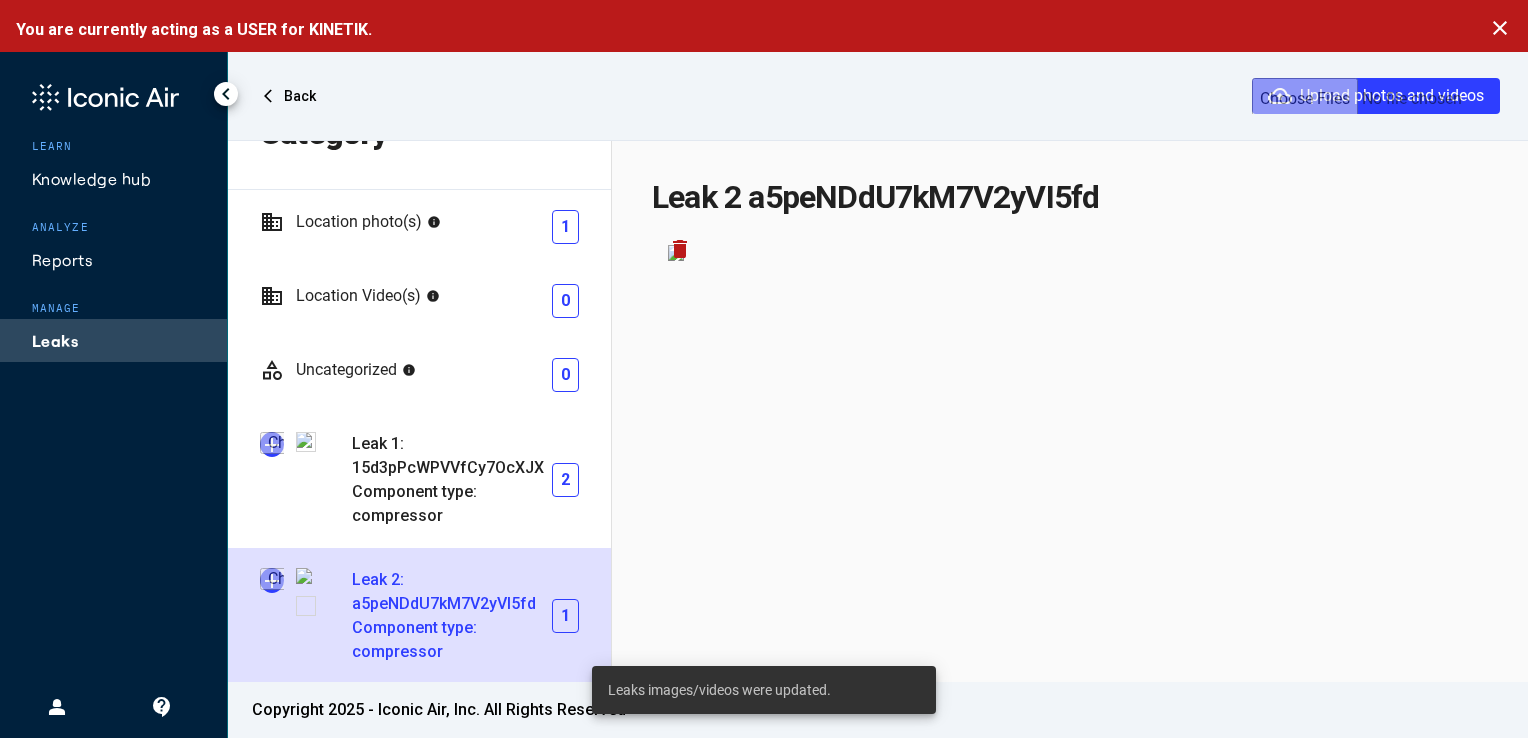 click on "add Leak 2: a5peNDdU7kM7V2yVI5fd Component type: compressor  1" at bounding box center (419, 616) 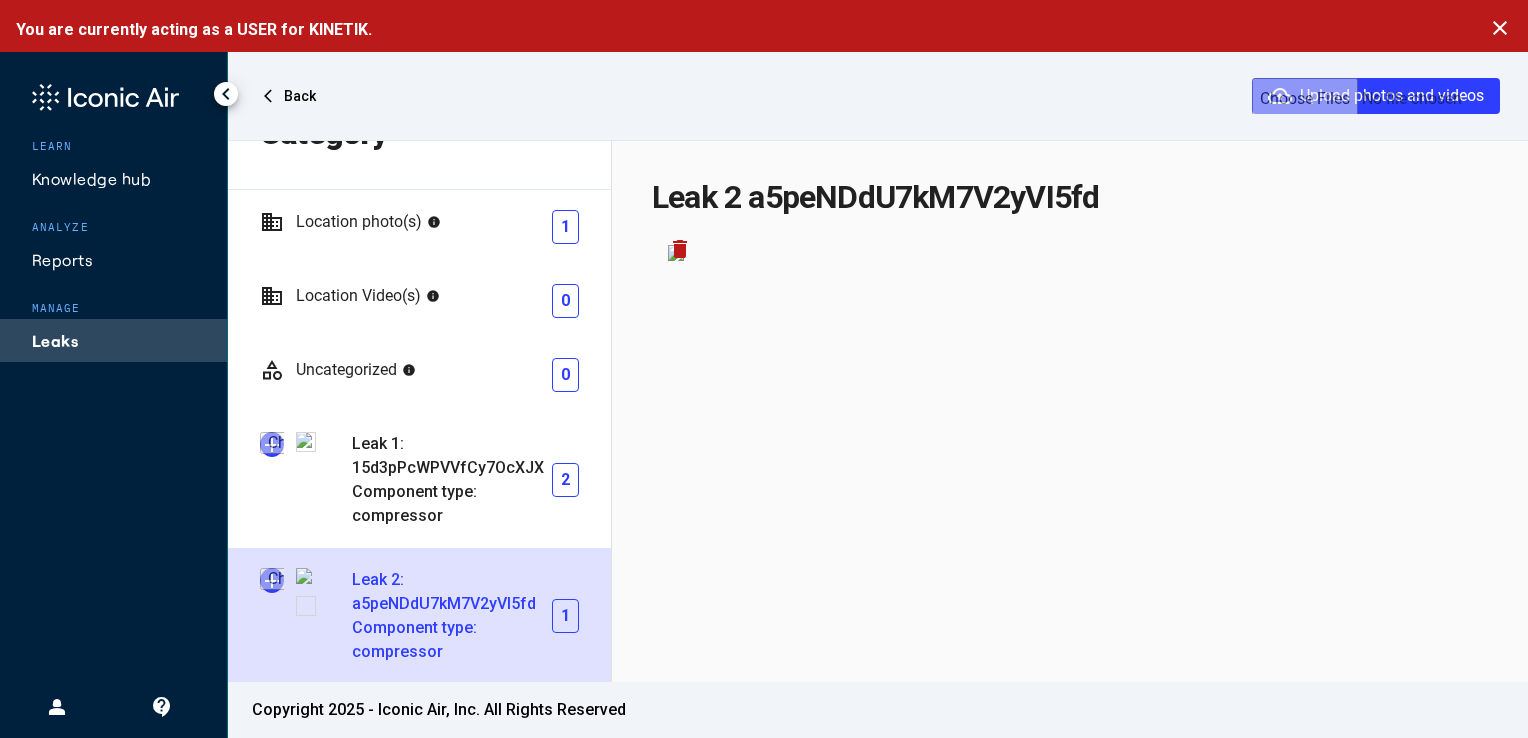 click at bounding box center [272, 580] 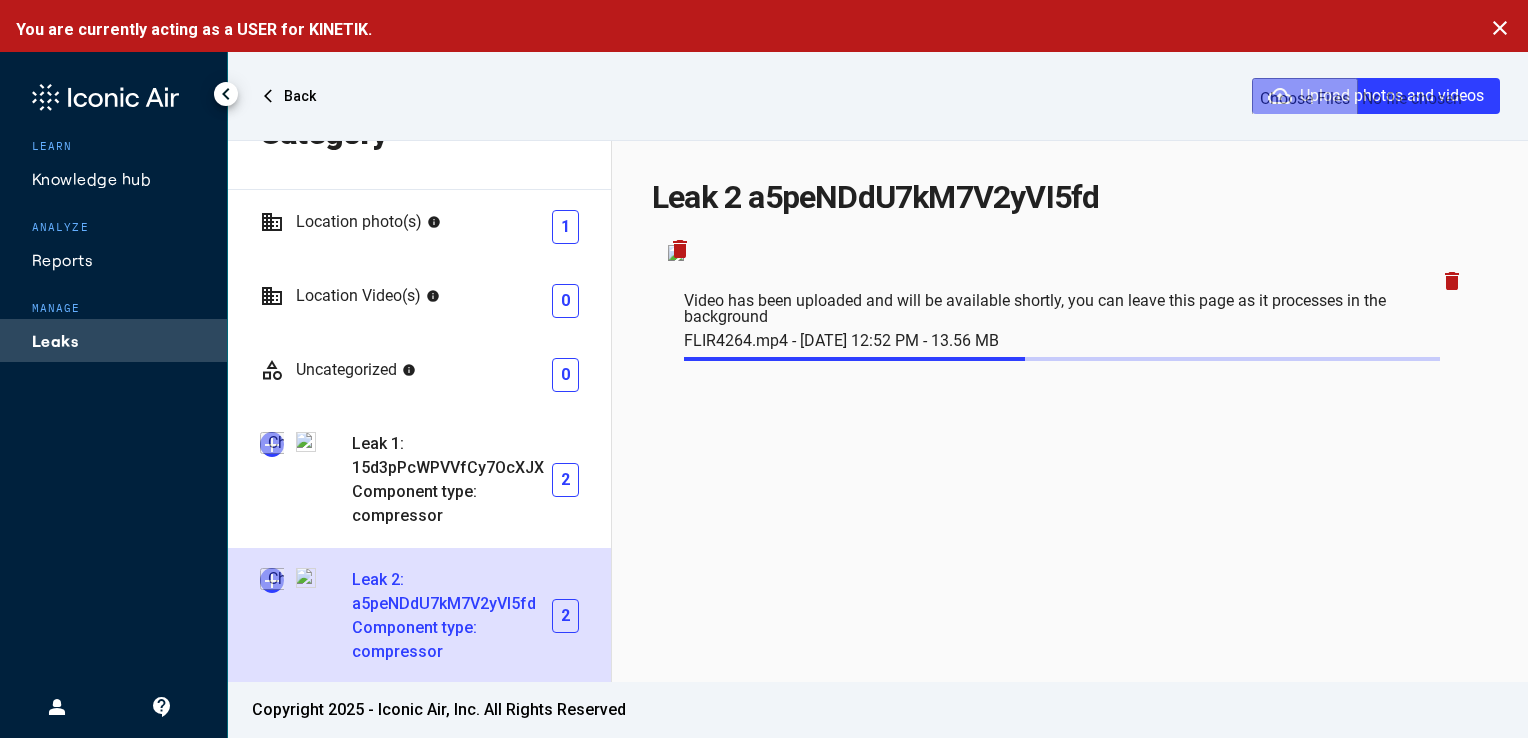 click on "Leaks" 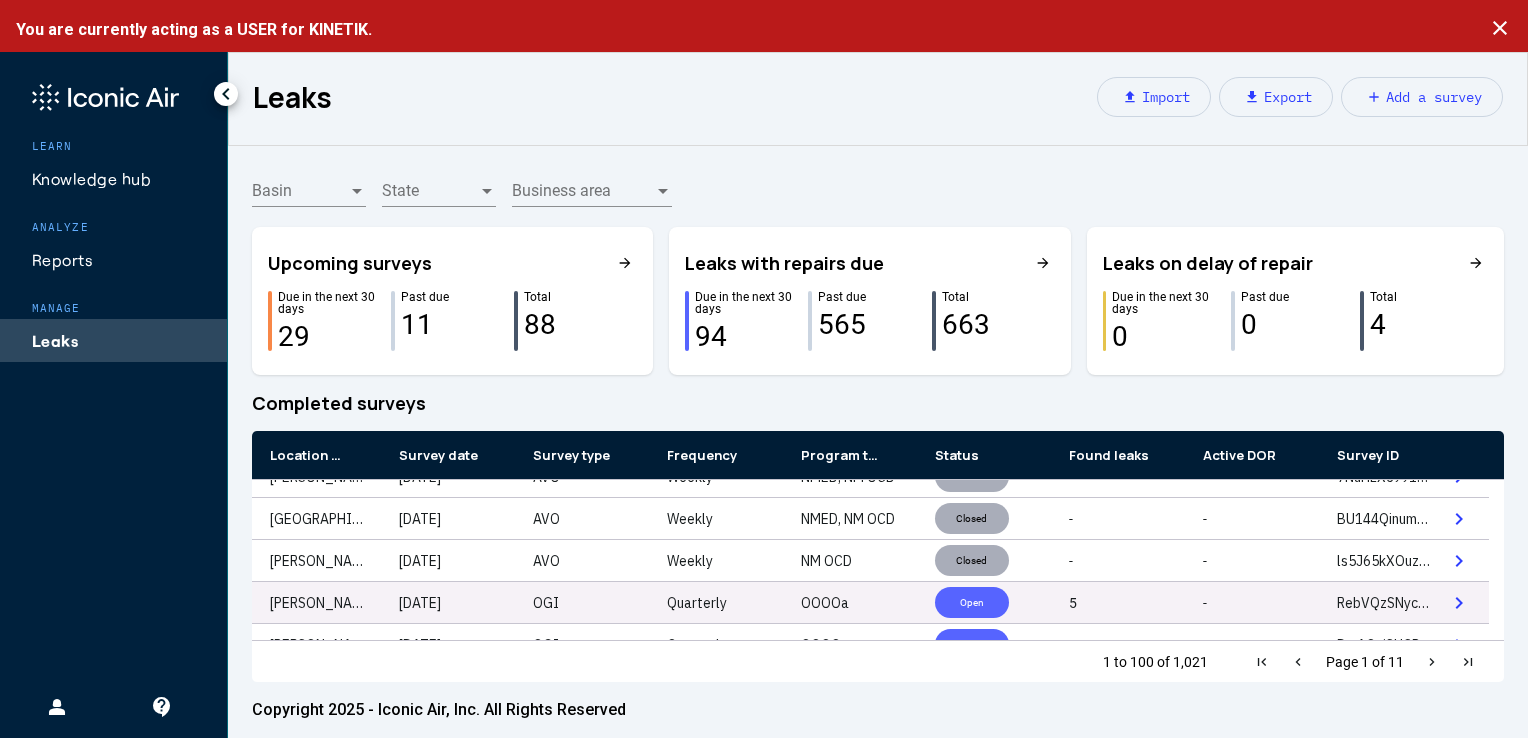 scroll, scrollTop: 598, scrollLeft: 0, axis: vertical 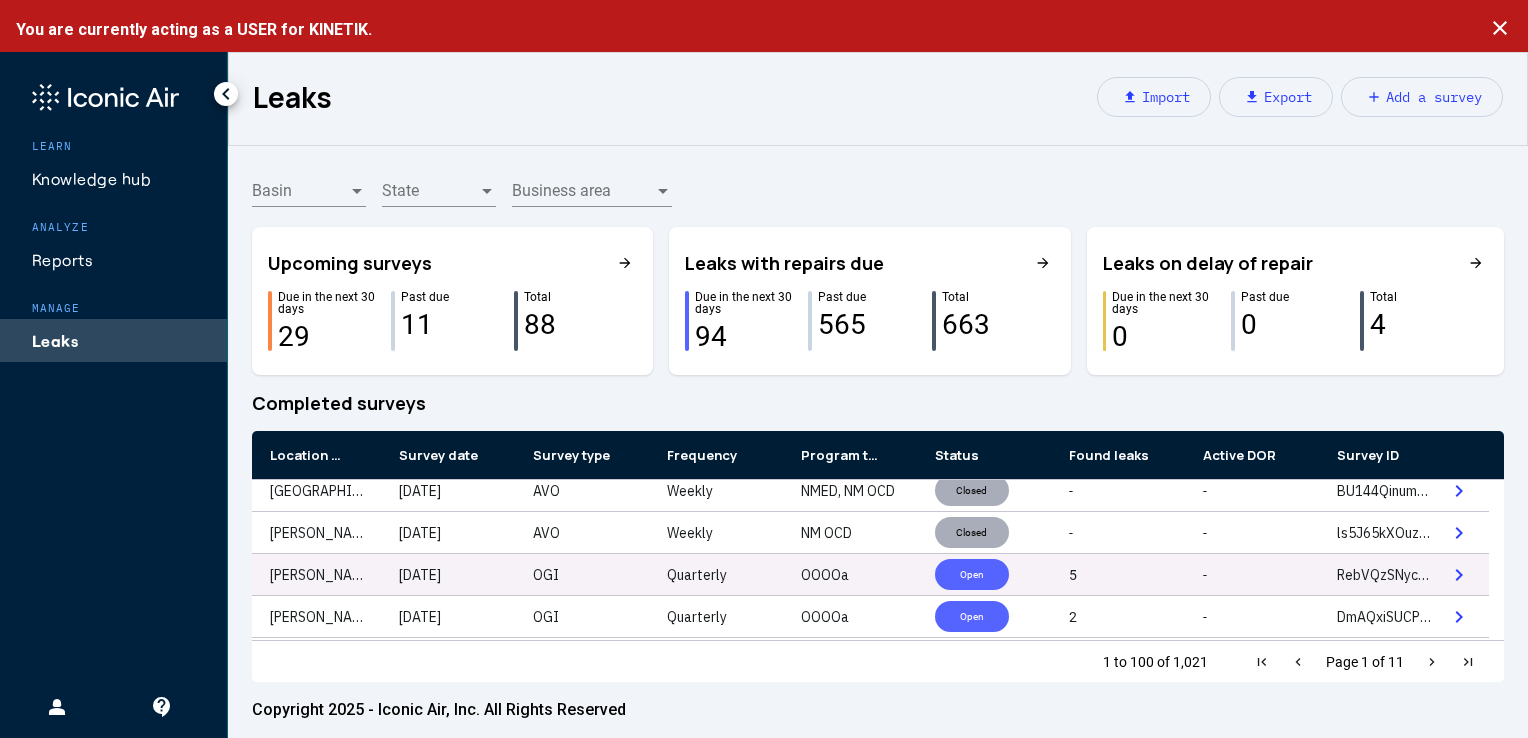 click on "Open" 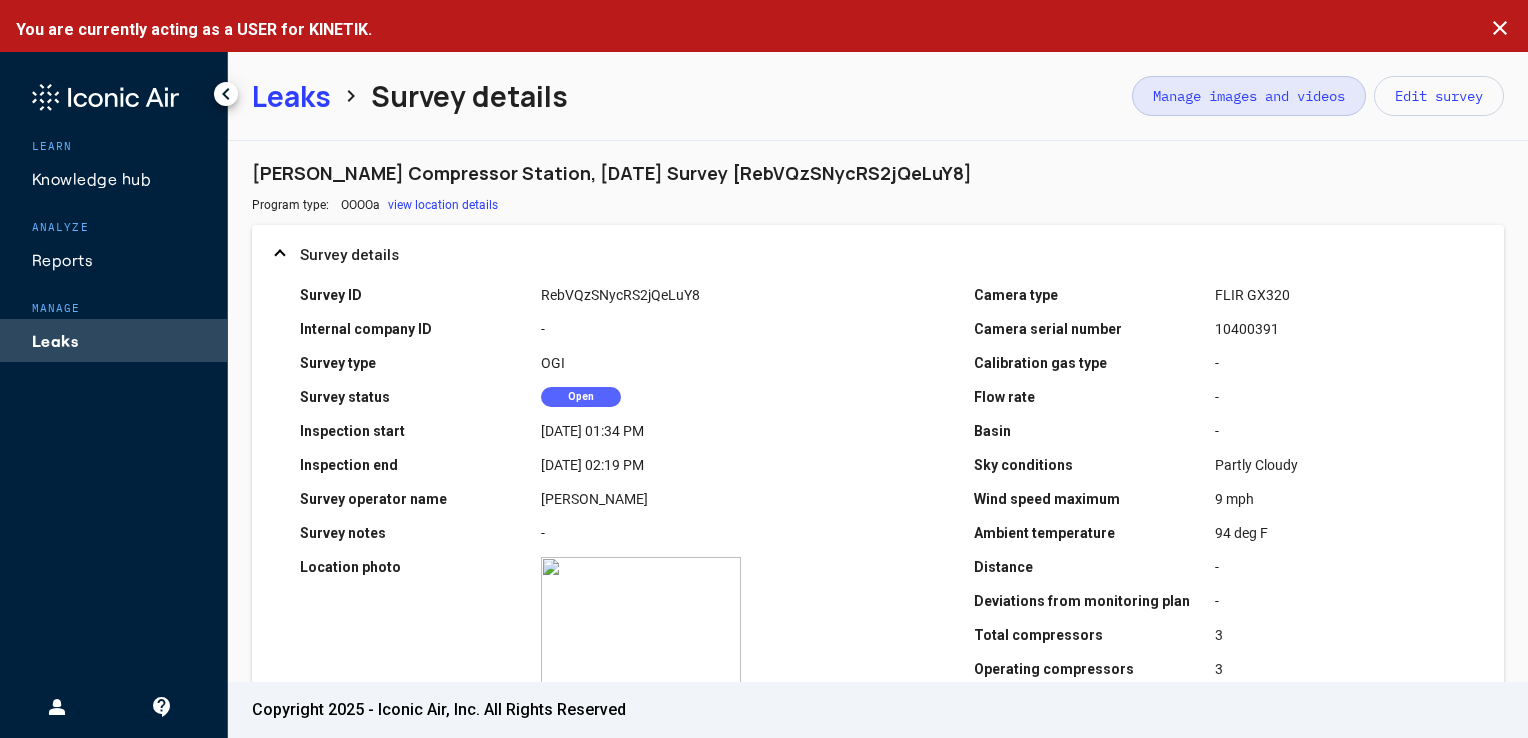click on "Manage images and videos" at bounding box center [1249, 96] 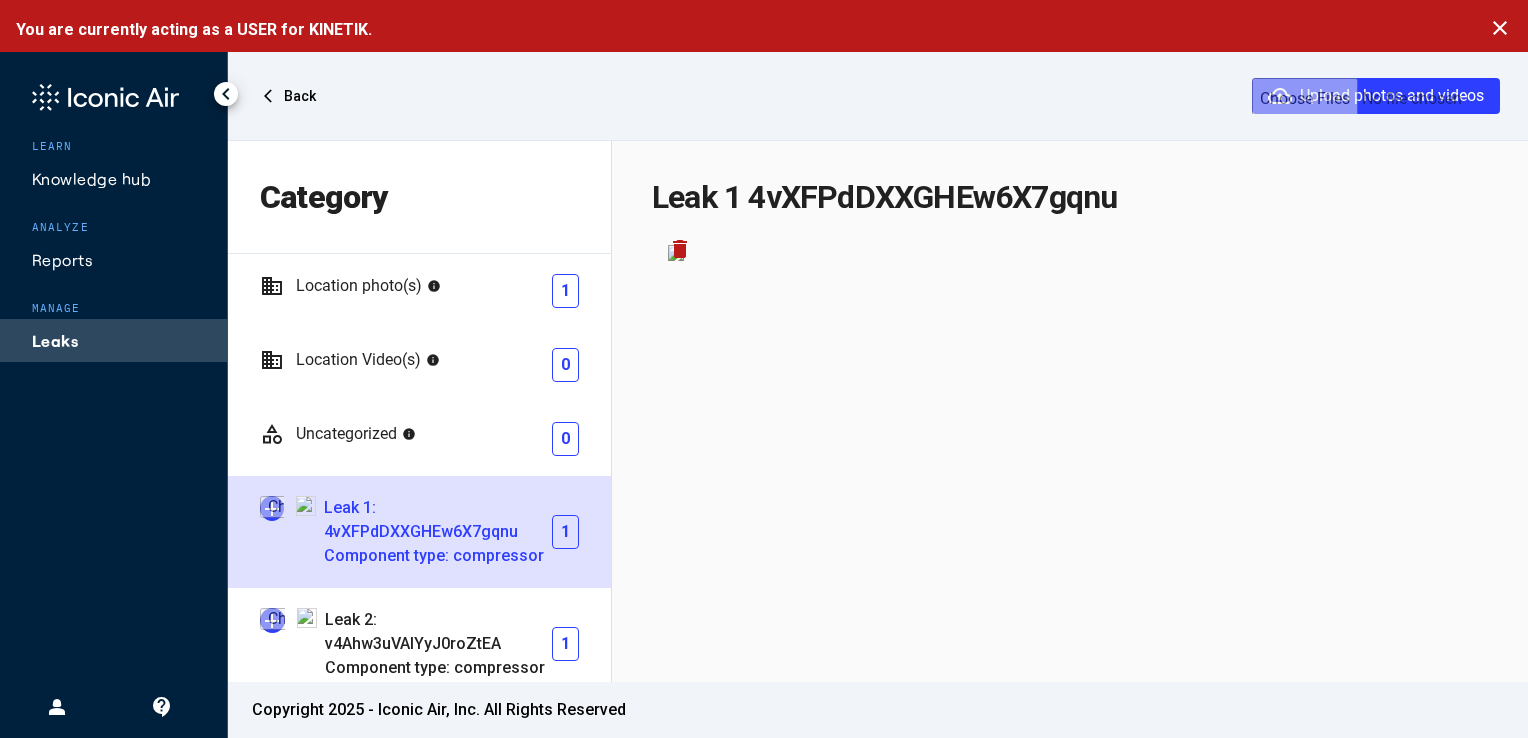 scroll, scrollTop: 100, scrollLeft: 0, axis: vertical 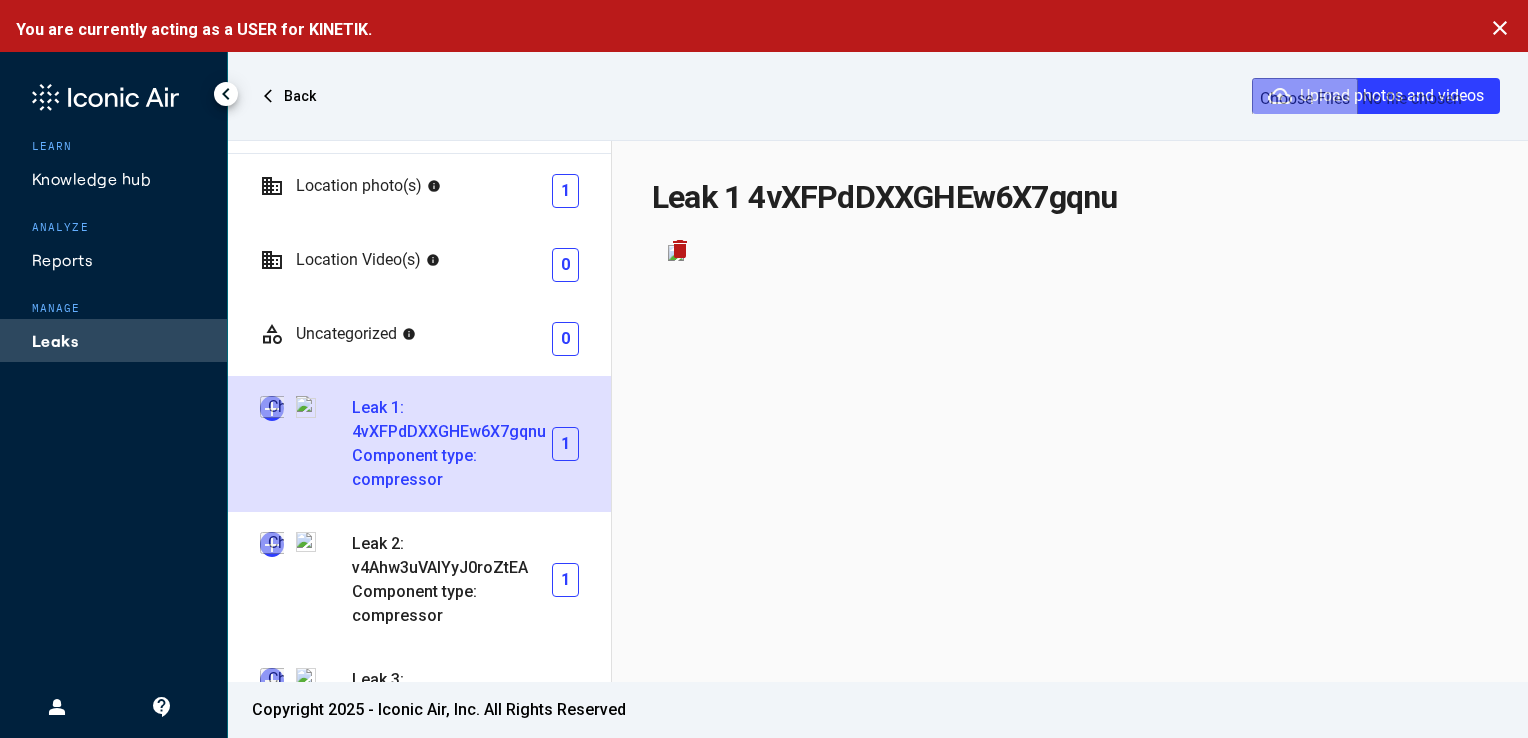 click at bounding box center [272, 408] 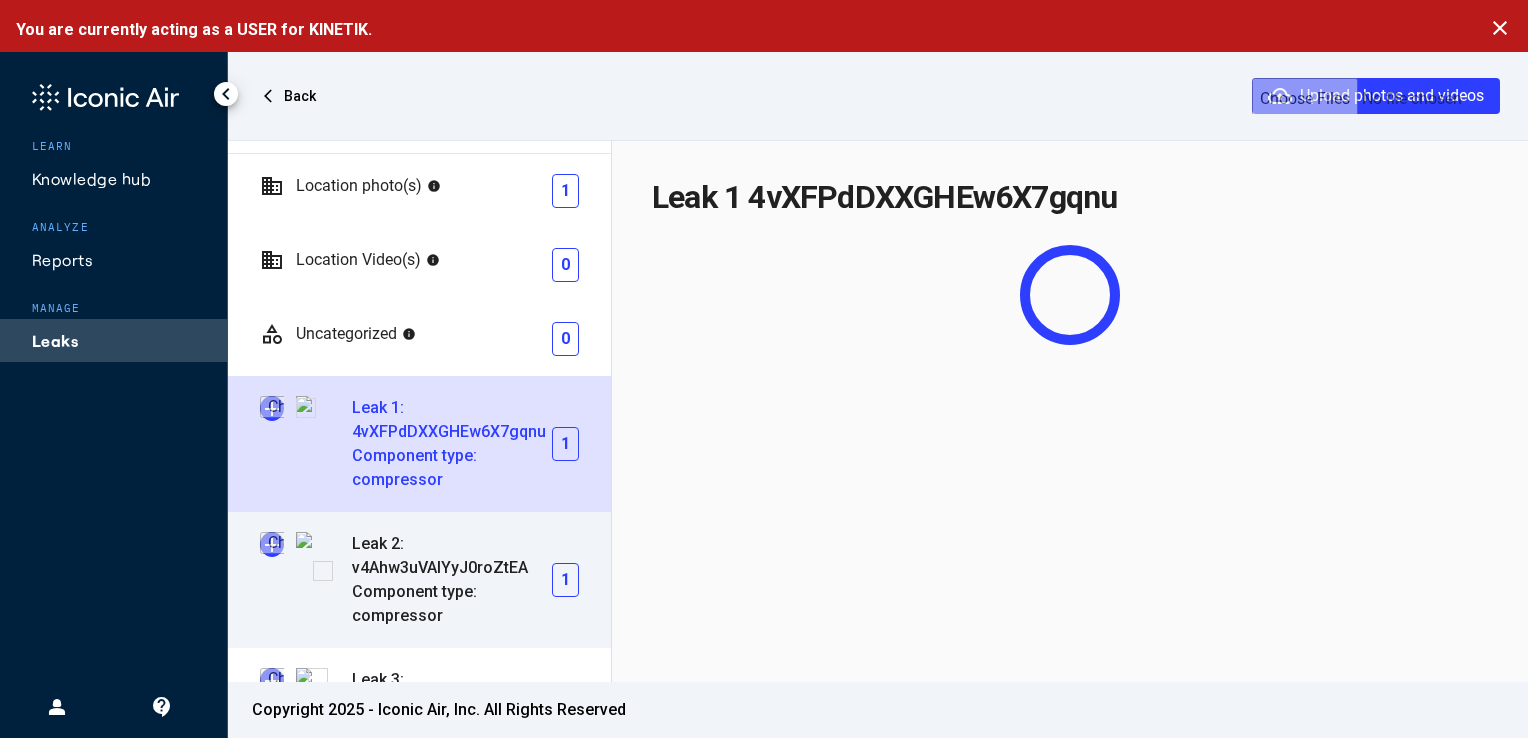 click at bounding box center [272, 544] 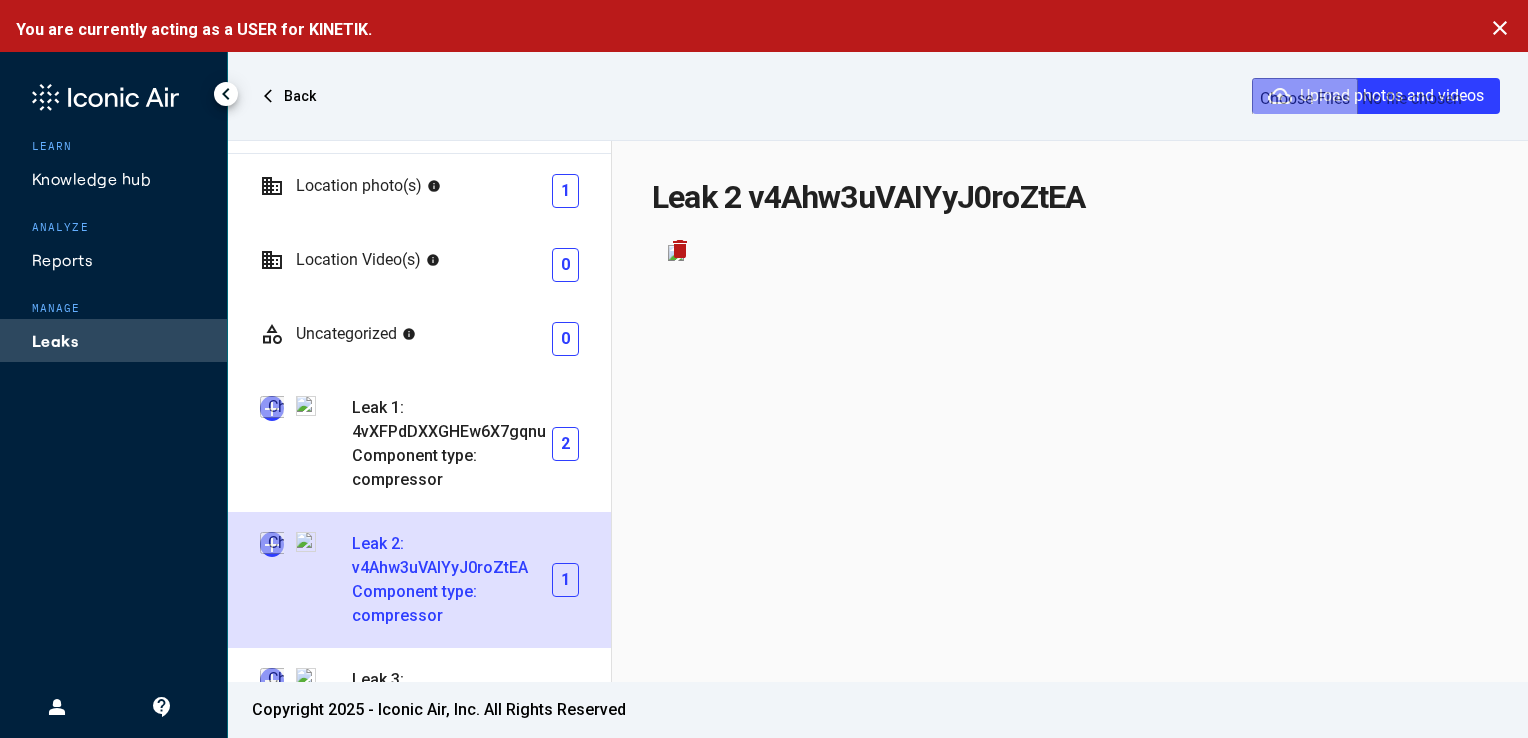 click at bounding box center [272, 544] 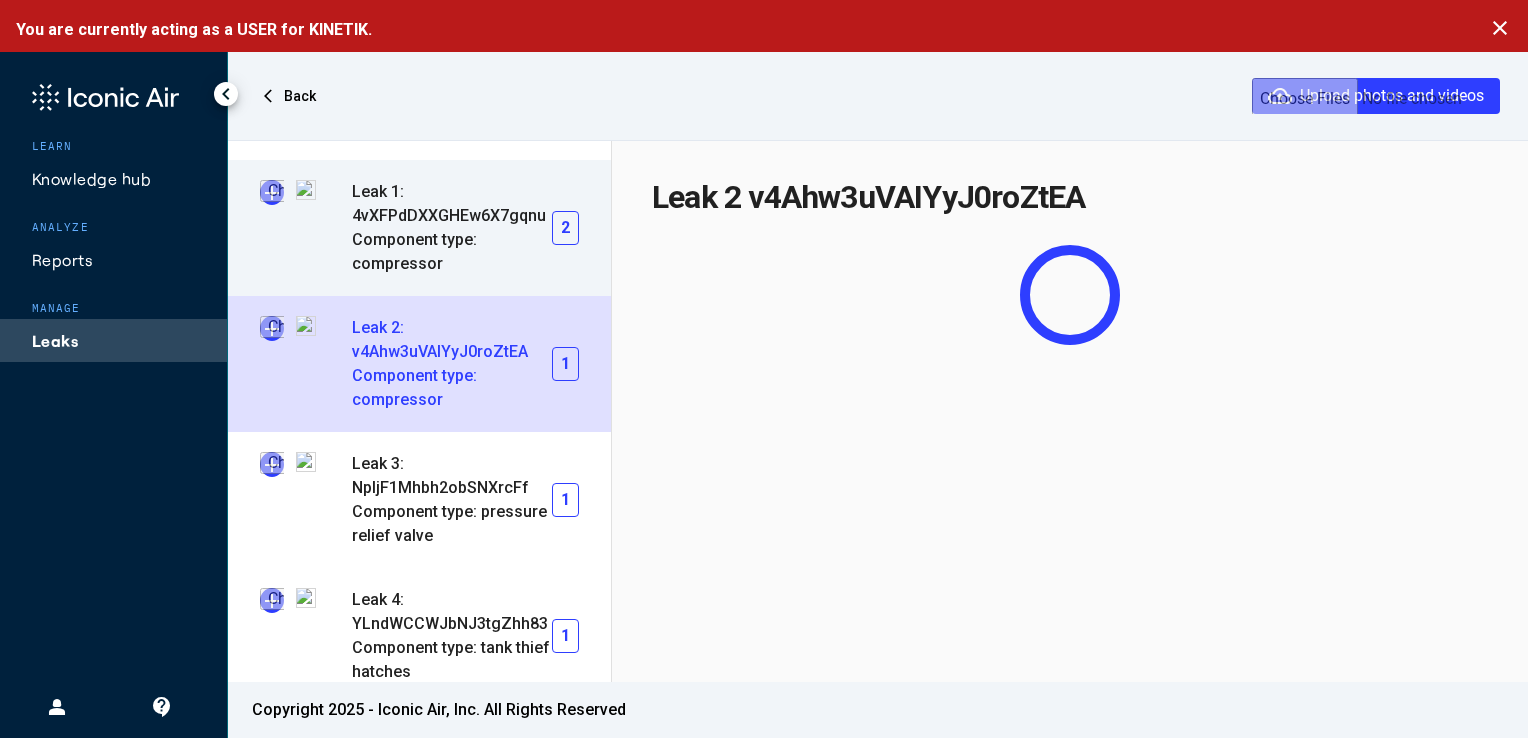 scroll, scrollTop: 316, scrollLeft: 0, axis: vertical 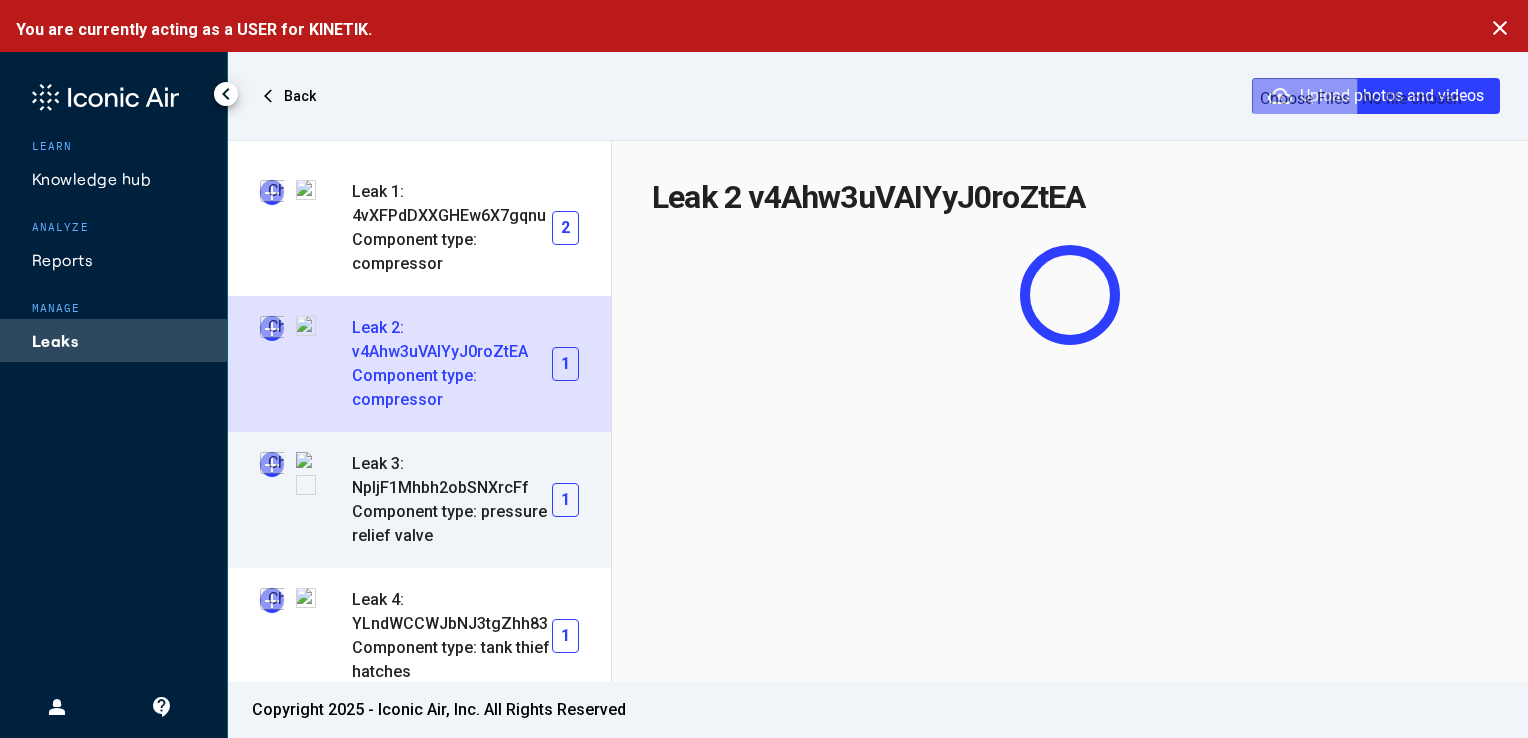 click at bounding box center [272, 464] 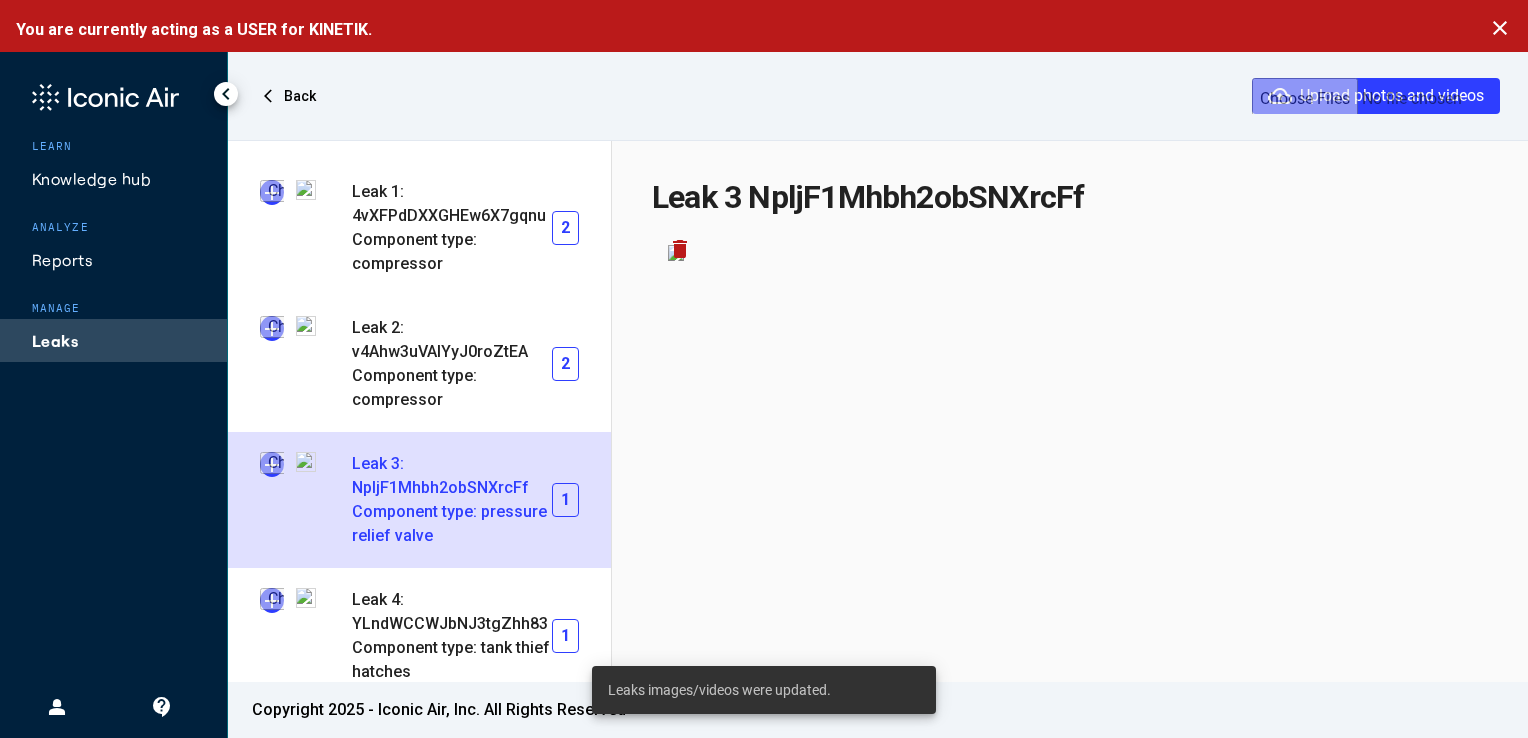 click at bounding box center (272, 464) 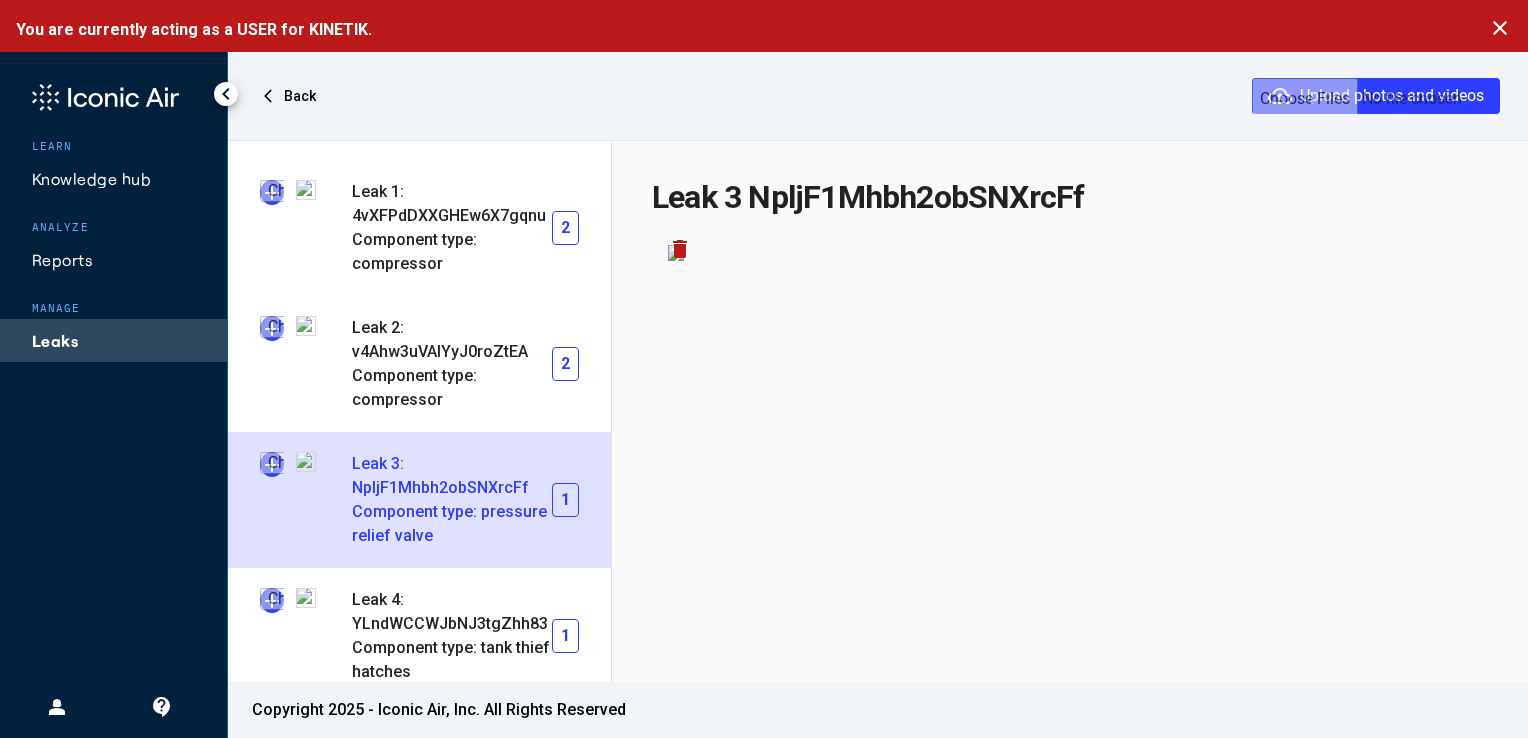 type on "**********" 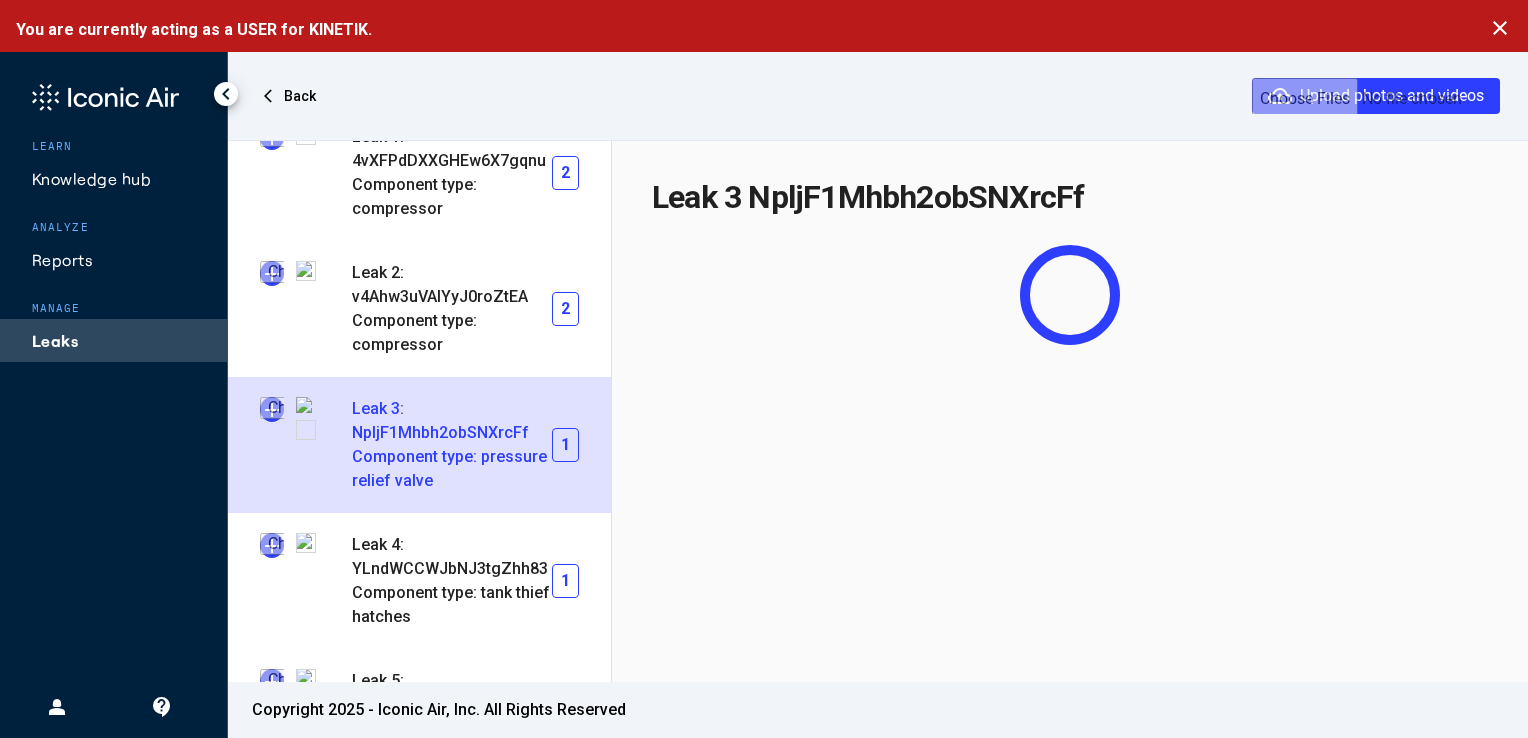 scroll, scrollTop: 372, scrollLeft: 0, axis: vertical 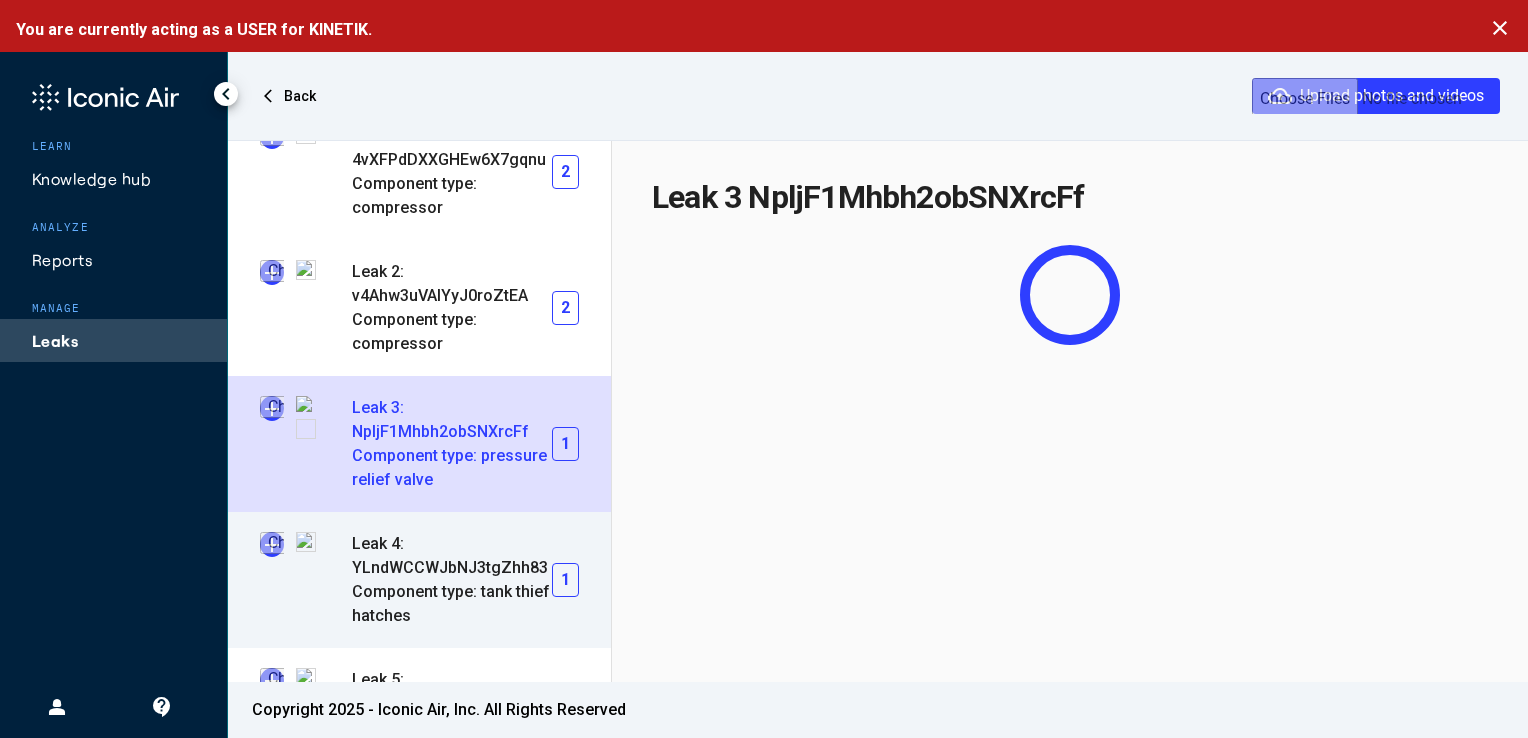click at bounding box center (272, 544) 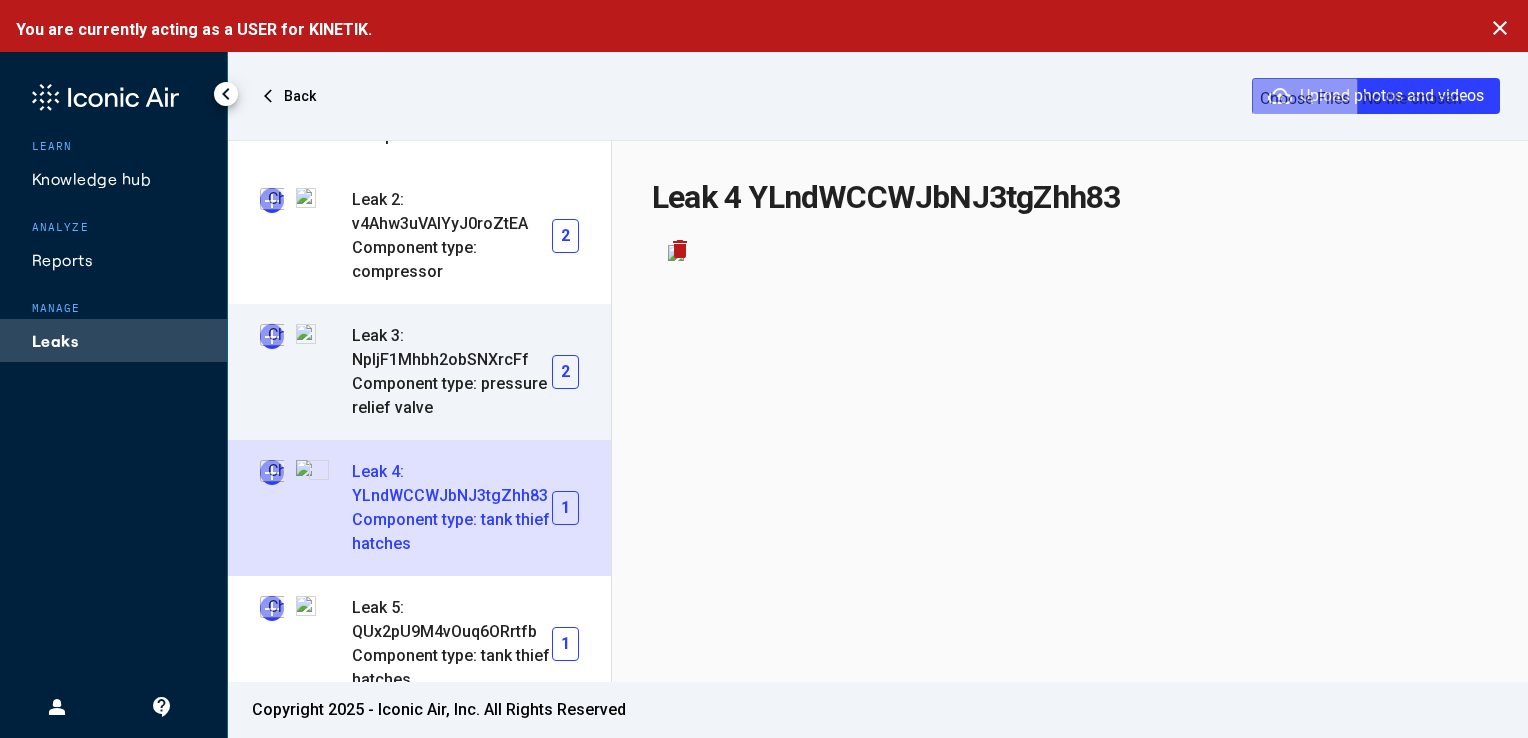 scroll, scrollTop: 446, scrollLeft: 0, axis: vertical 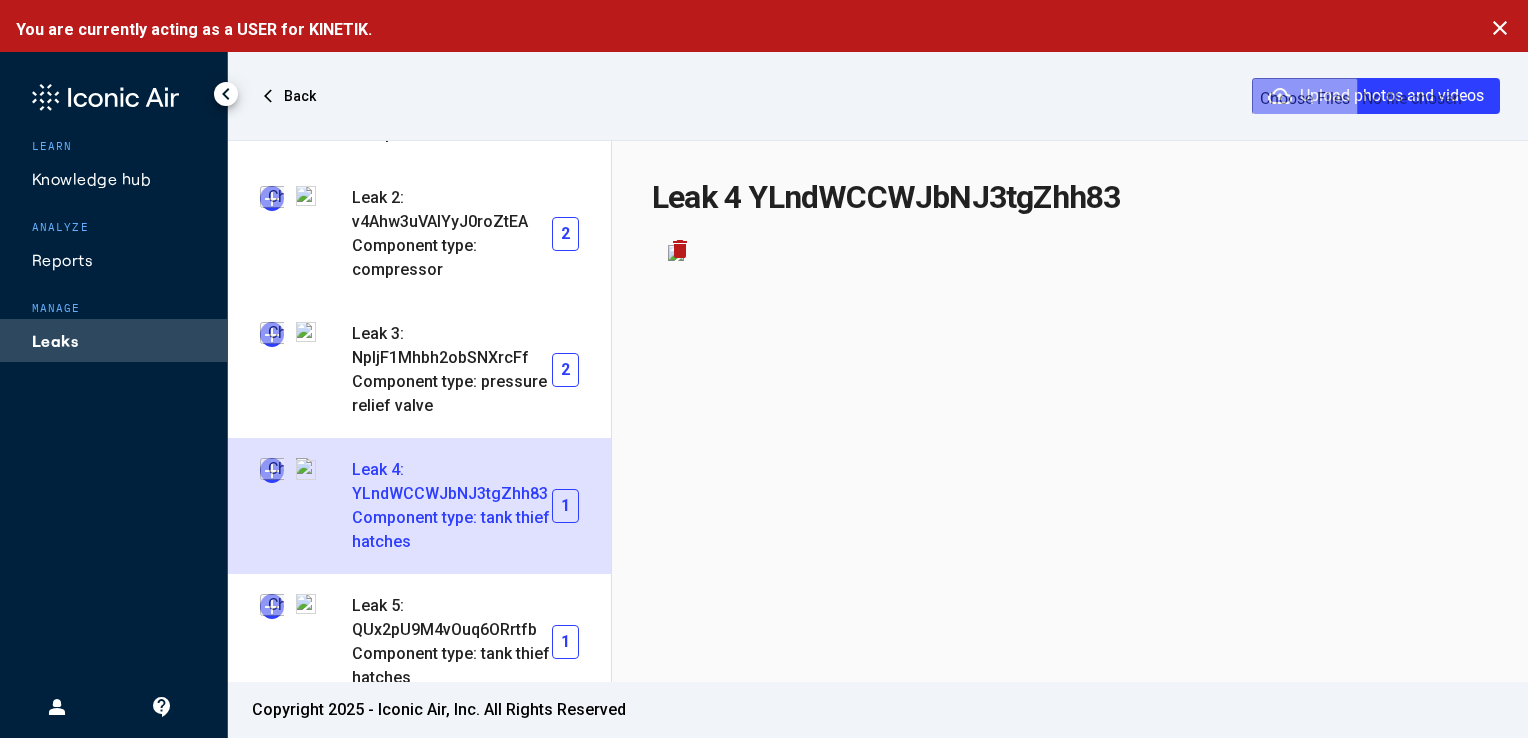 click at bounding box center [272, 470] 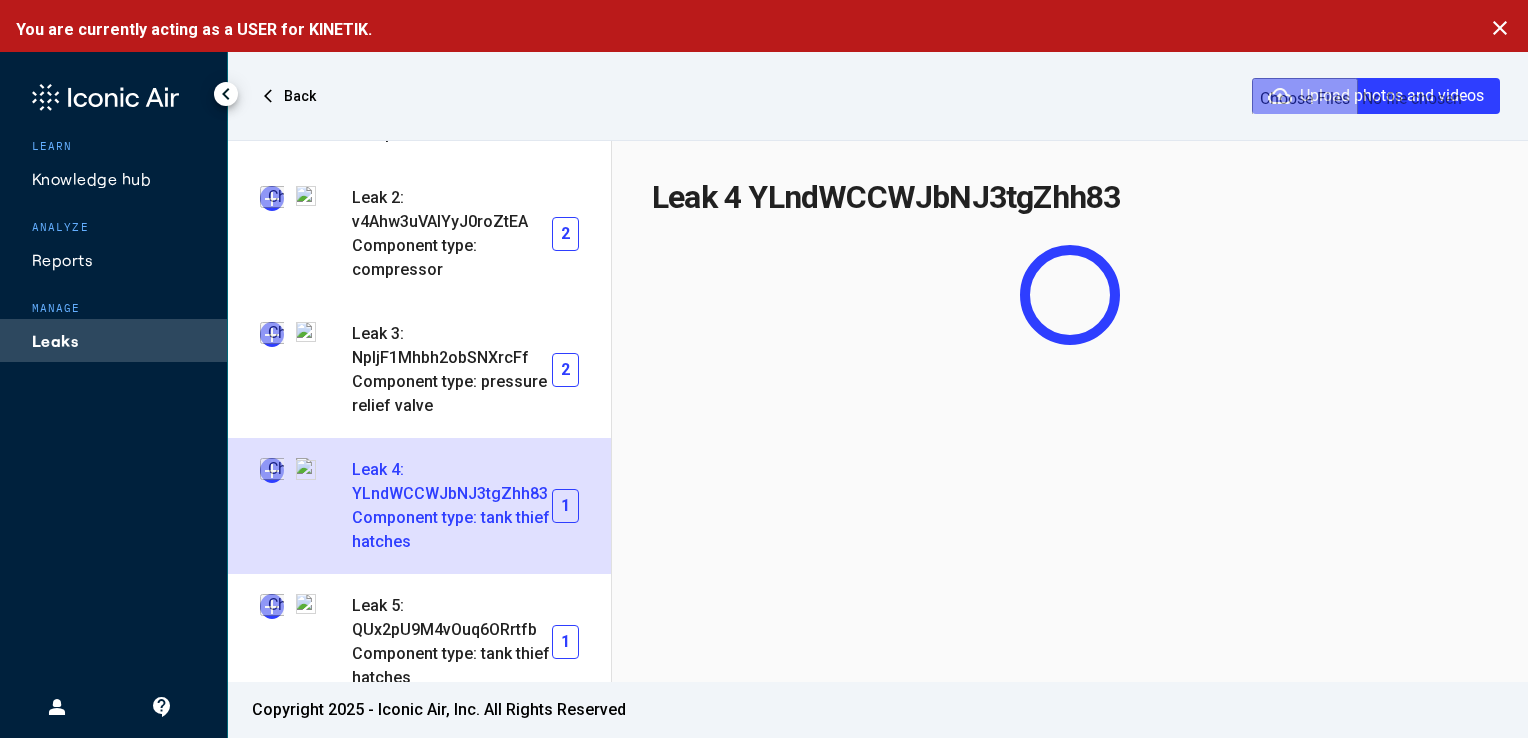 scroll, scrollTop: 472, scrollLeft: 0, axis: vertical 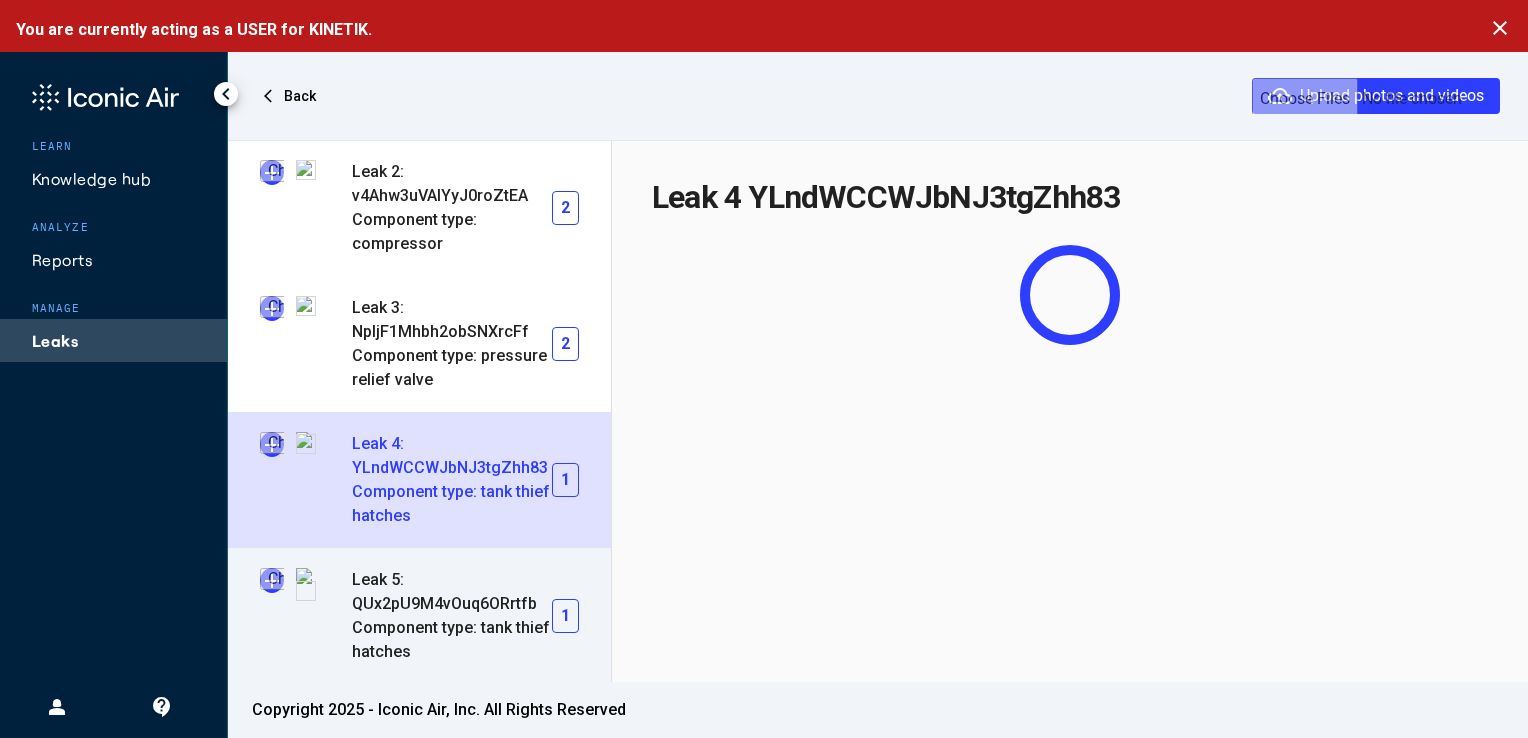 click at bounding box center [272, 580] 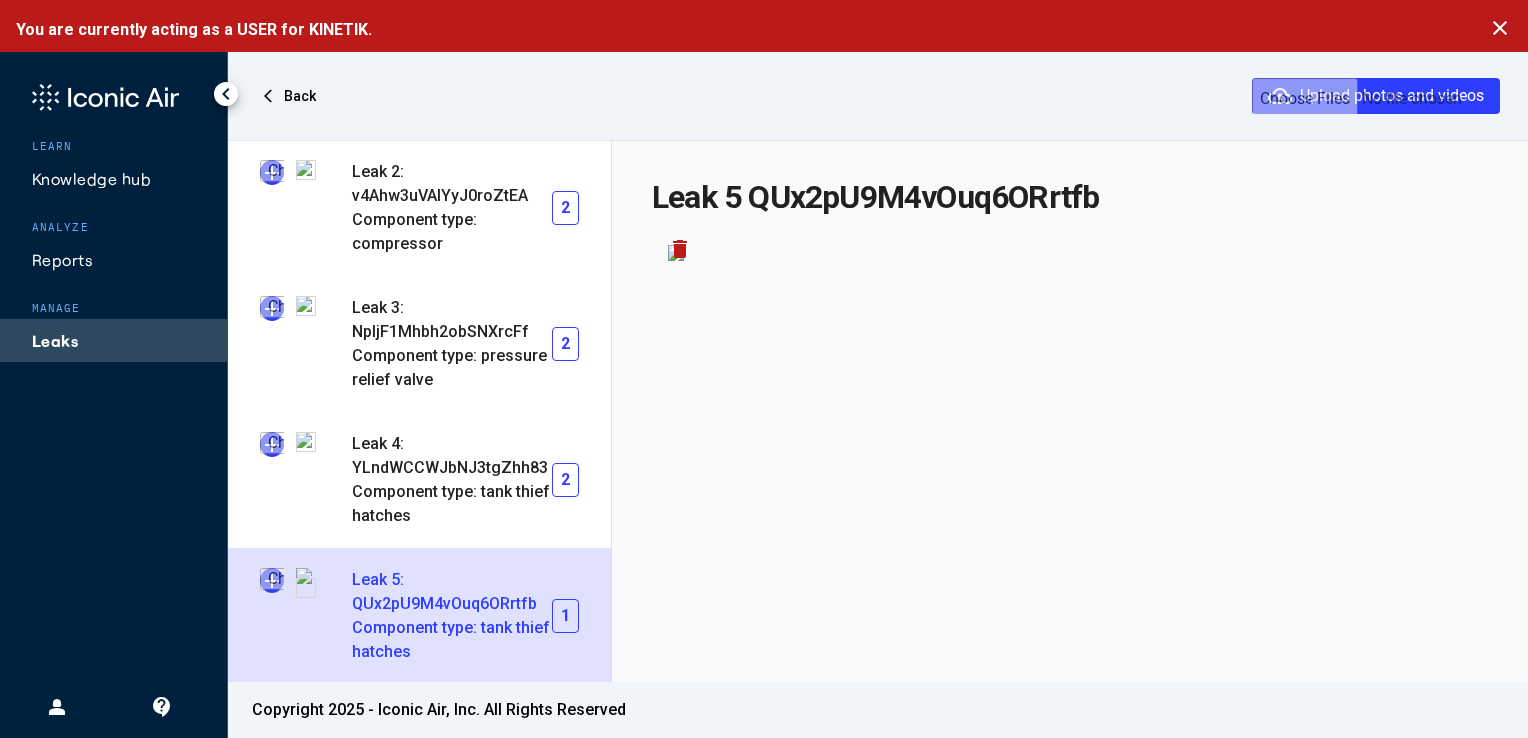 click at bounding box center [272, 580] 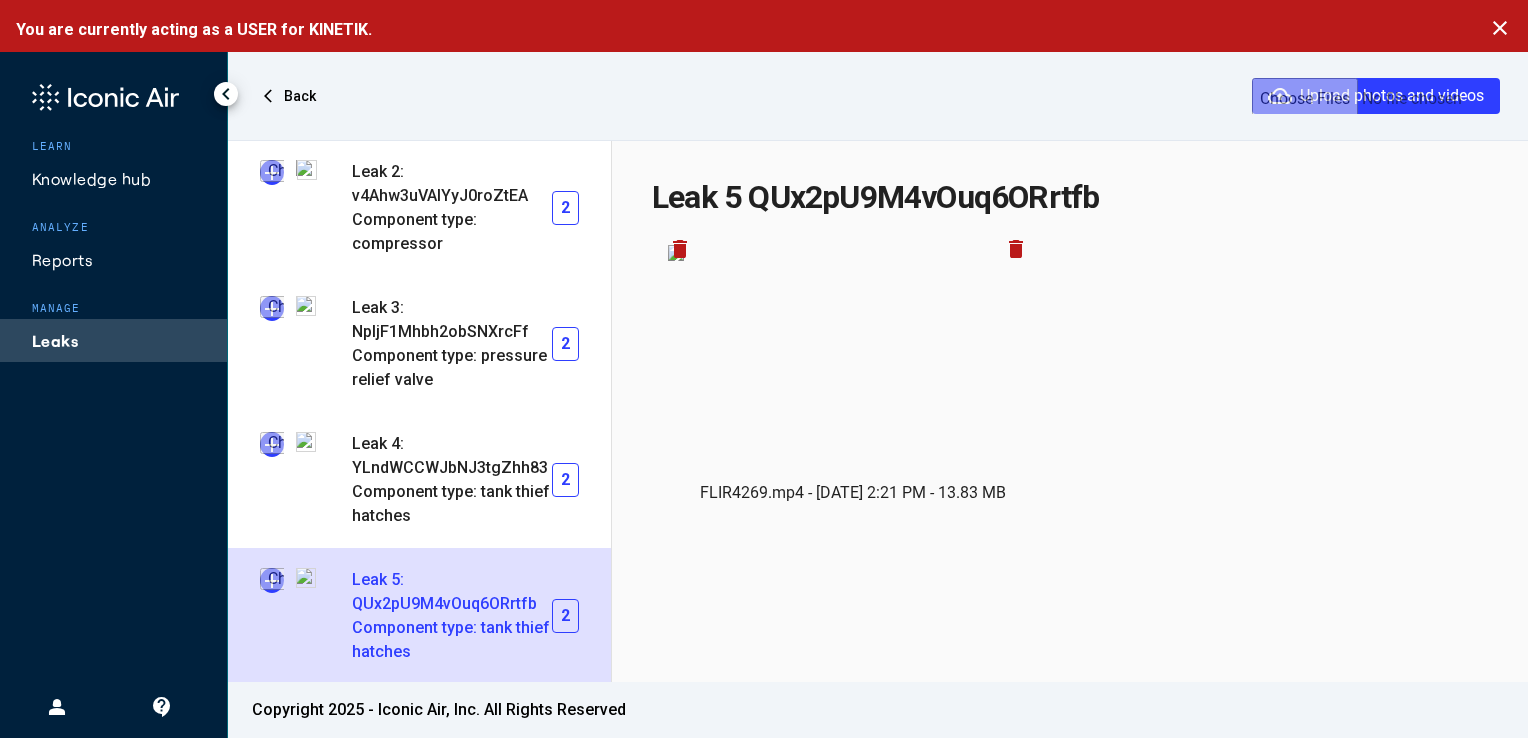 click on "Leaks" 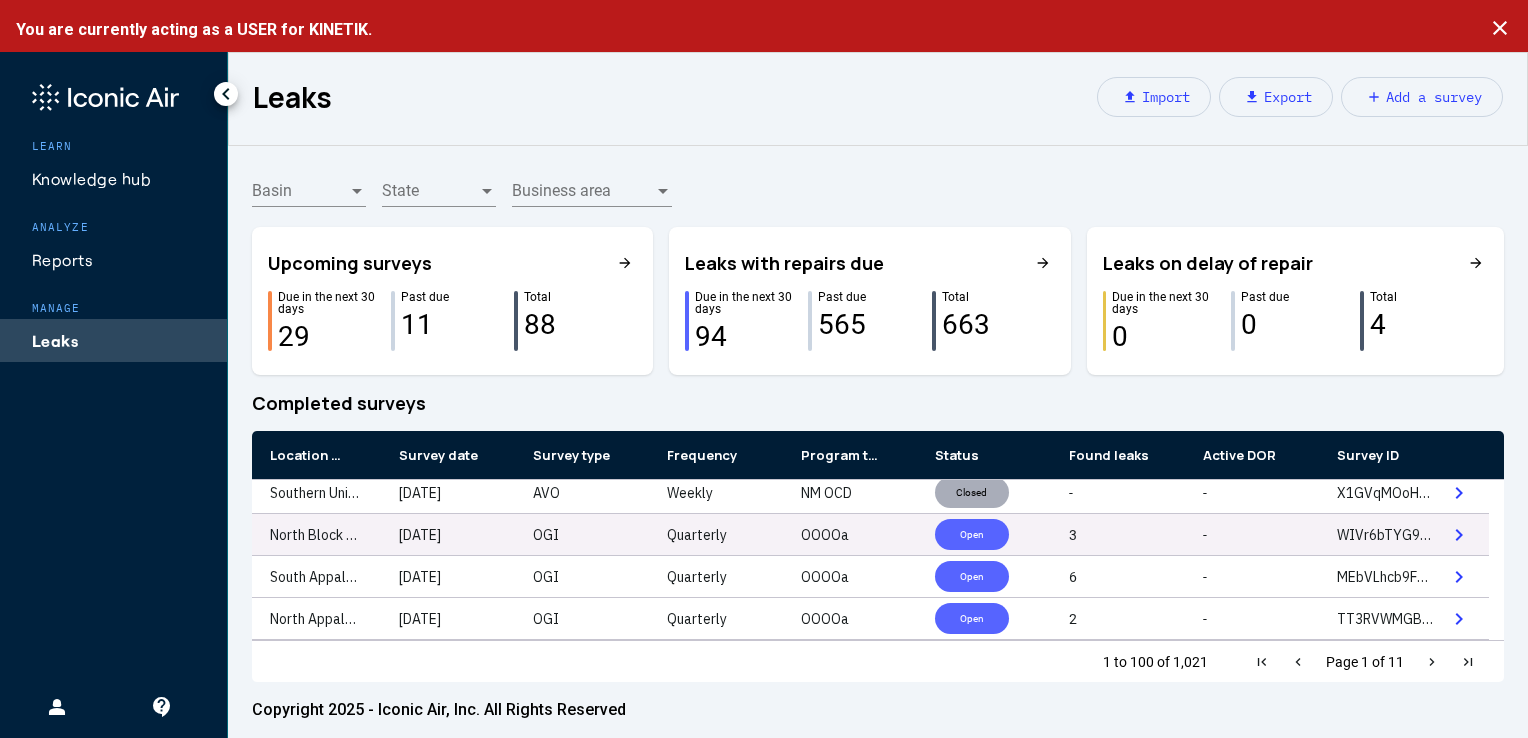 scroll, scrollTop: 348, scrollLeft: 0, axis: vertical 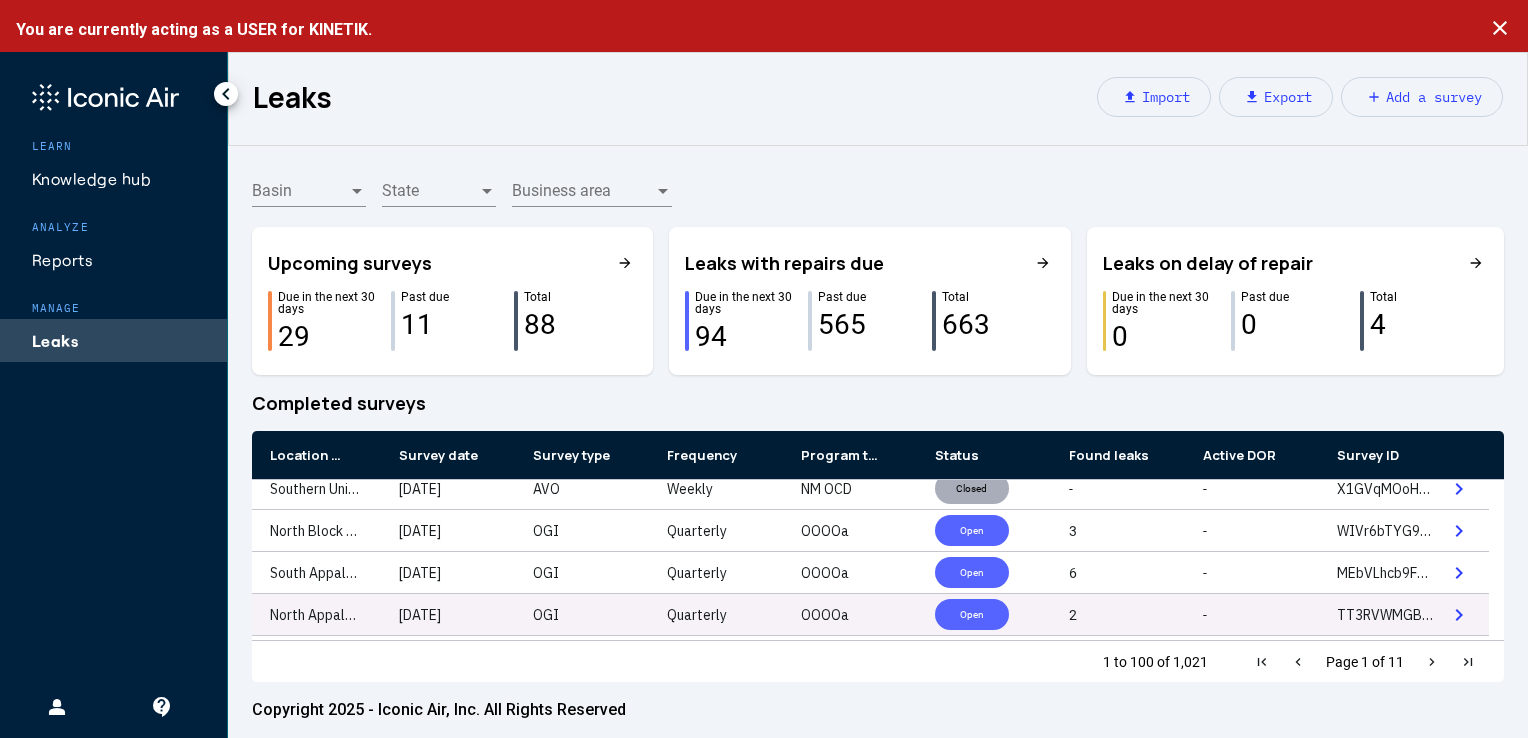 click on "Open" 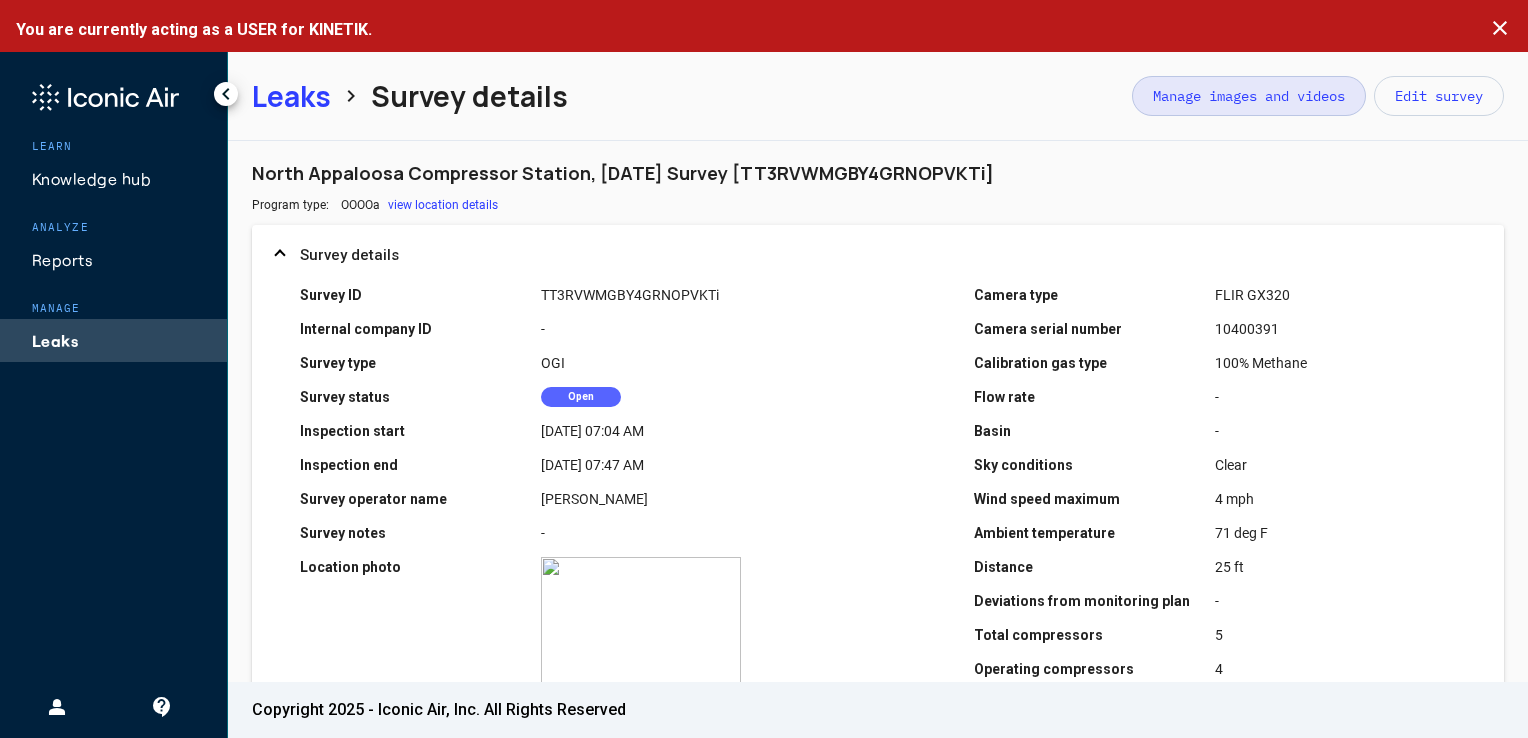 click on "Manage images and videos" at bounding box center (1249, 96) 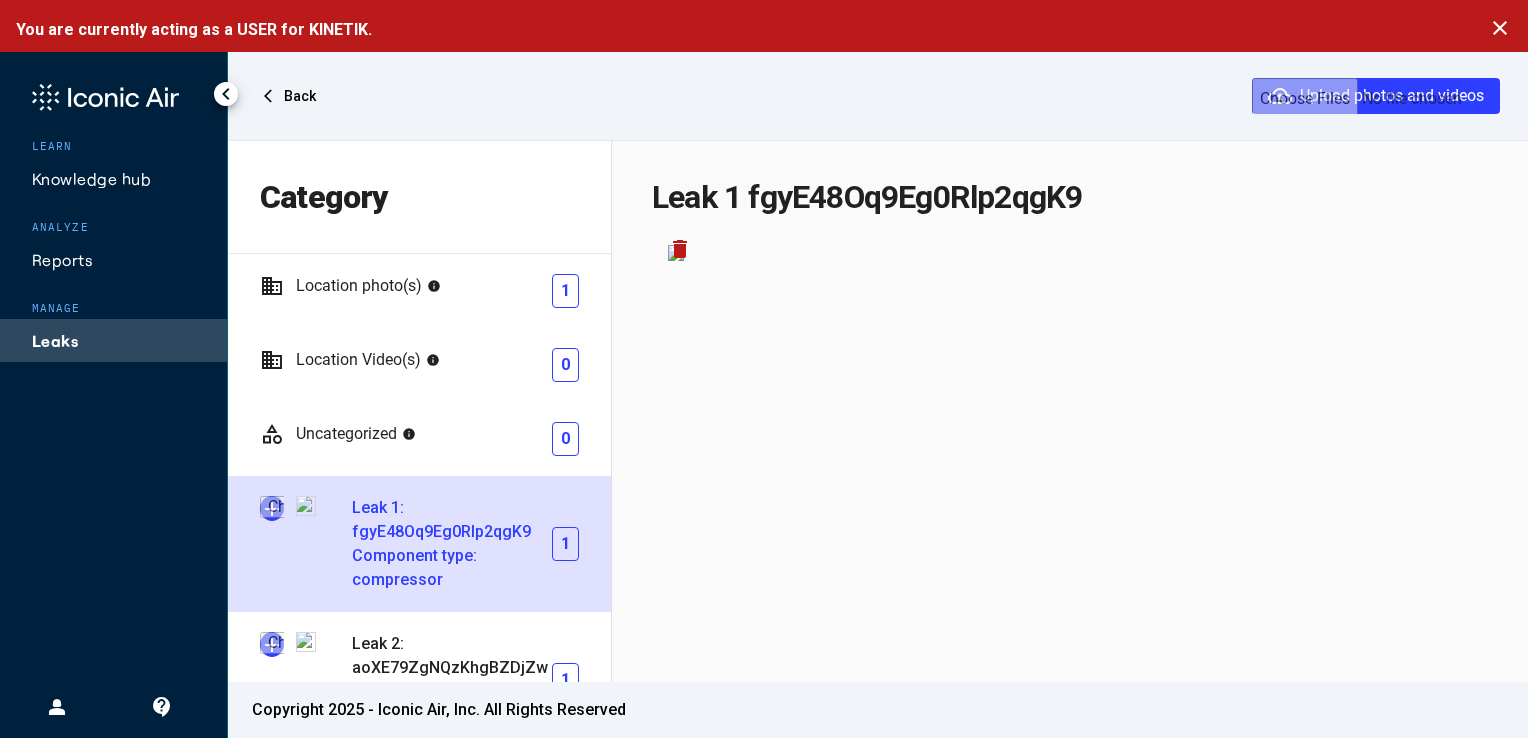 scroll, scrollTop: 64, scrollLeft: 0, axis: vertical 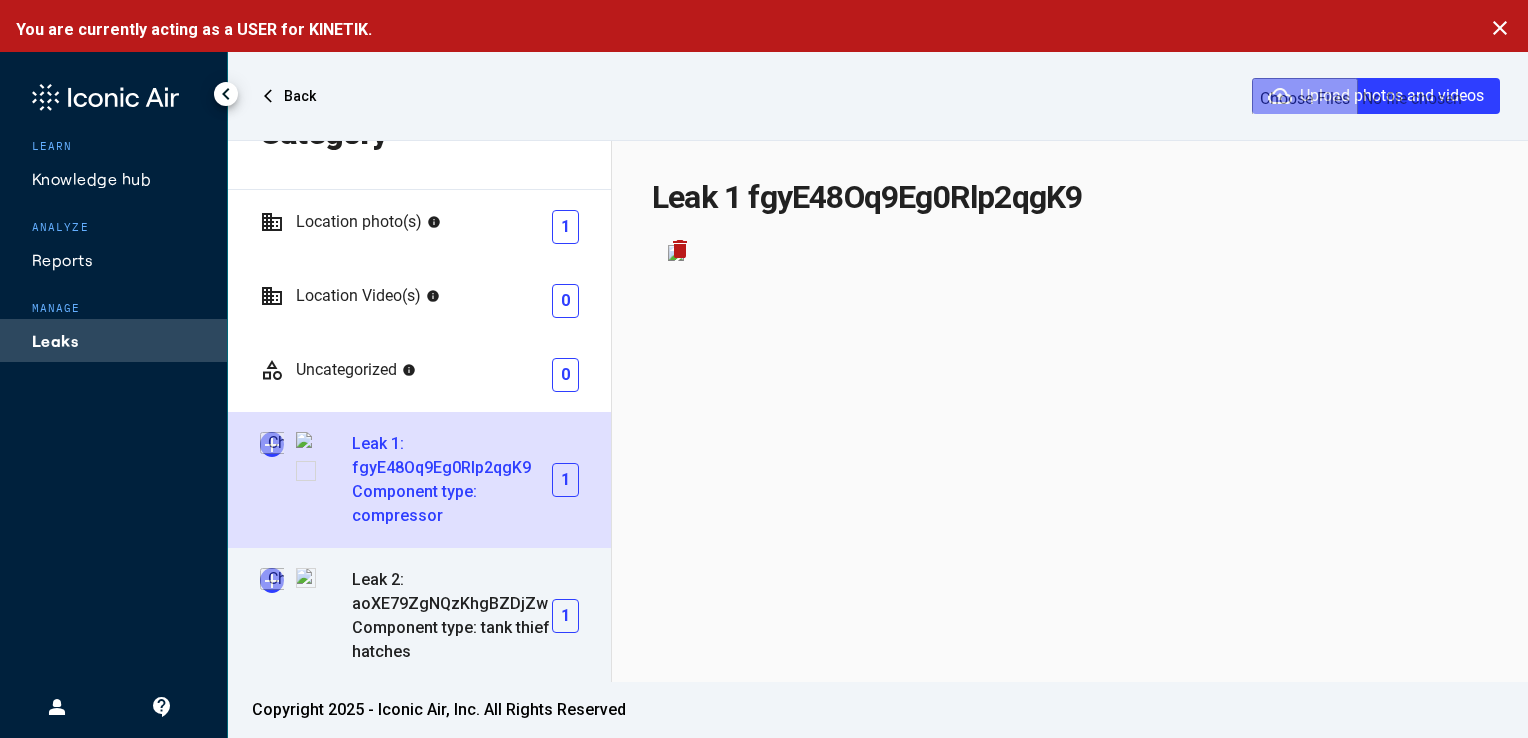 click at bounding box center (272, 580) 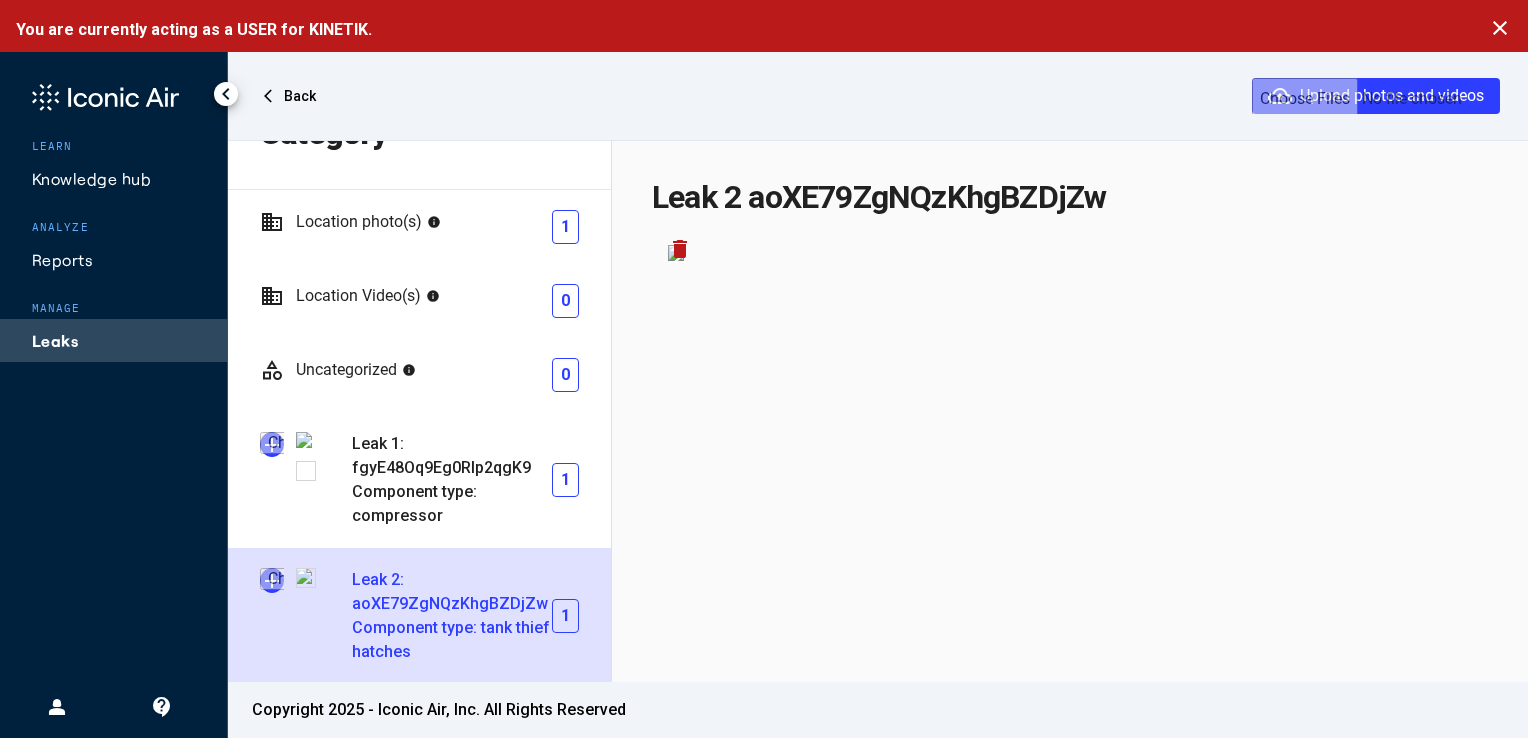 type on "**********" 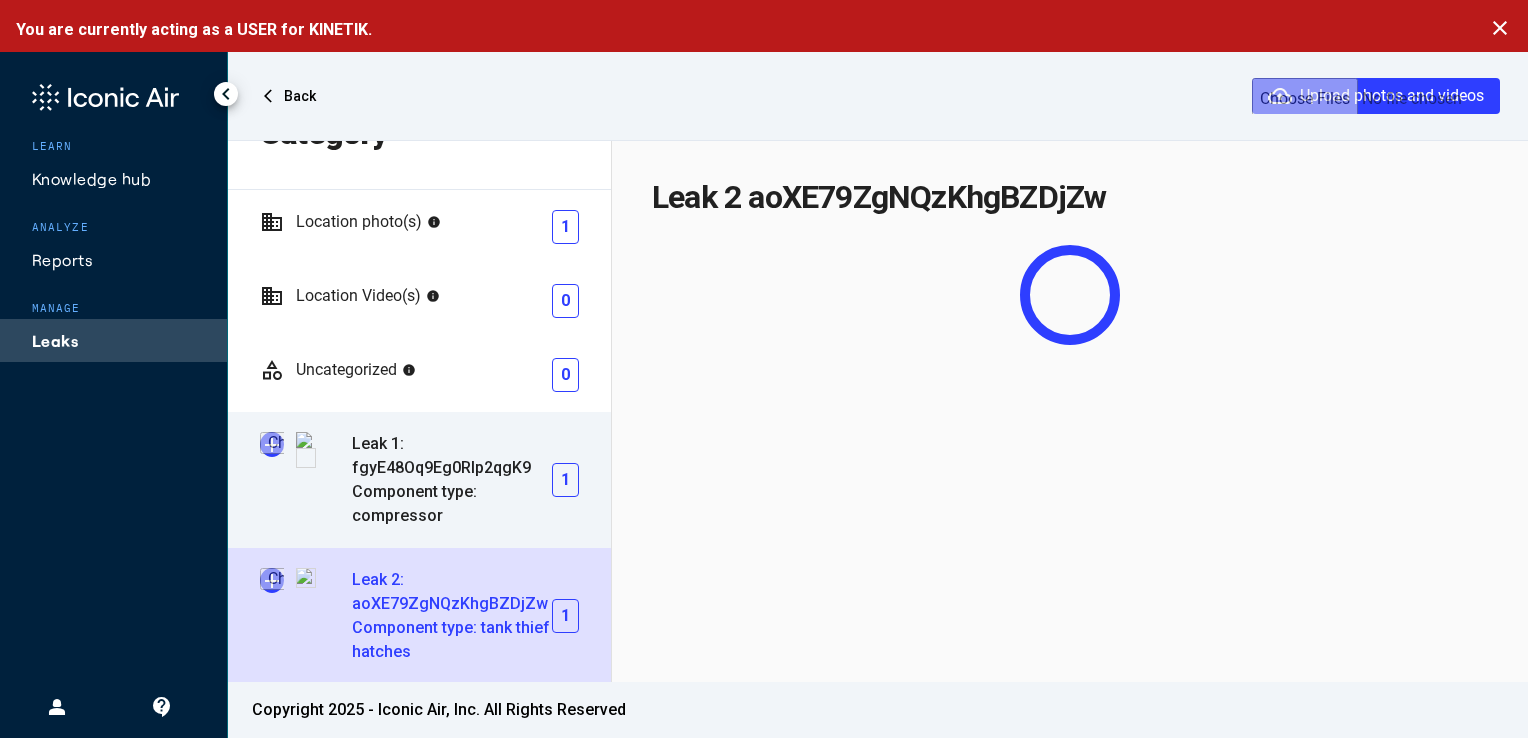 click at bounding box center [272, 444] 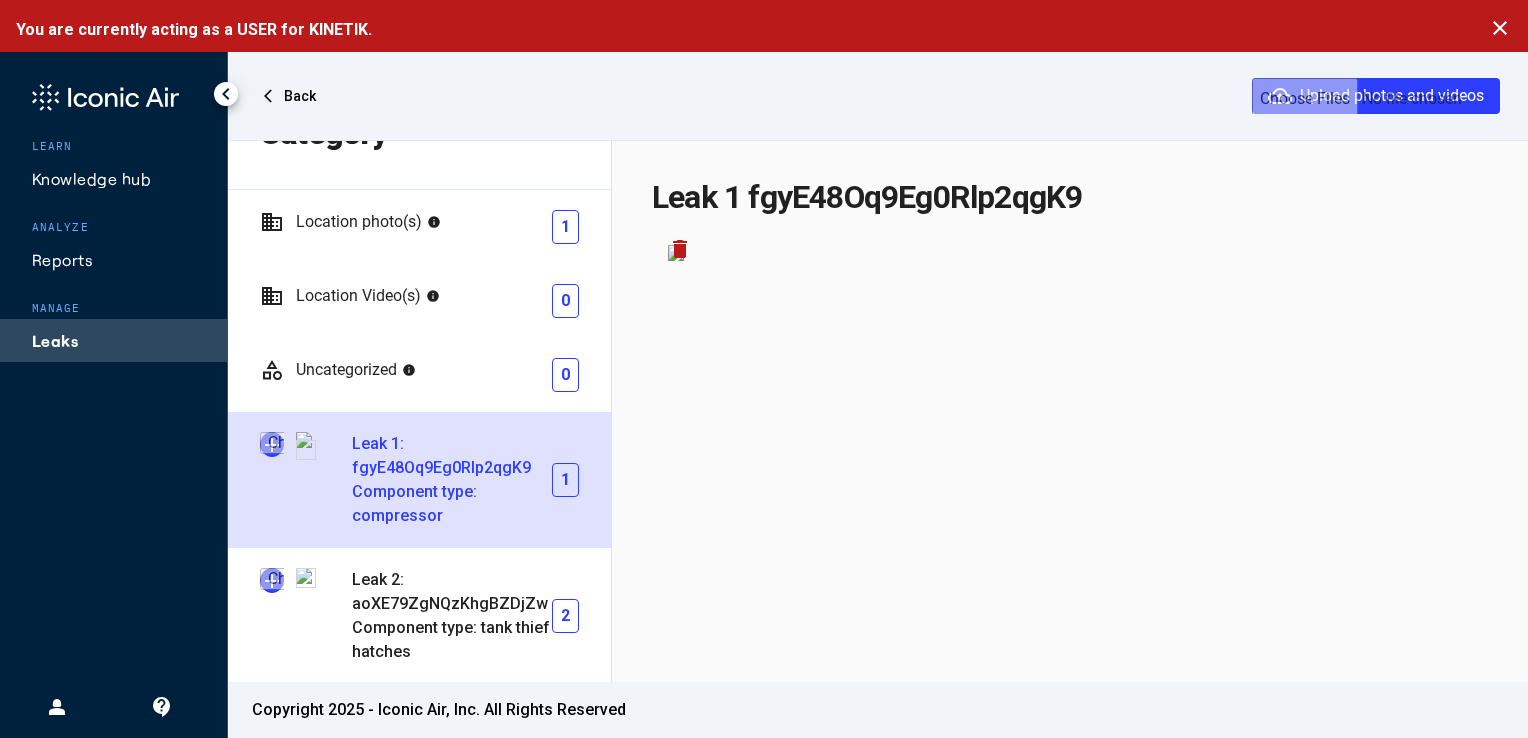 click at bounding box center (272, 444) 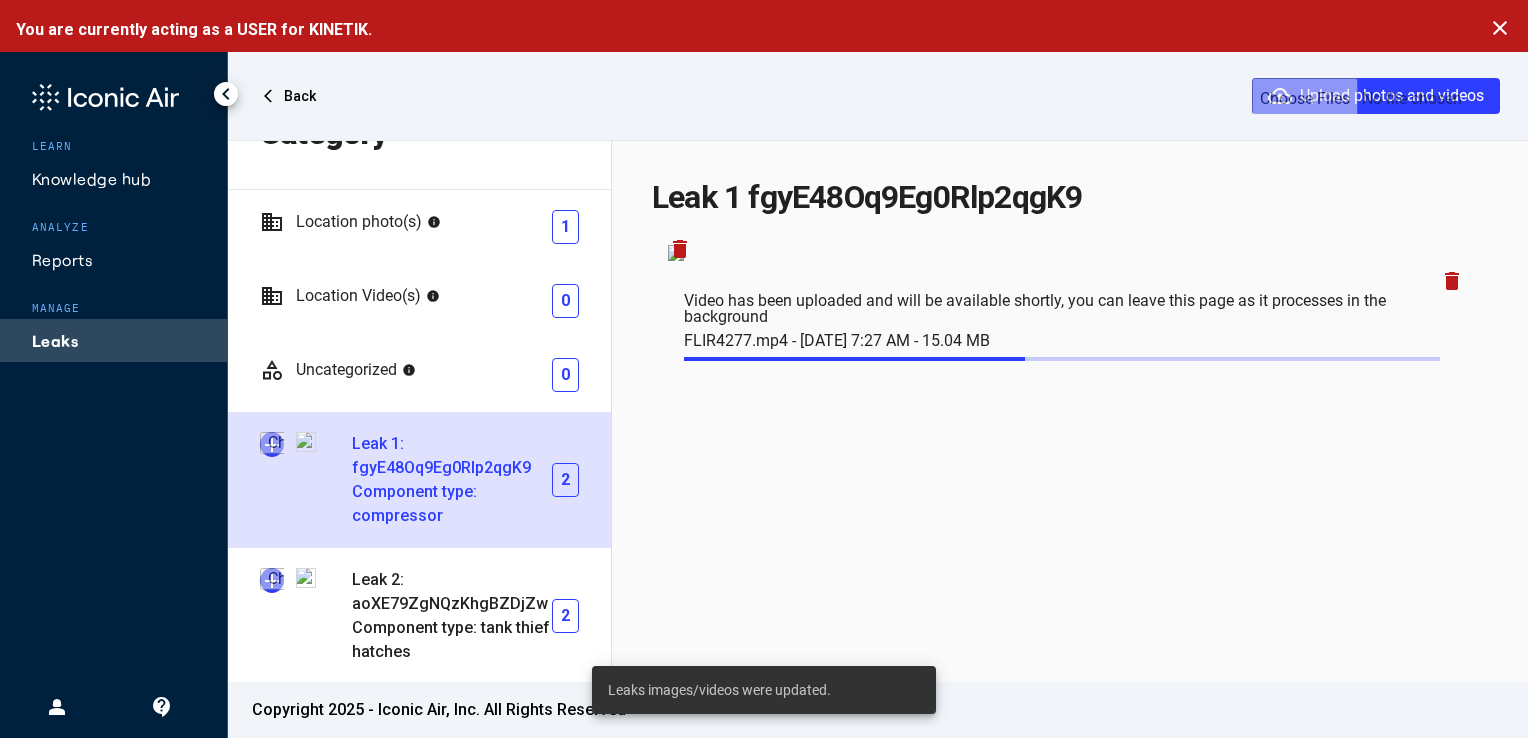click on "Leaks" 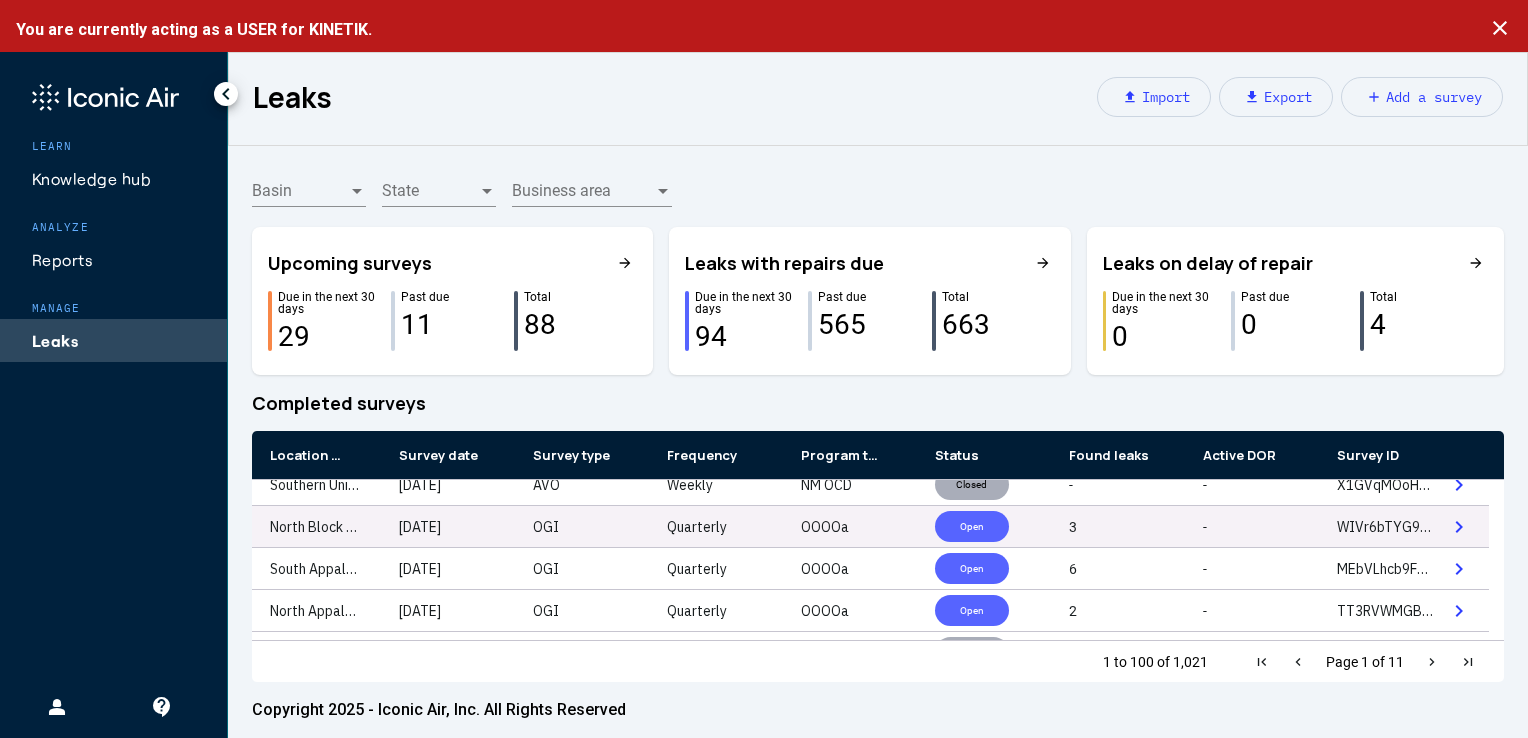 scroll, scrollTop: 355, scrollLeft: 0, axis: vertical 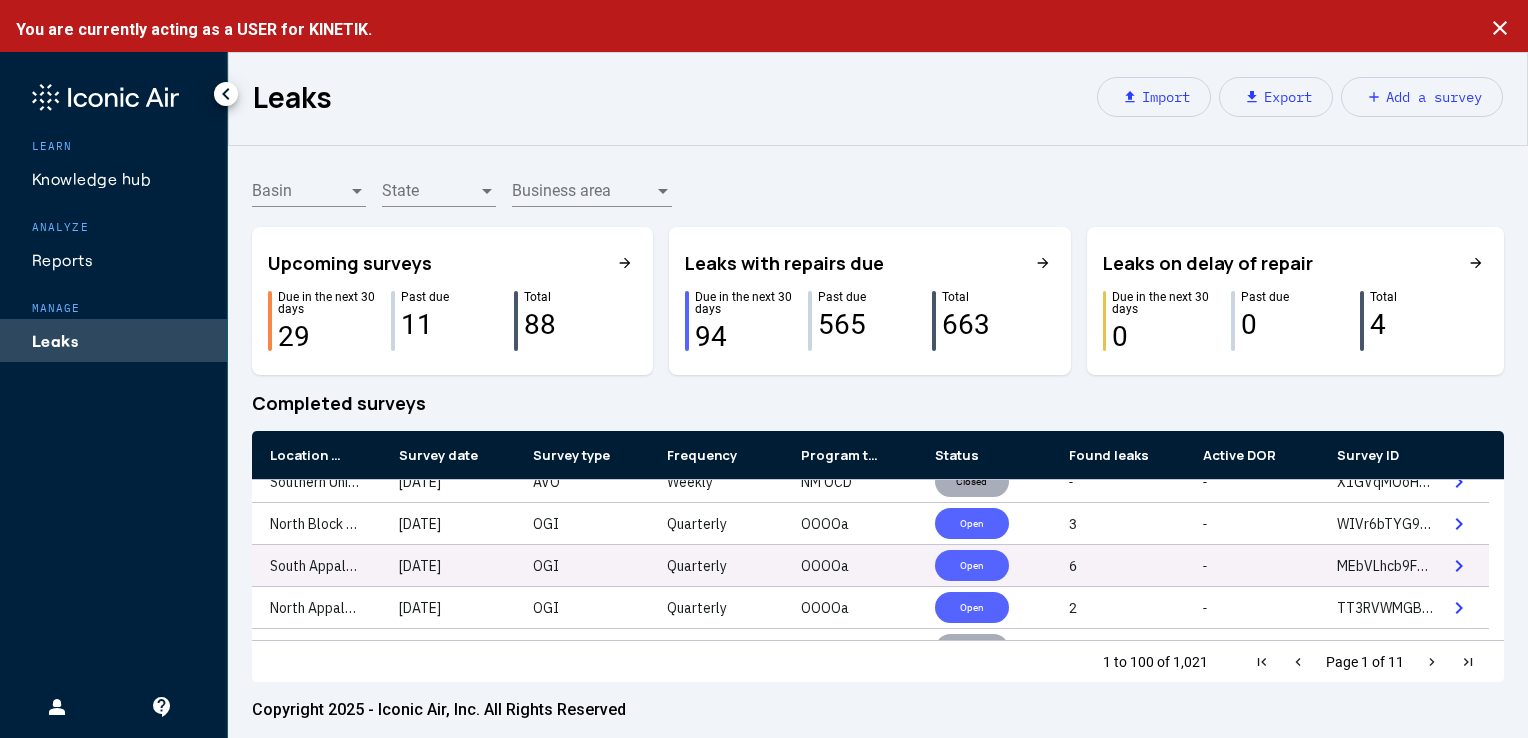 click on "Open" 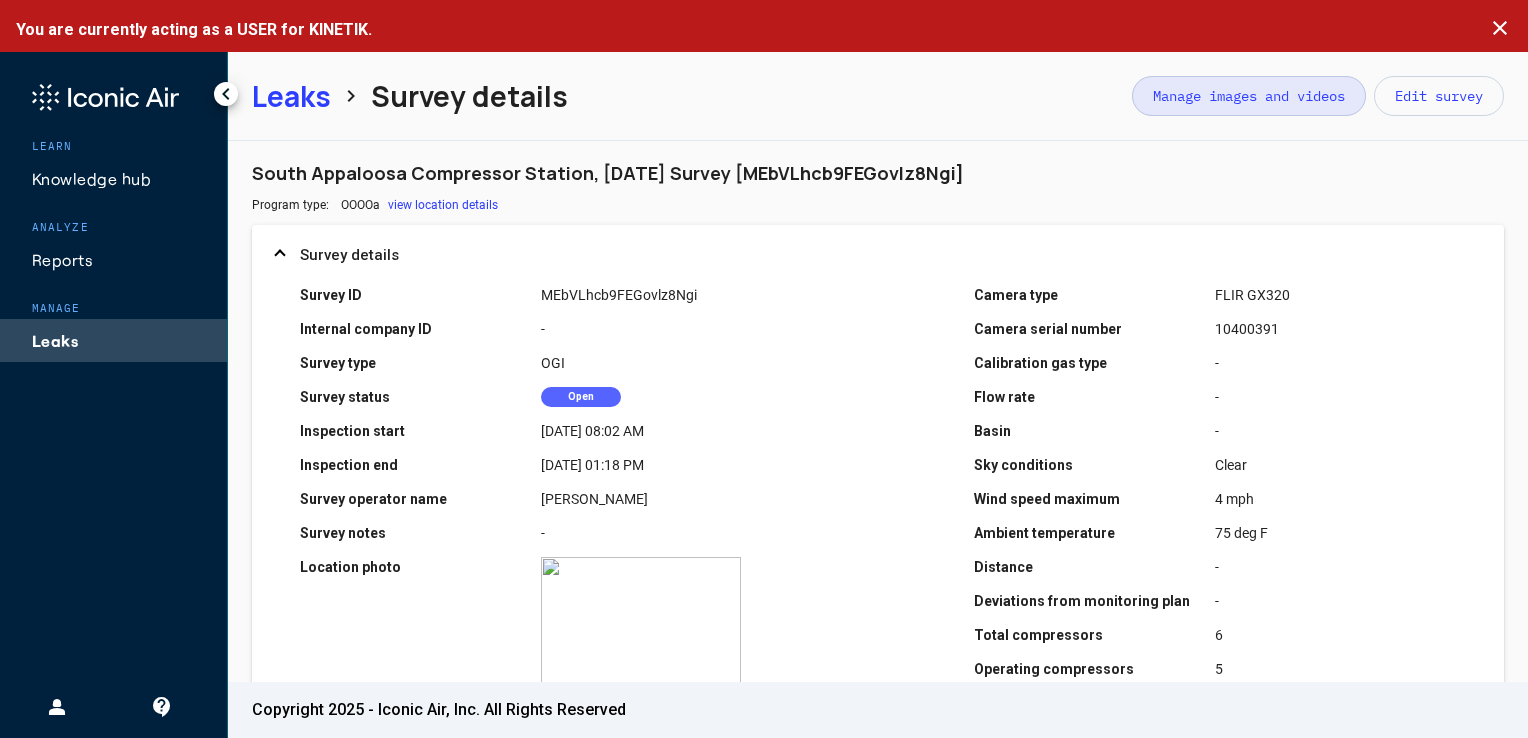 click on "Manage images and videos" at bounding box center [1249, 96] 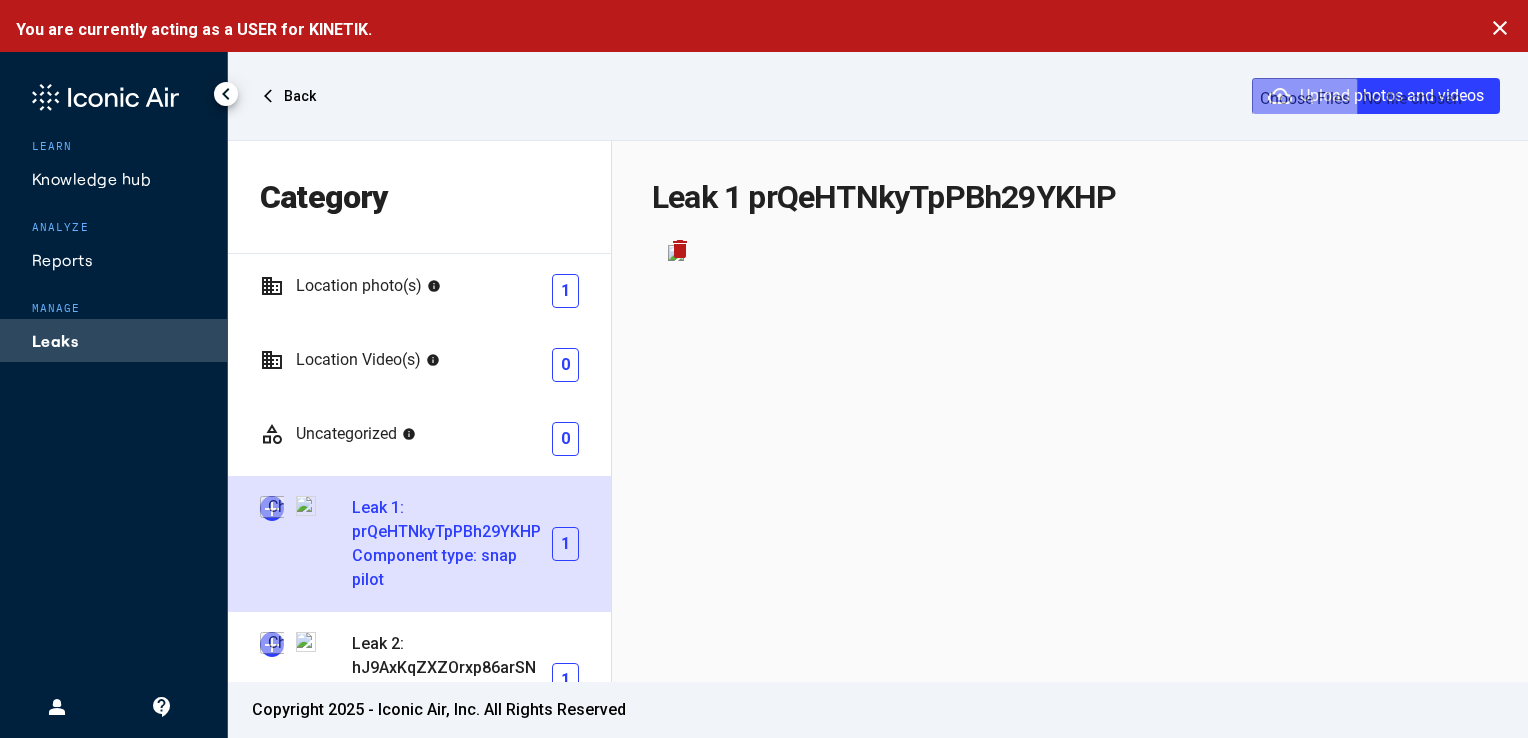 click at bounding box center (272, 508) 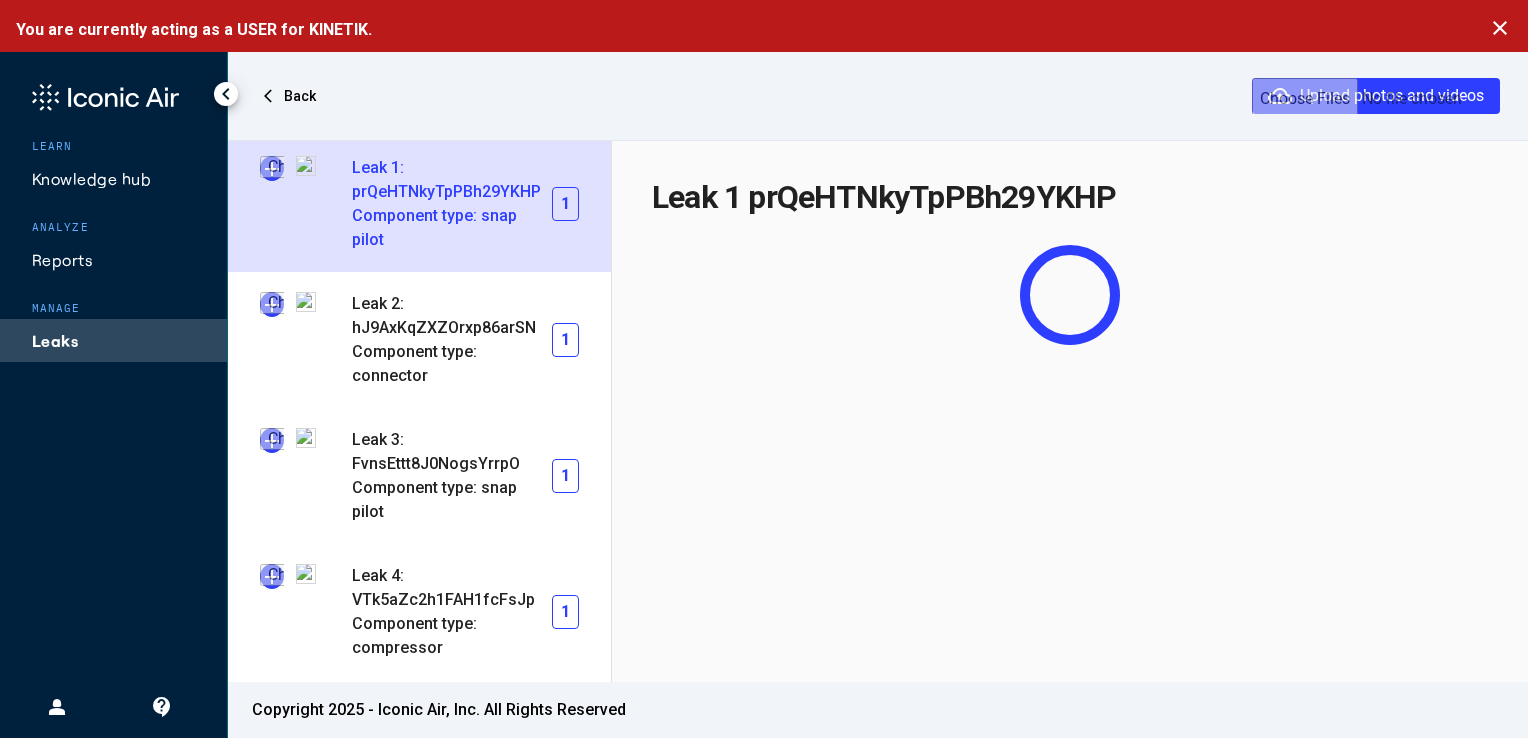 scroll, scrollTop: 348, scrollLeft: 0, axis: vertical 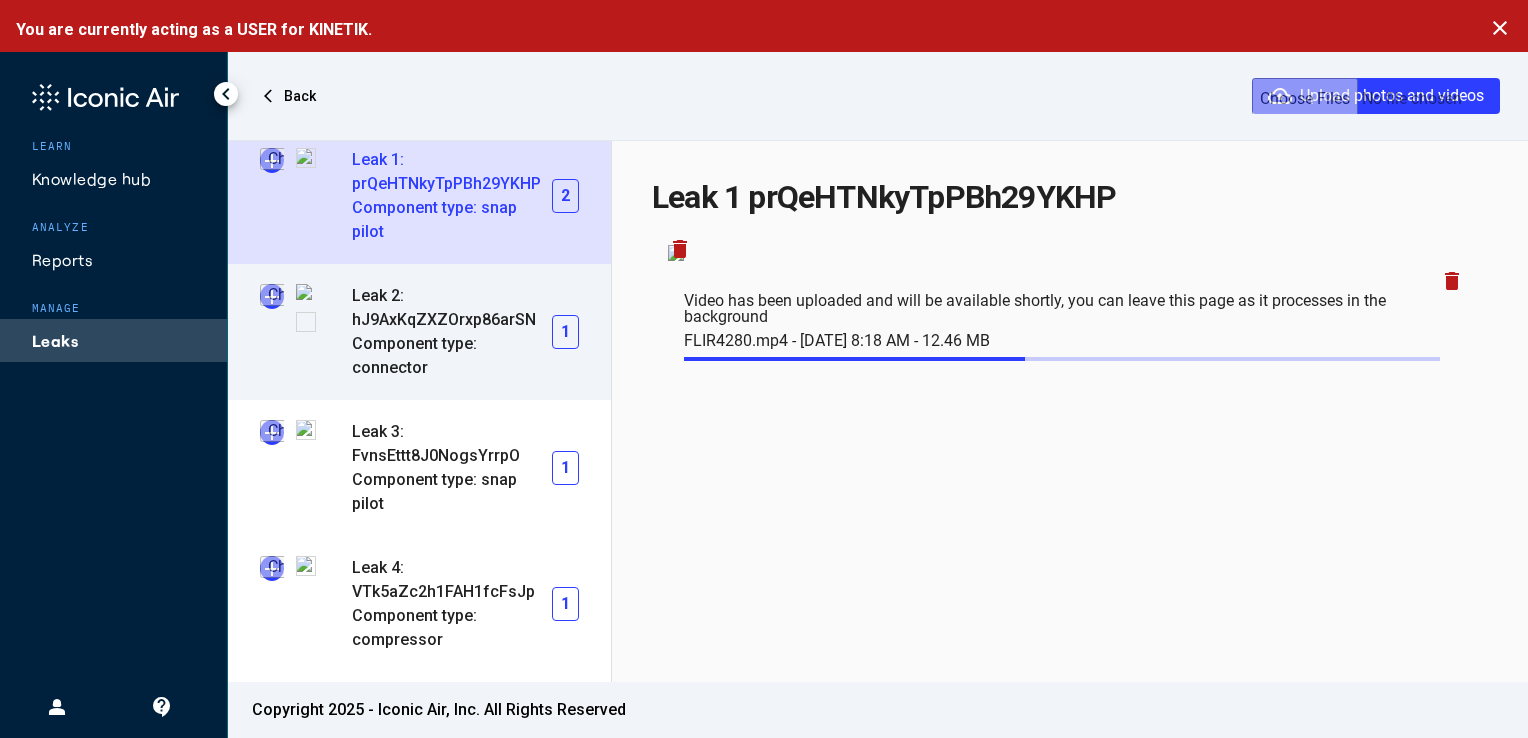 click on "add Leak 2: hJ9AxKqZXZOrxp86arSN Component type: connector  1" at bounding box center (419, 332) 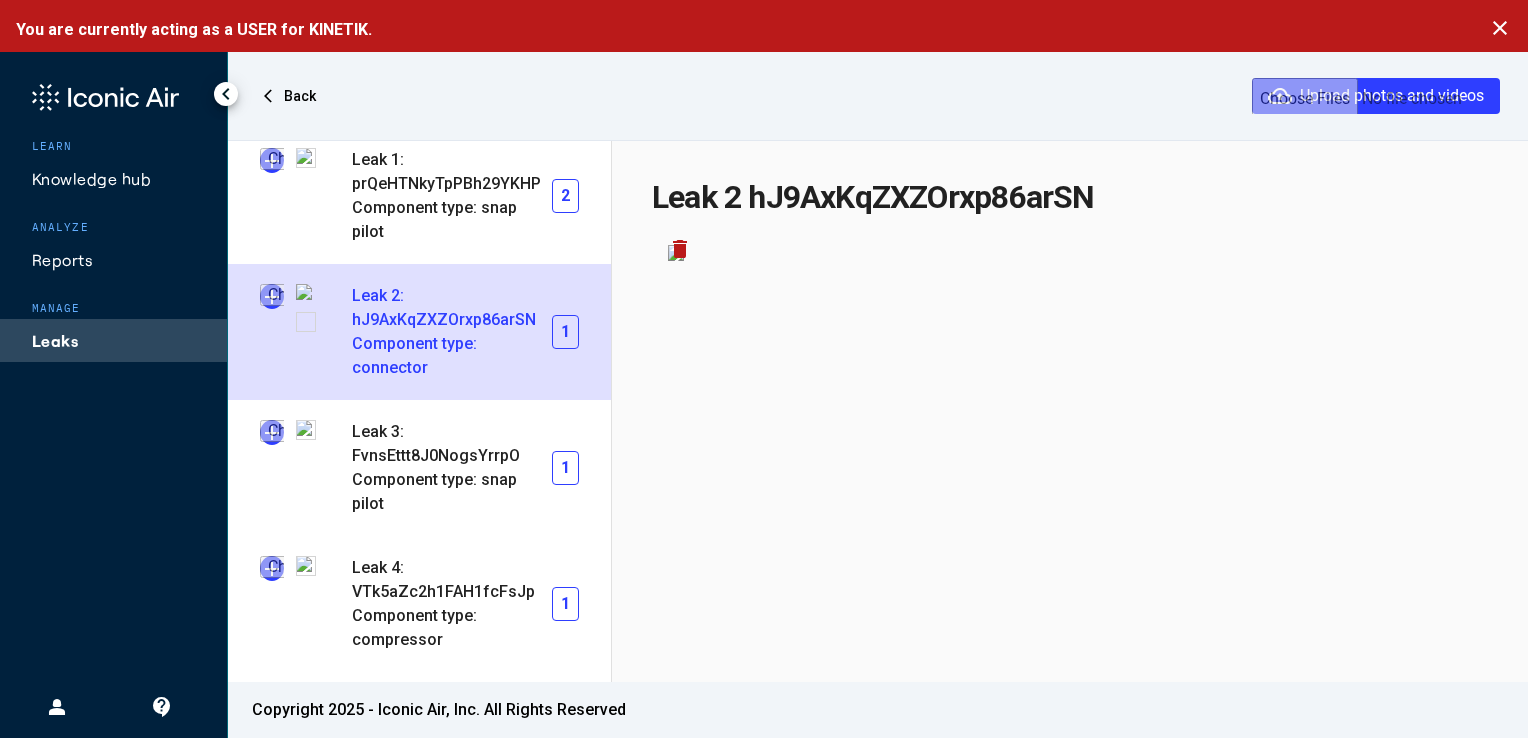 click at bounding box center (272, 296) 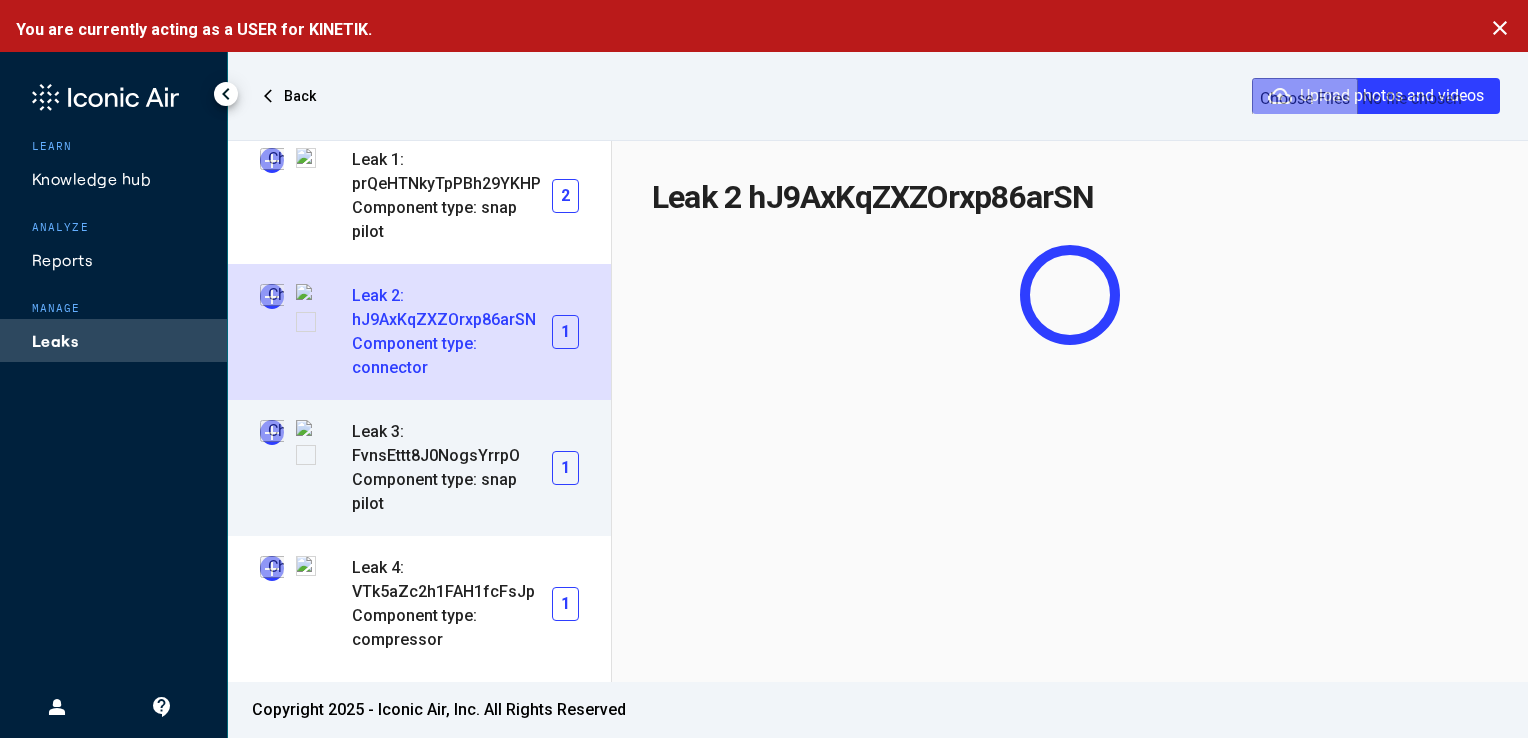 click at bounding box center (272, 432) 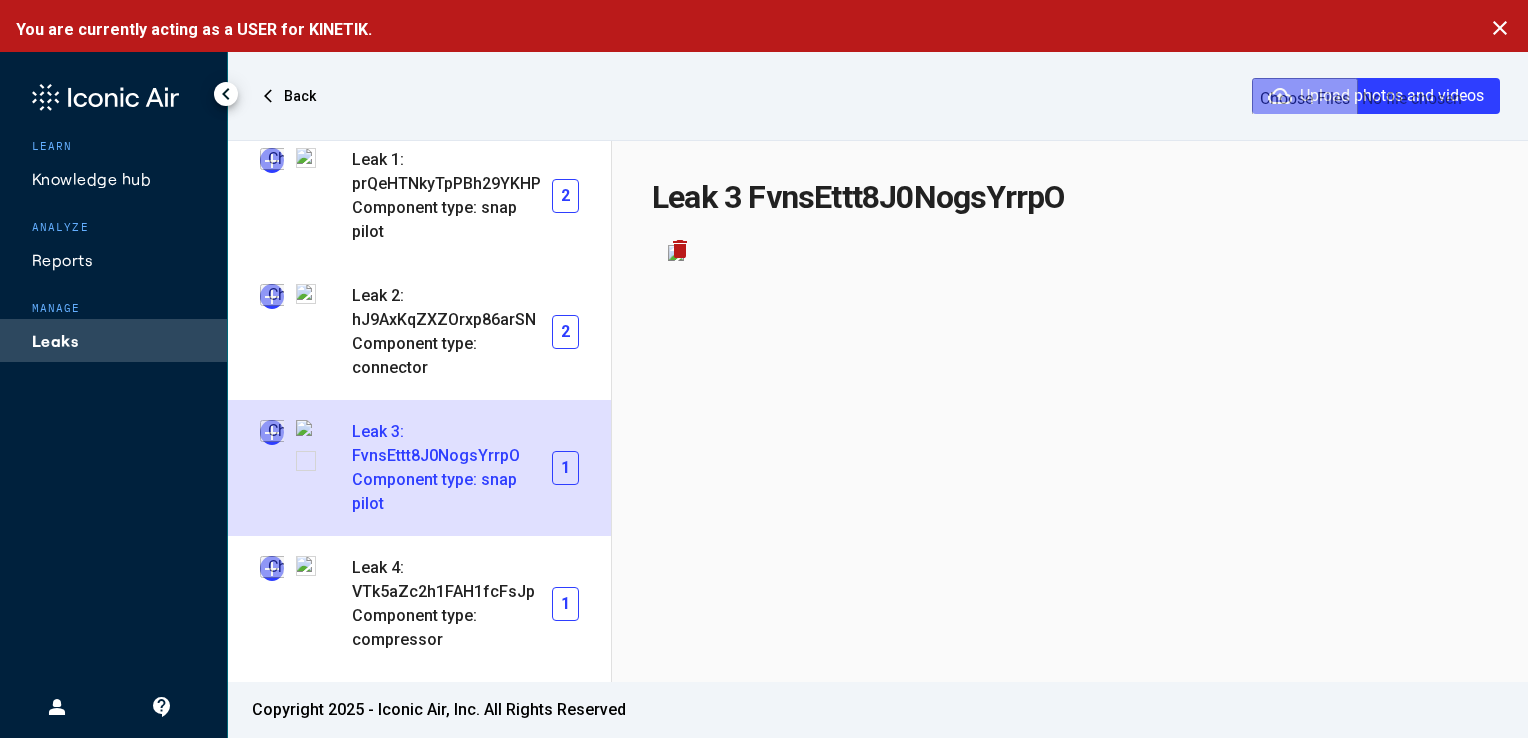 click at bounding box center [272, 432] 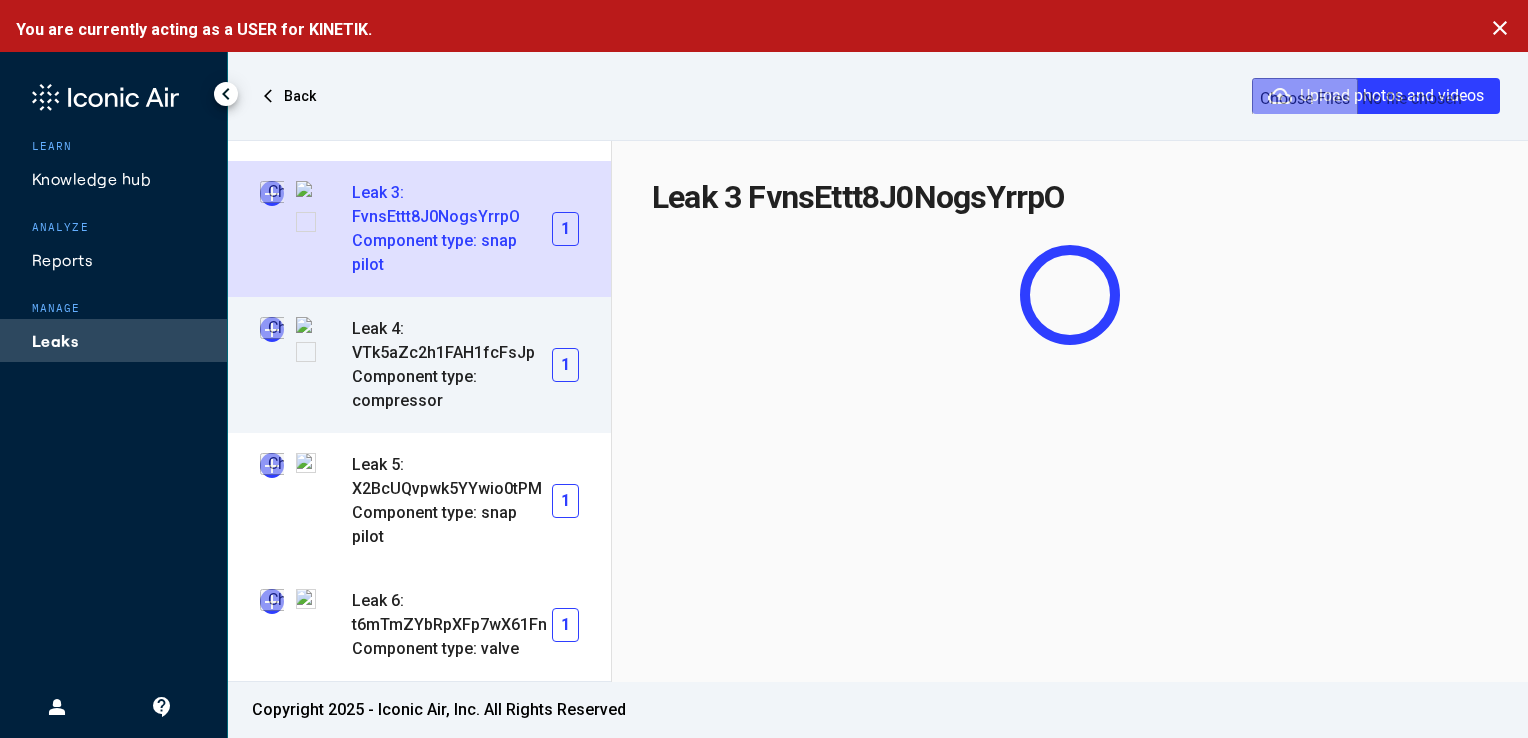 scroll, scrollTop: 584, scrollLeft: 0, axis: vertical 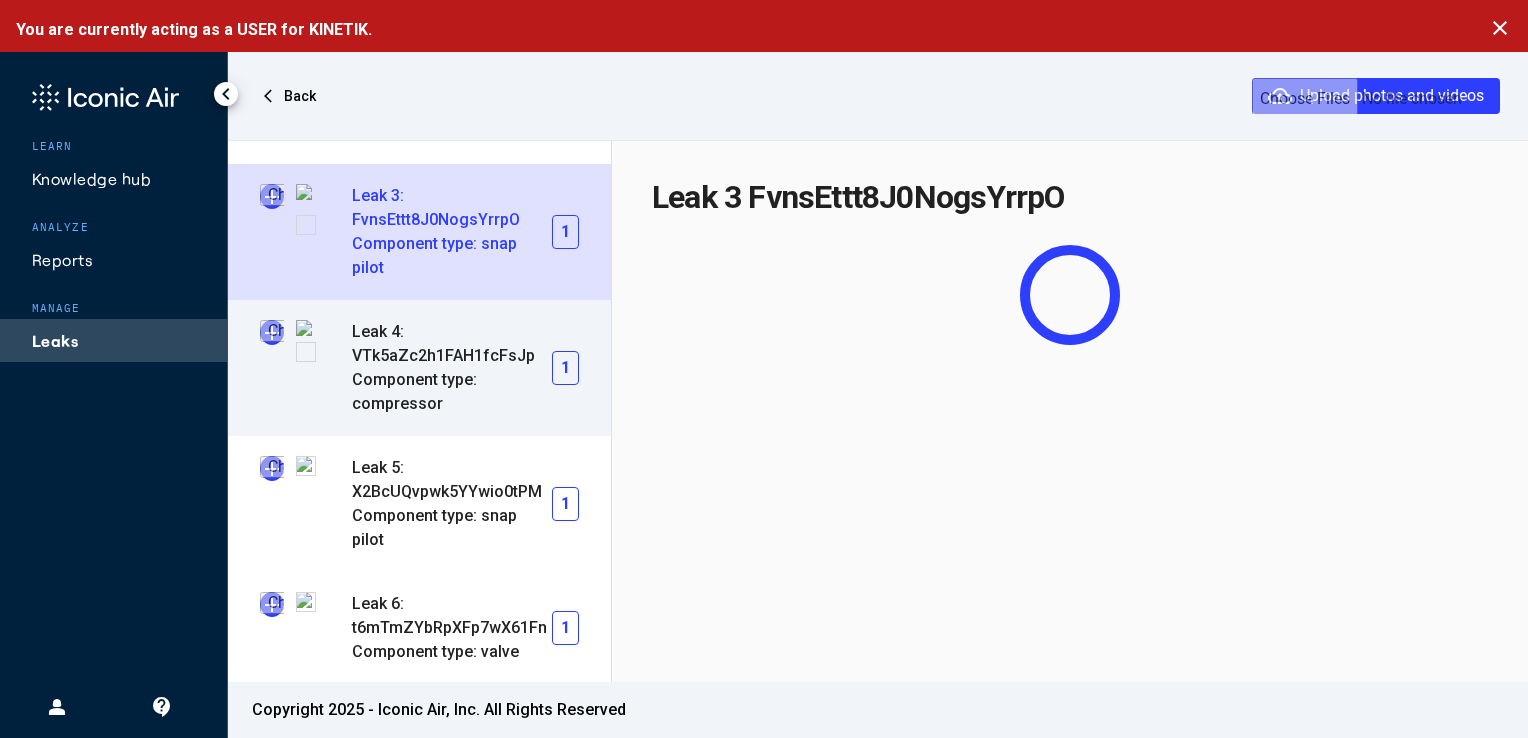 click at bounding box center (272, 332) 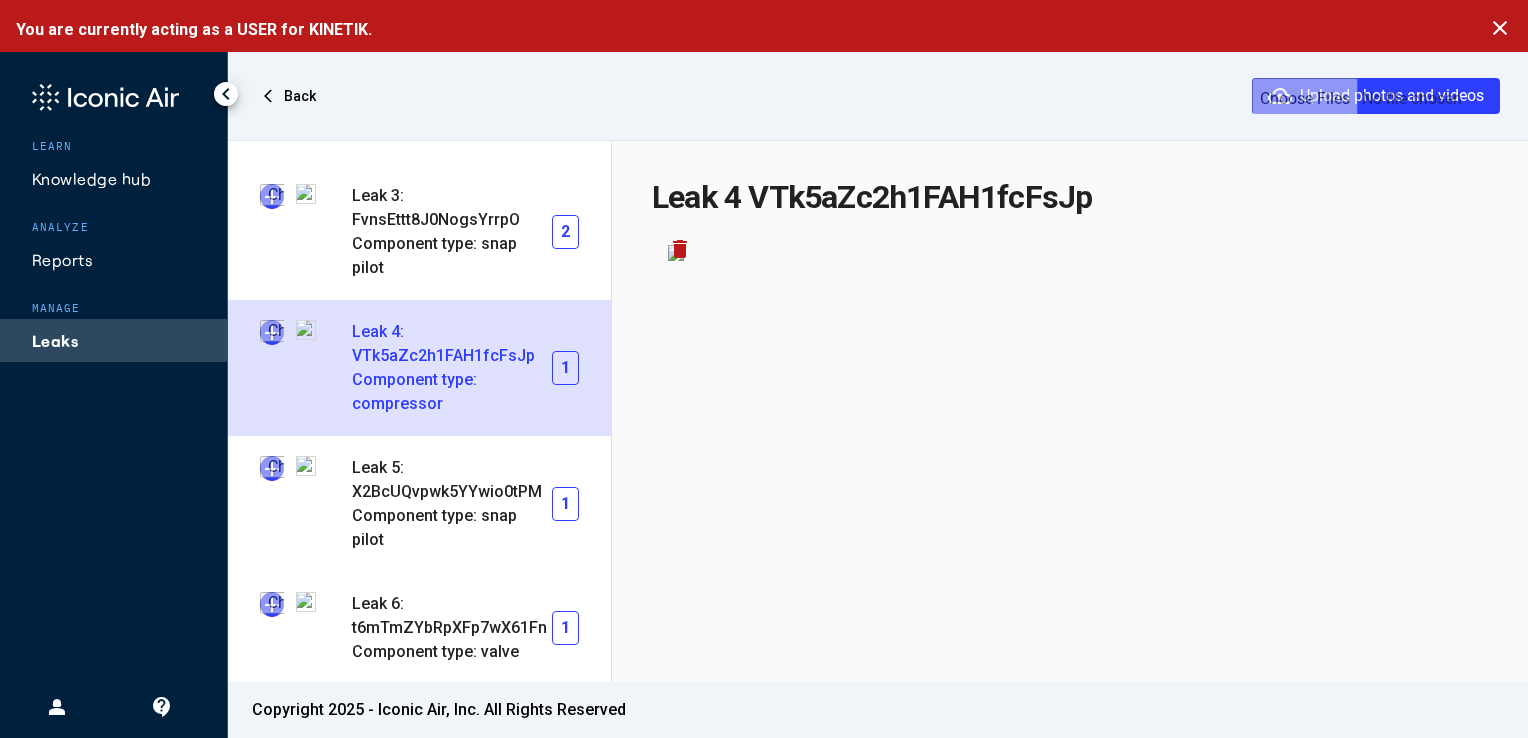 click at bounding box center [272, 332] 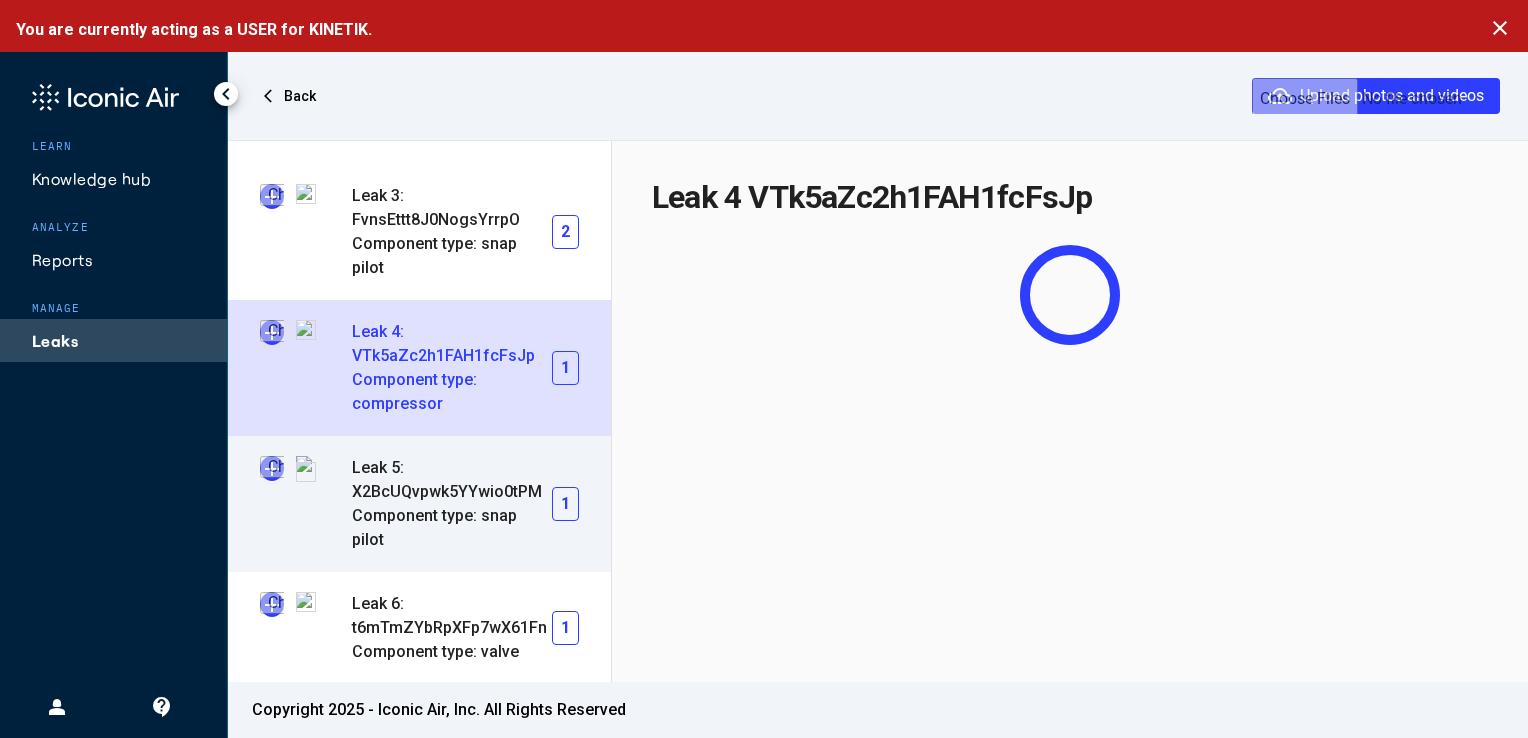 click at bounding box center [272, 468] 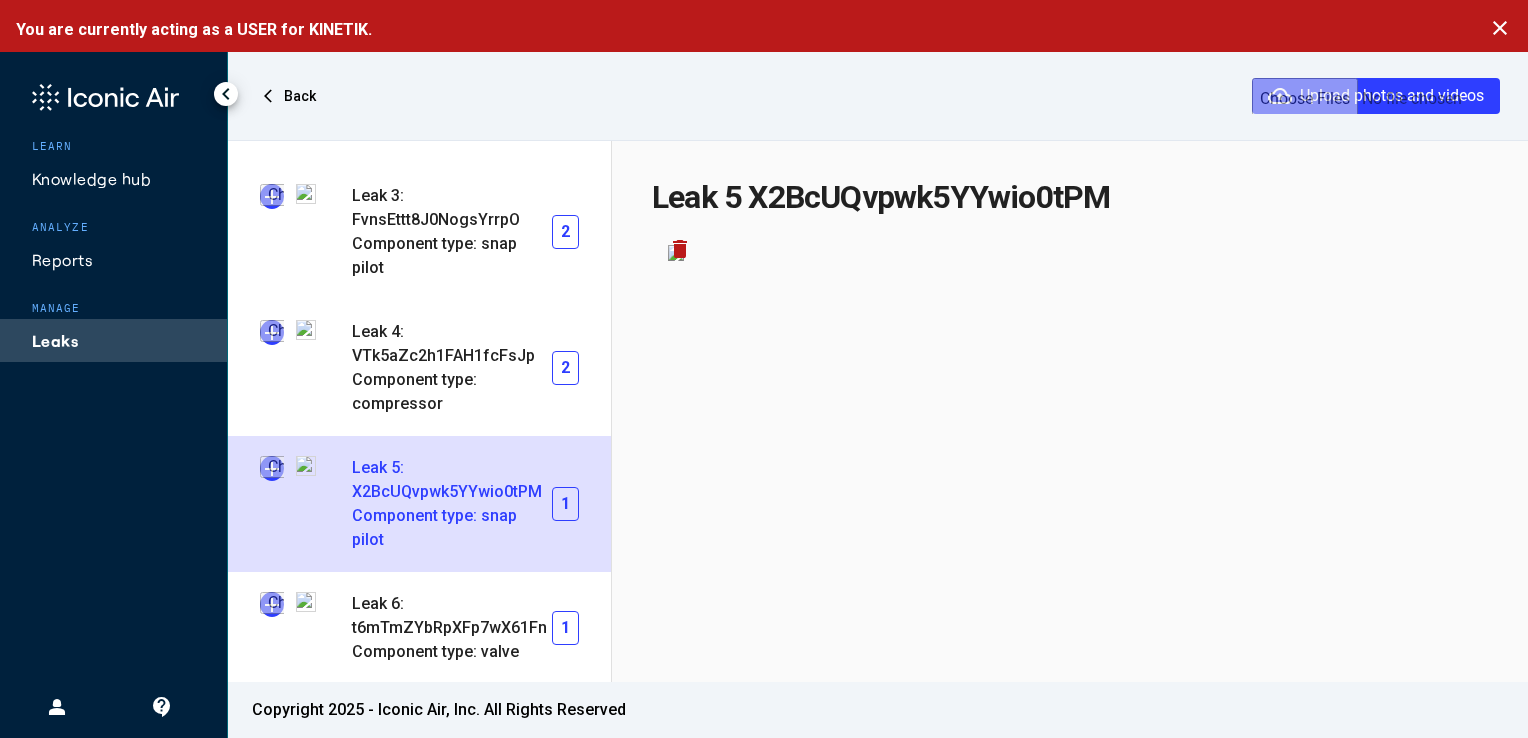 click at bounding box center [272, 468] 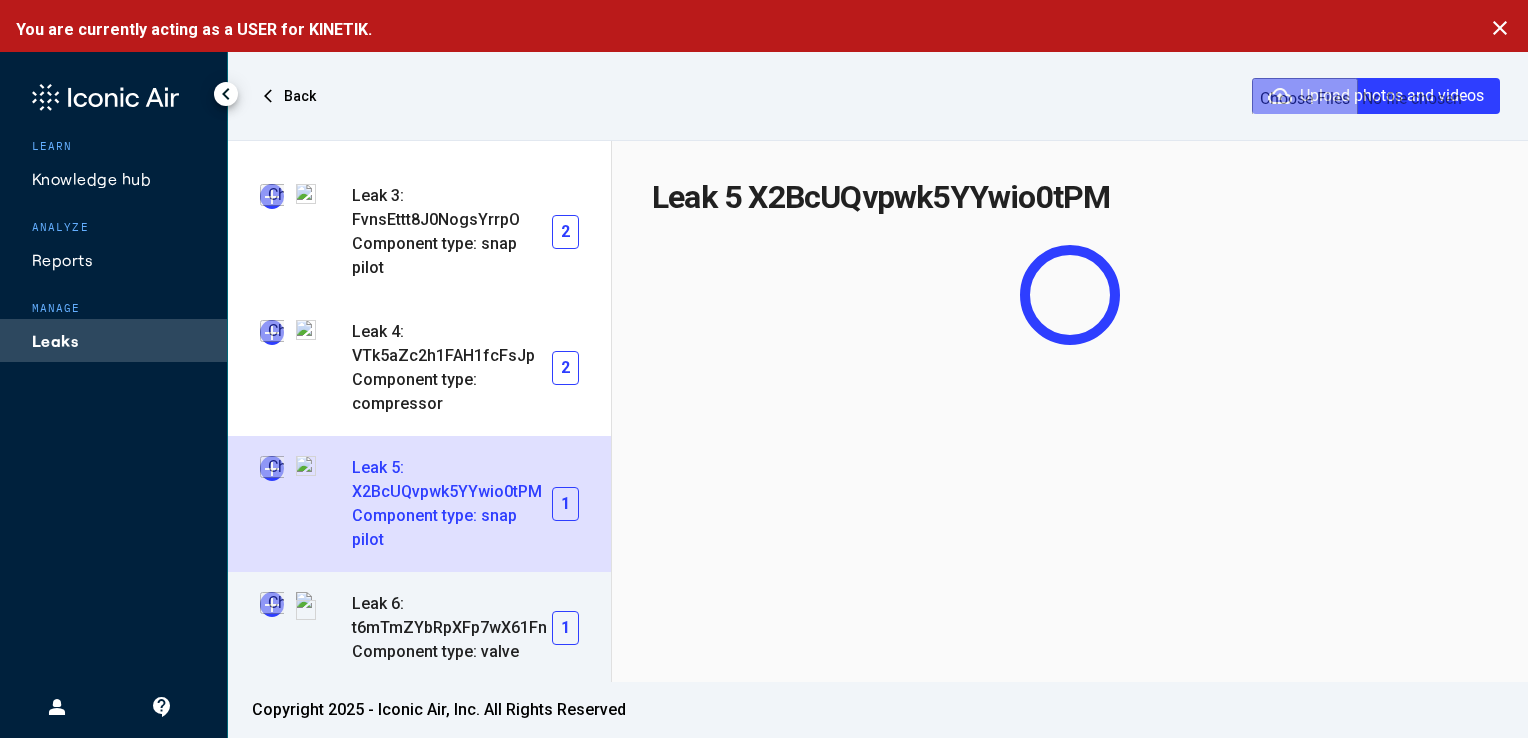 click at bounding box center [272, 604] 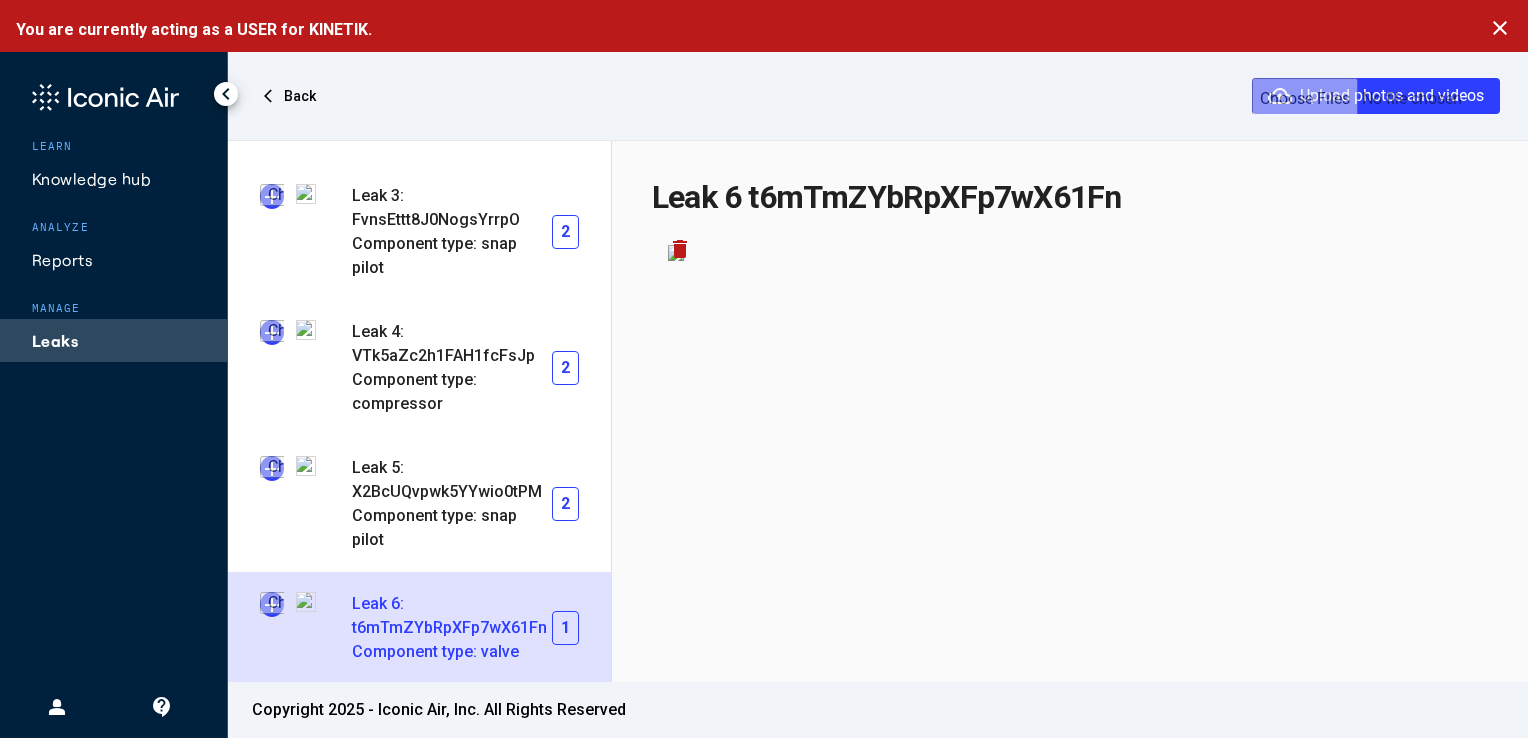 click at bounding box center [272, 604] 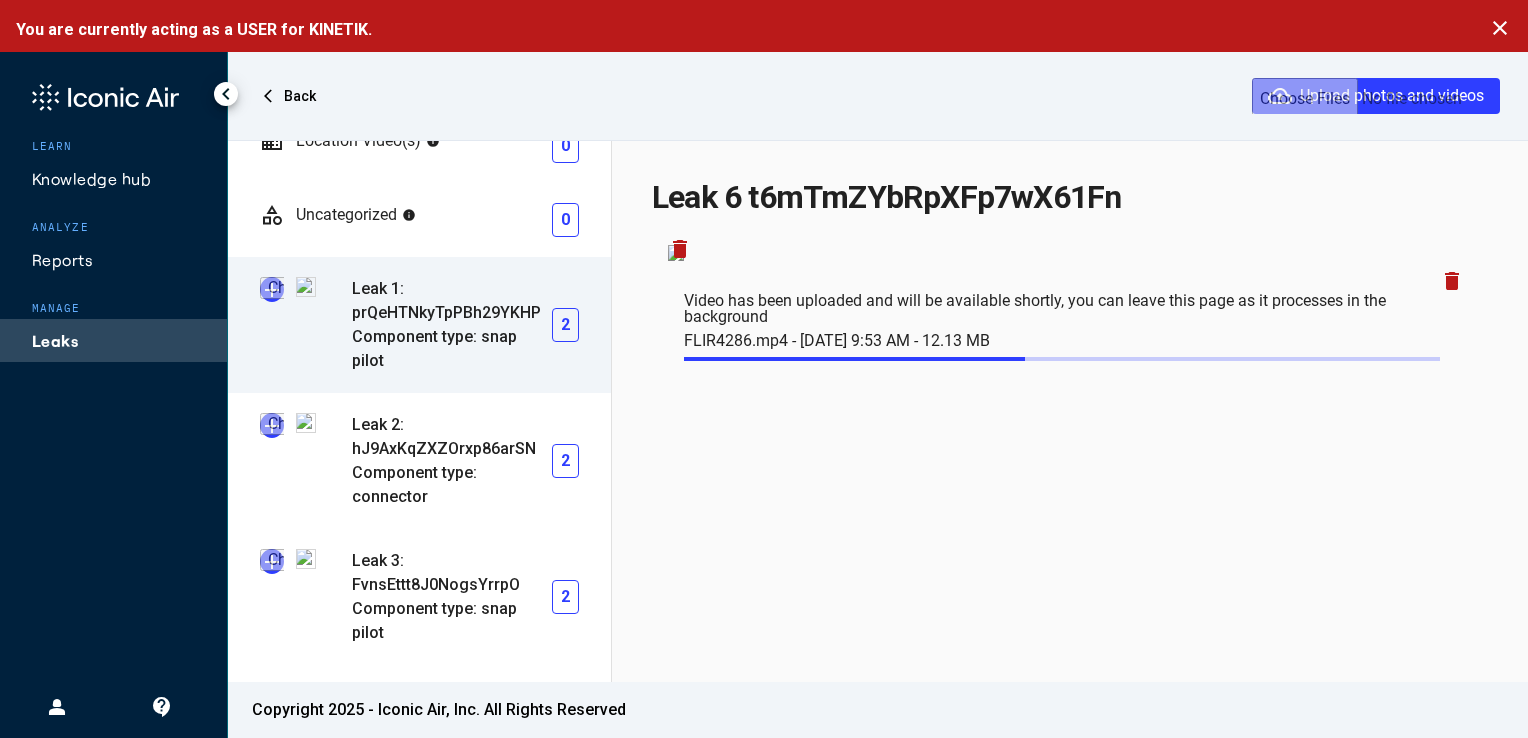 scroll, scrollTop: 0, scrollLeft: 0, axis: both 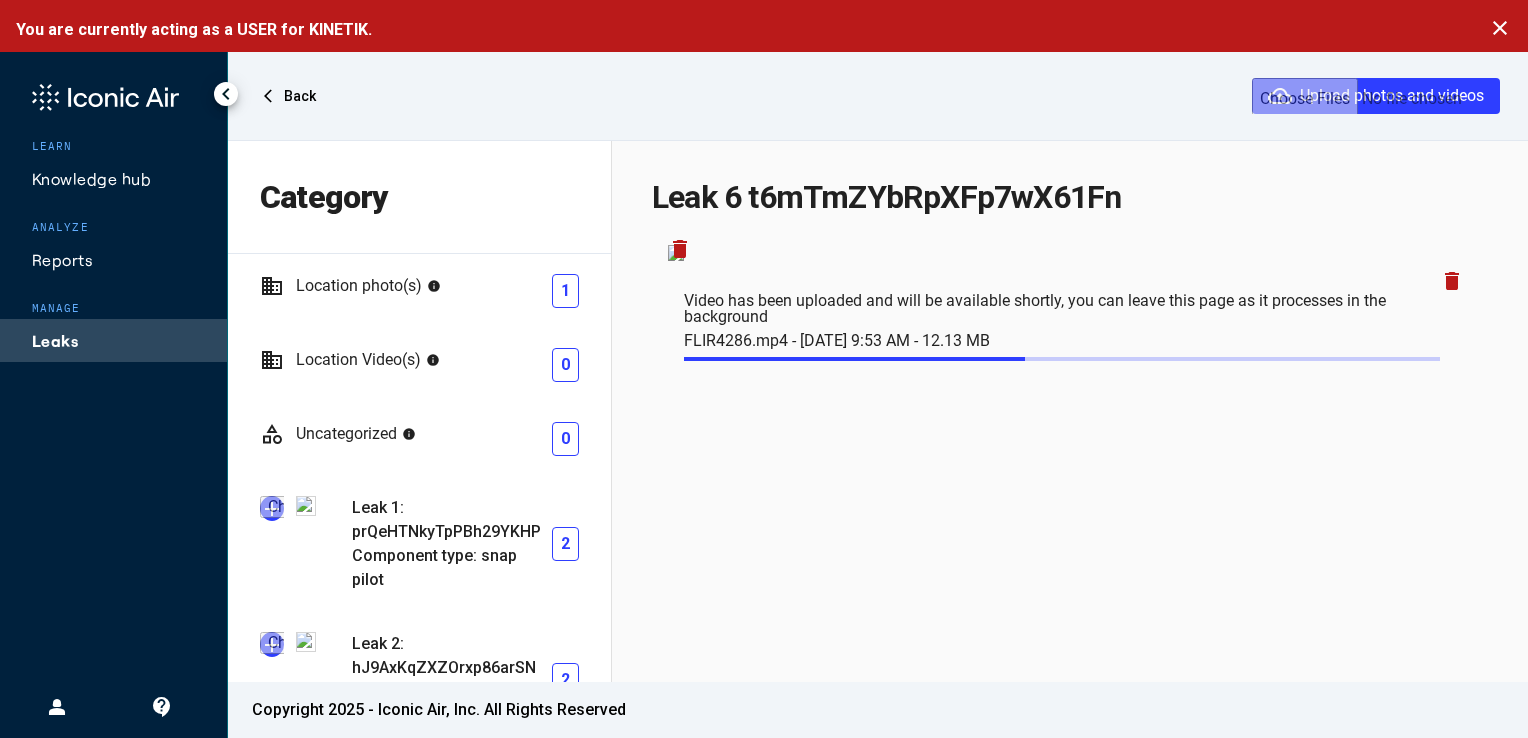 click on "Leaks" 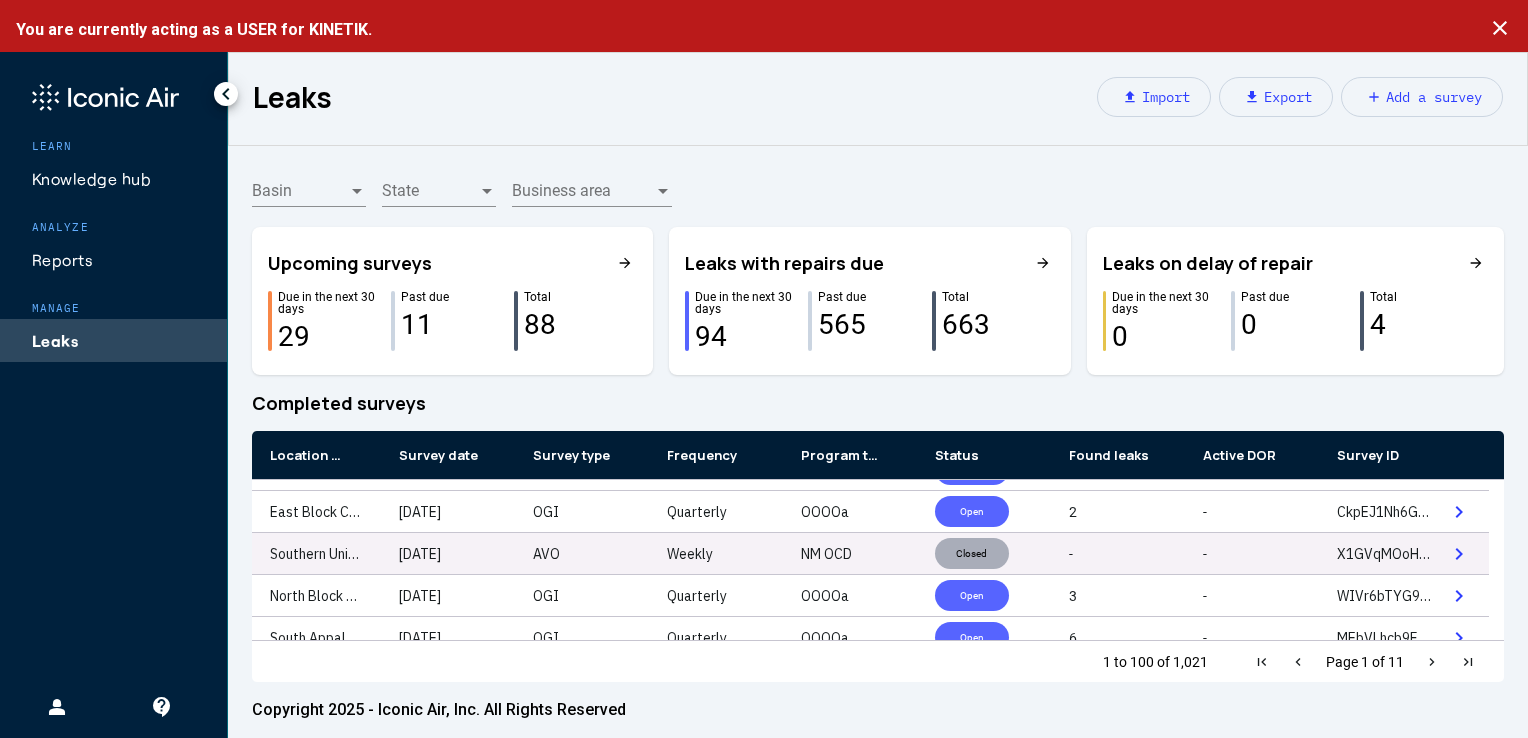 scroll, scrollTop: 288, scrollLeft: 0, axis: vertical 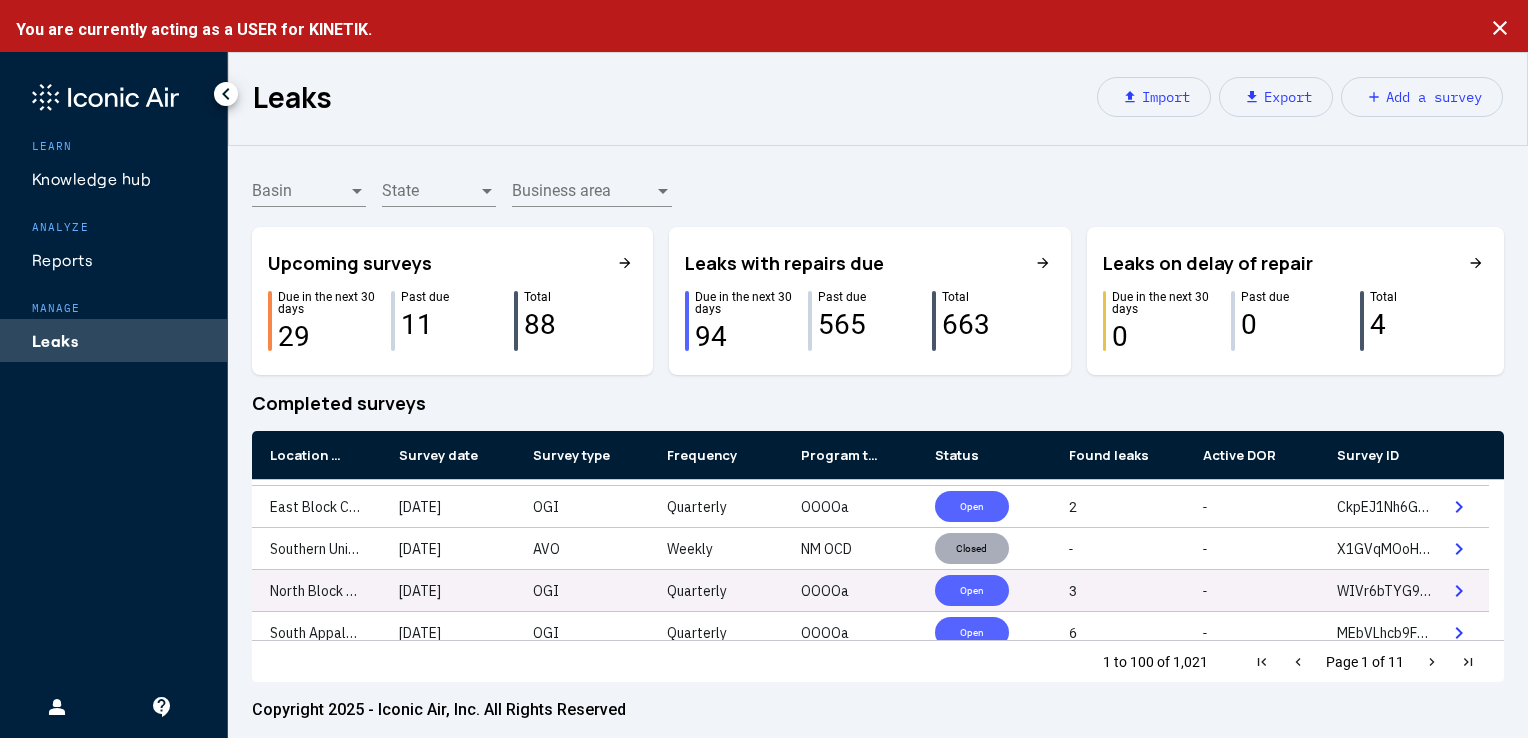 click on "Open" 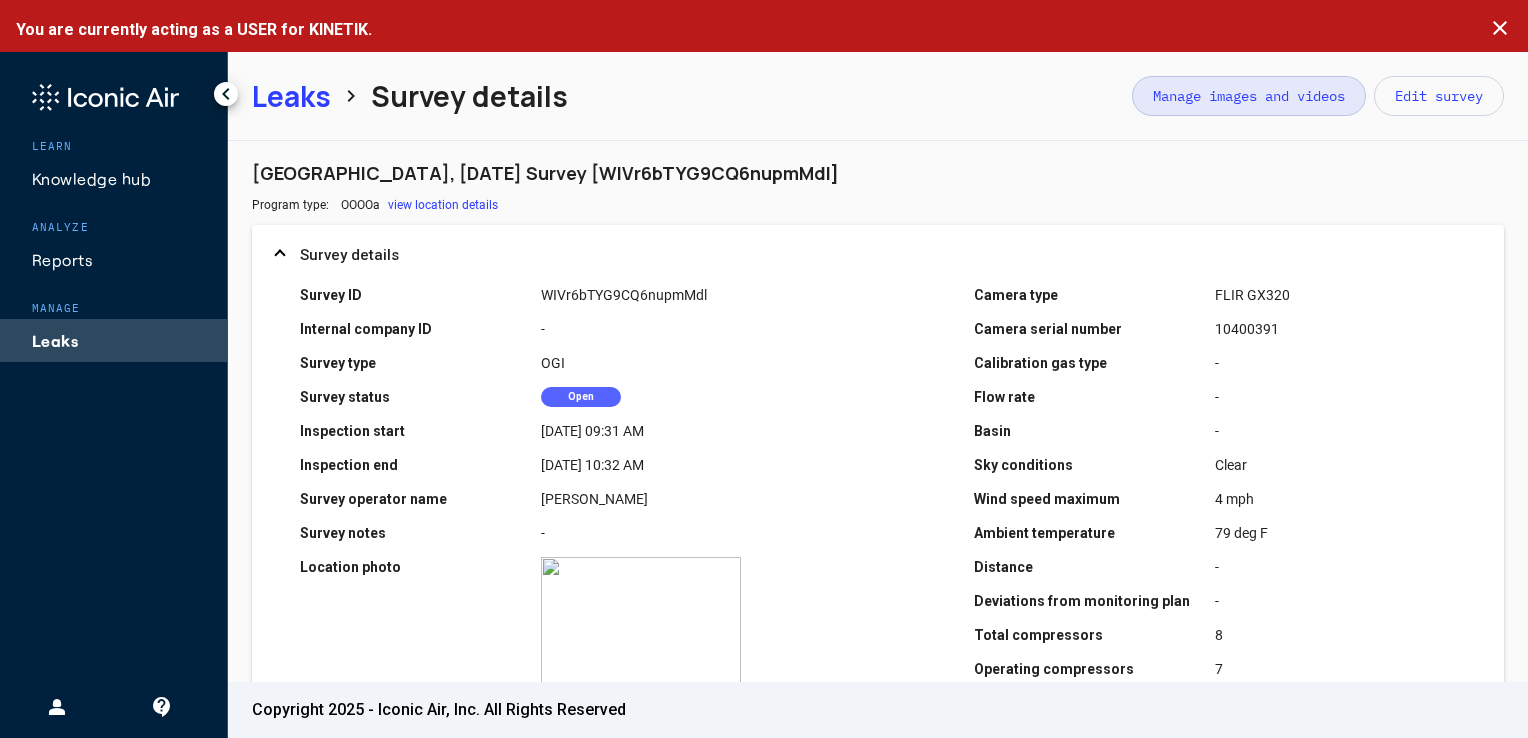 click on "Manage images and videos" at bounding box center (1249, 96) 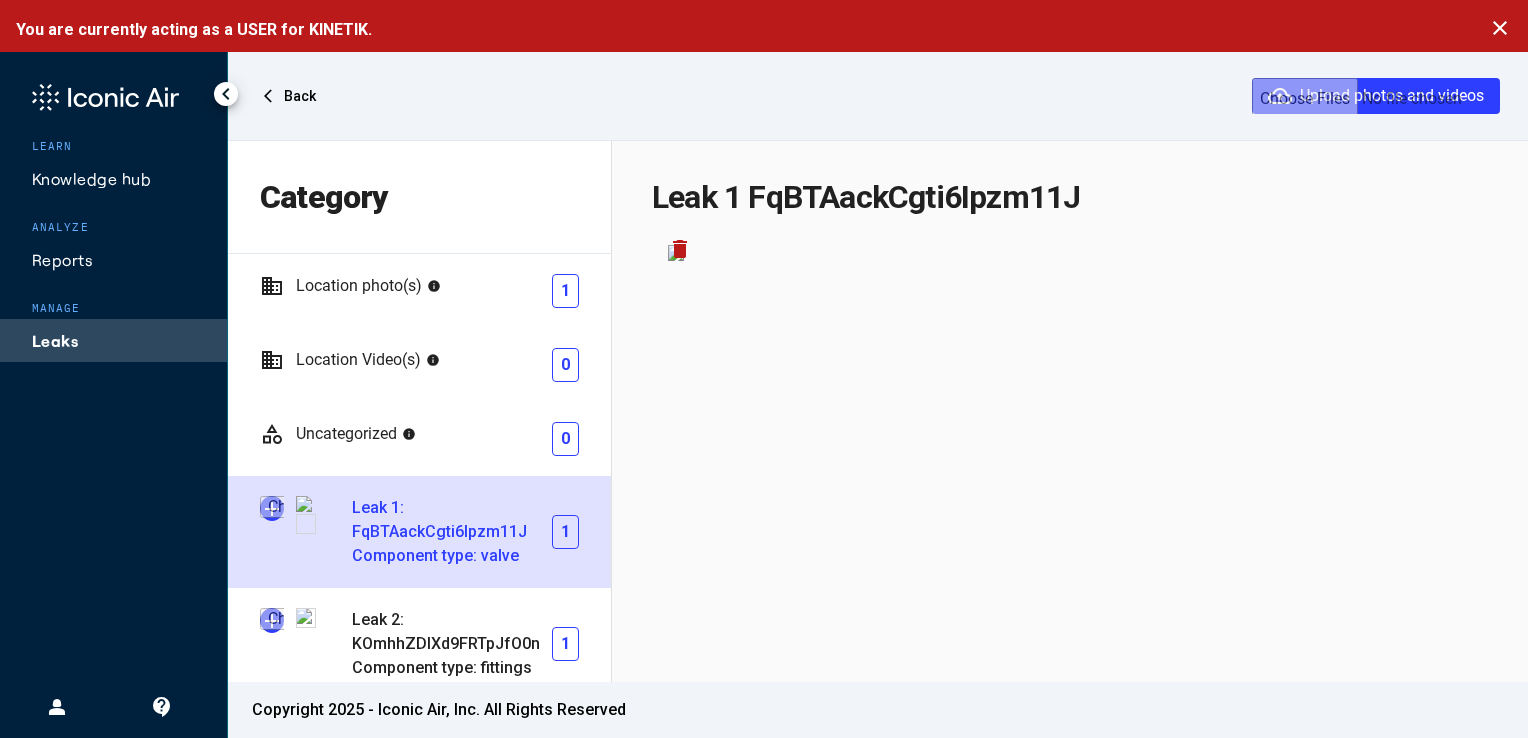 click at bounding box center [272, 508] 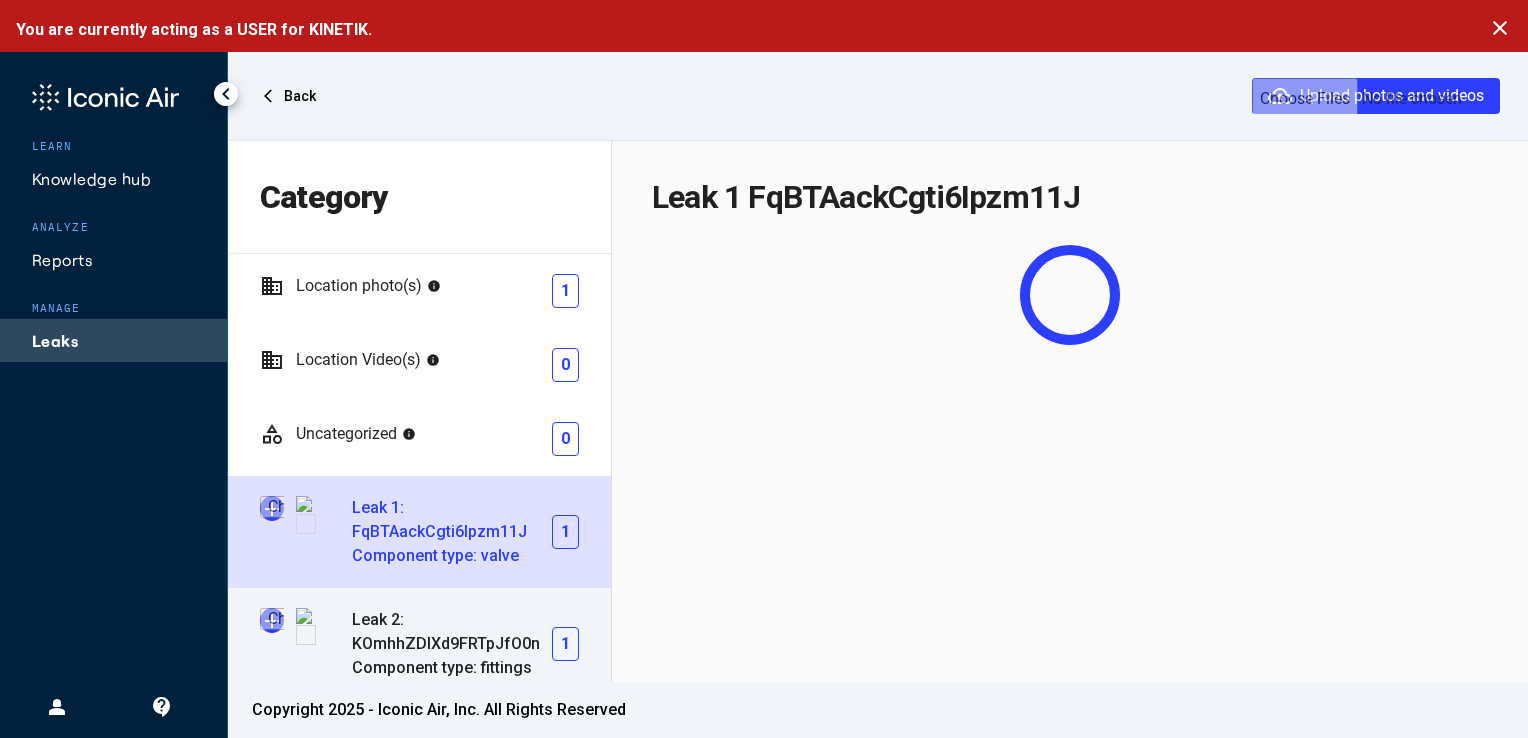 click at bounding box center (272, 620) 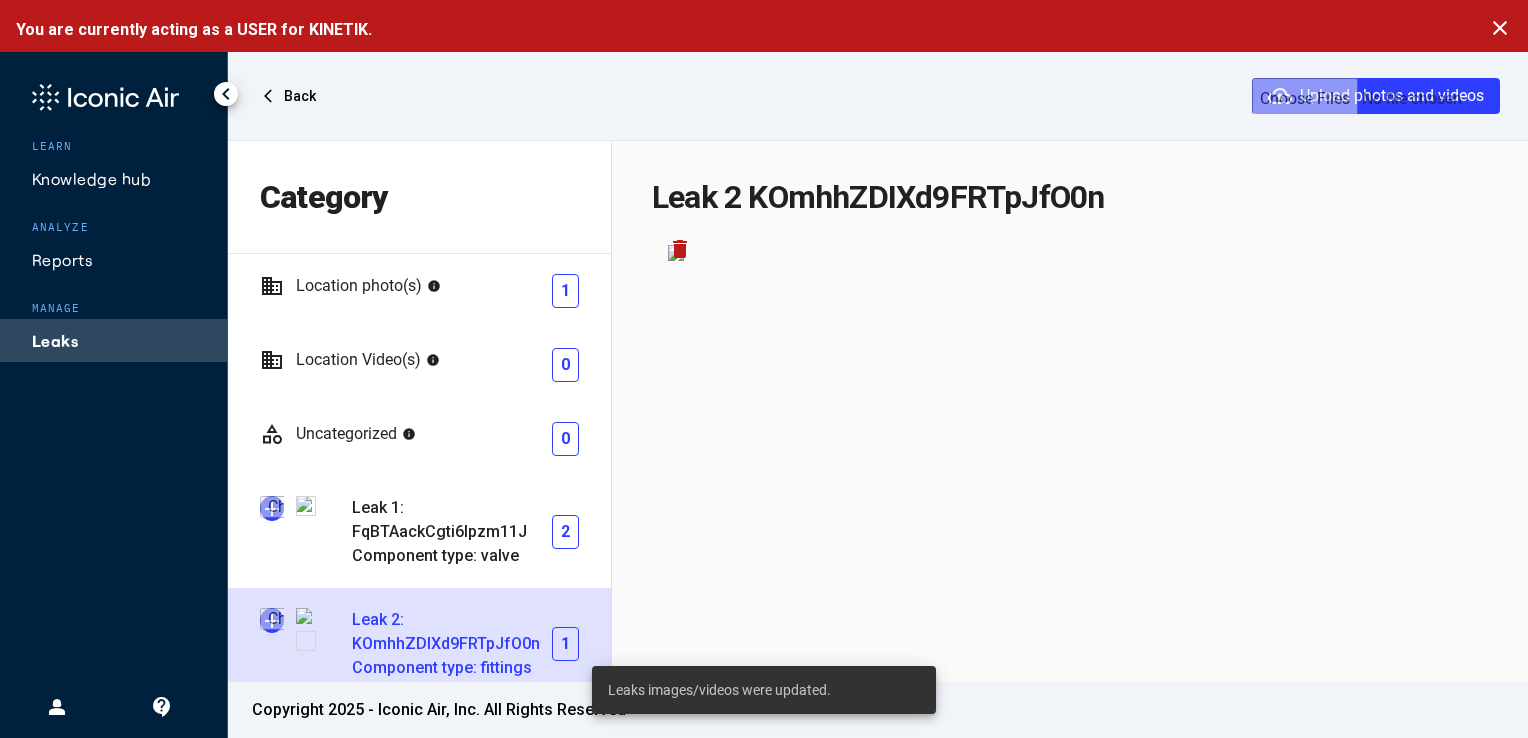 click at bounding box center [272, 620] 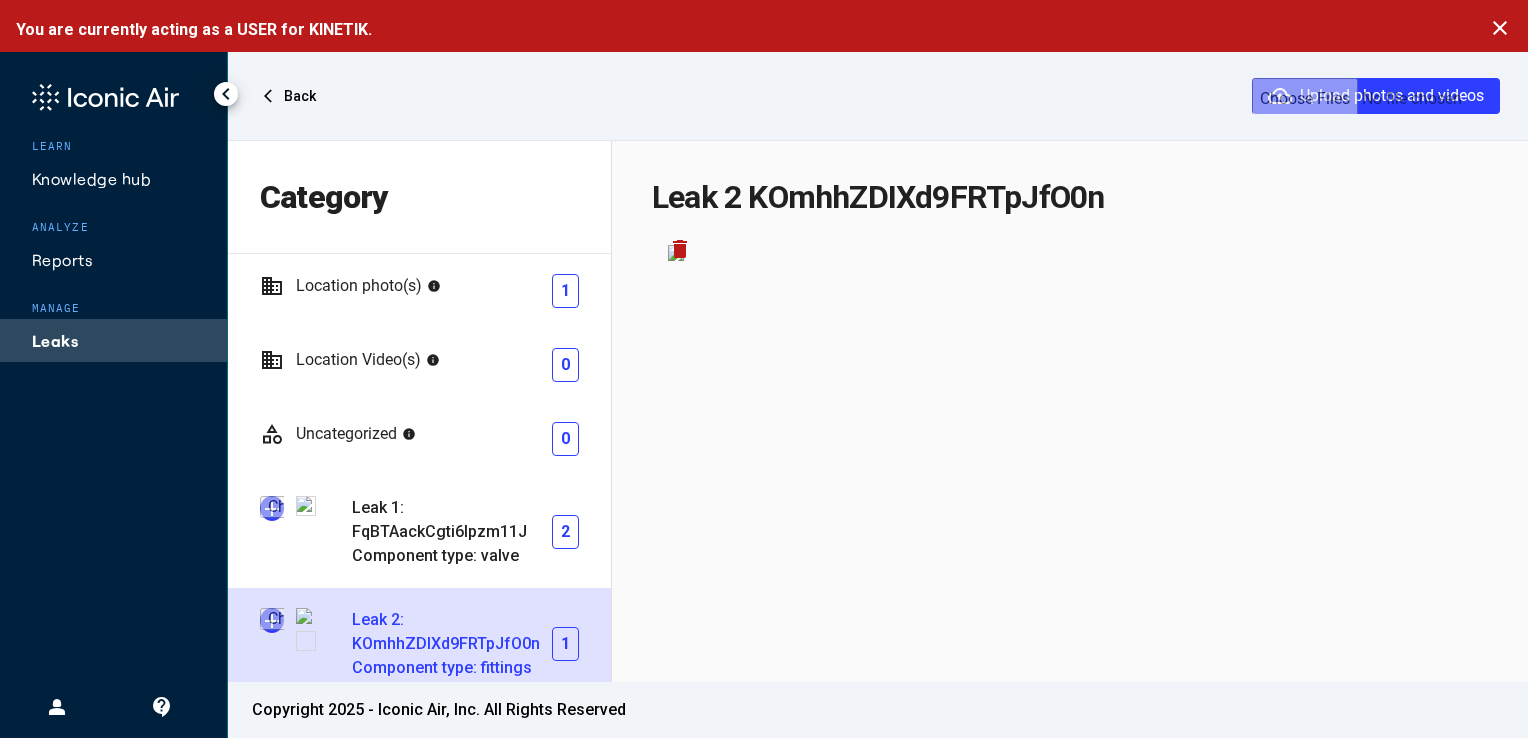 type on "**********" 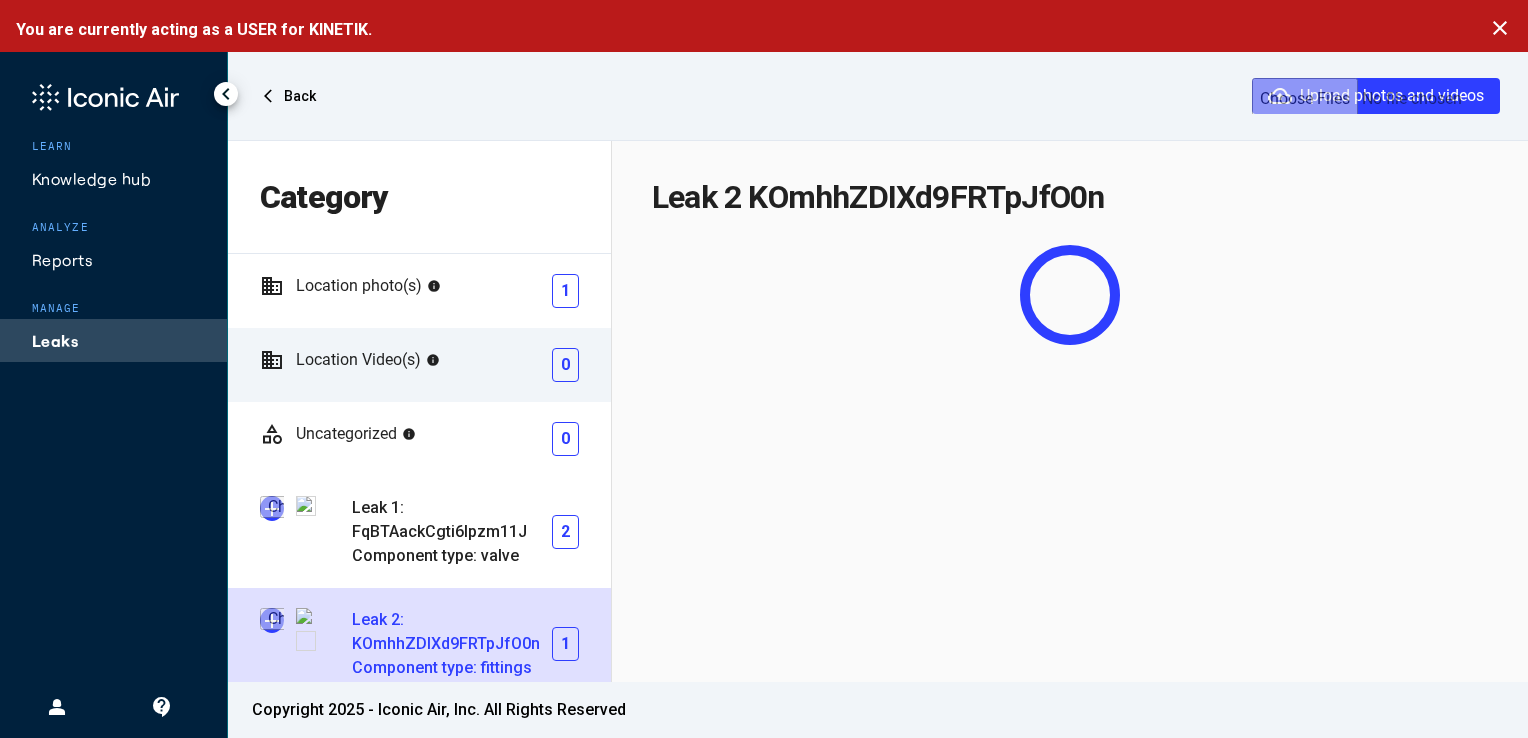 scroll, scrollTop: 152, scrollLeft: 0, axis: vertical 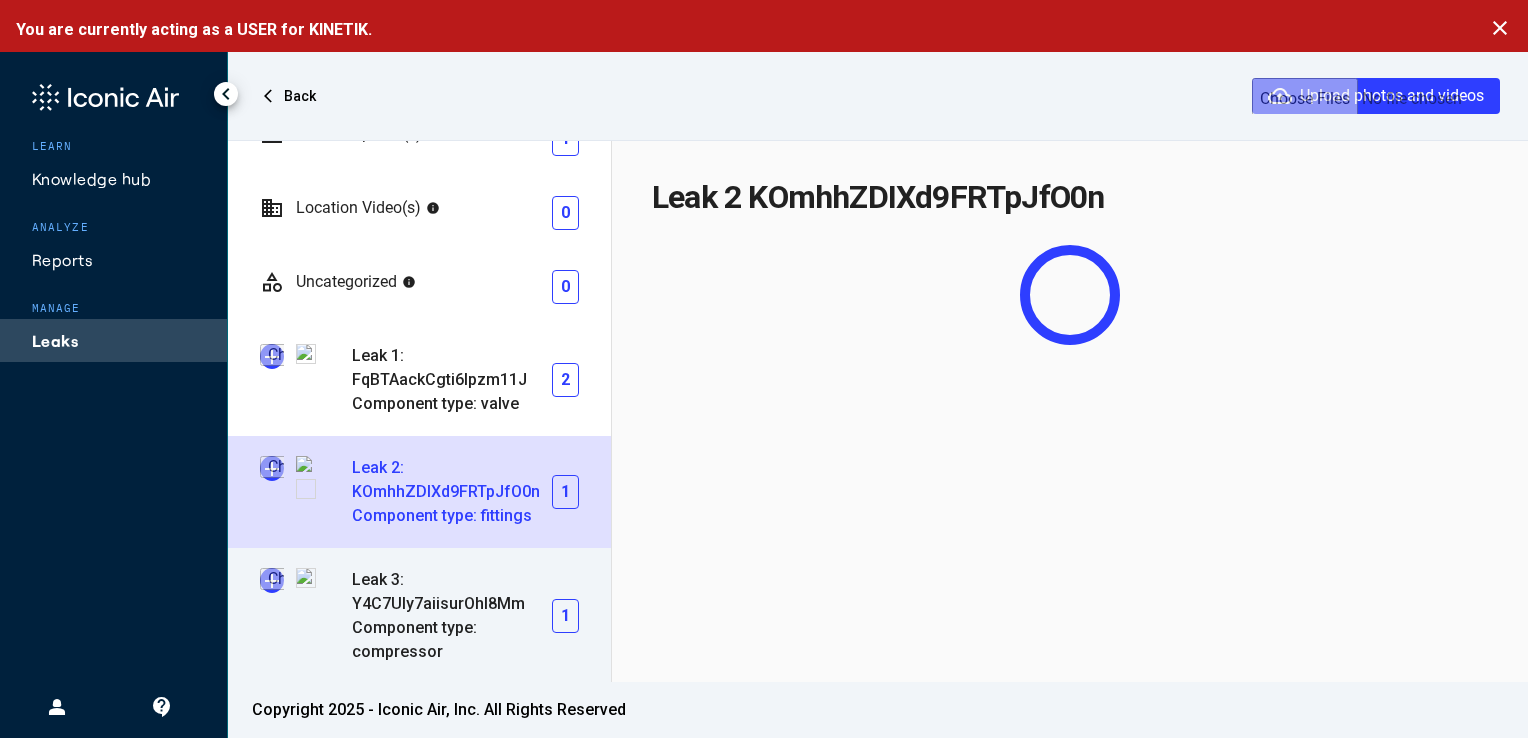 click at bounding box center (272, 580) 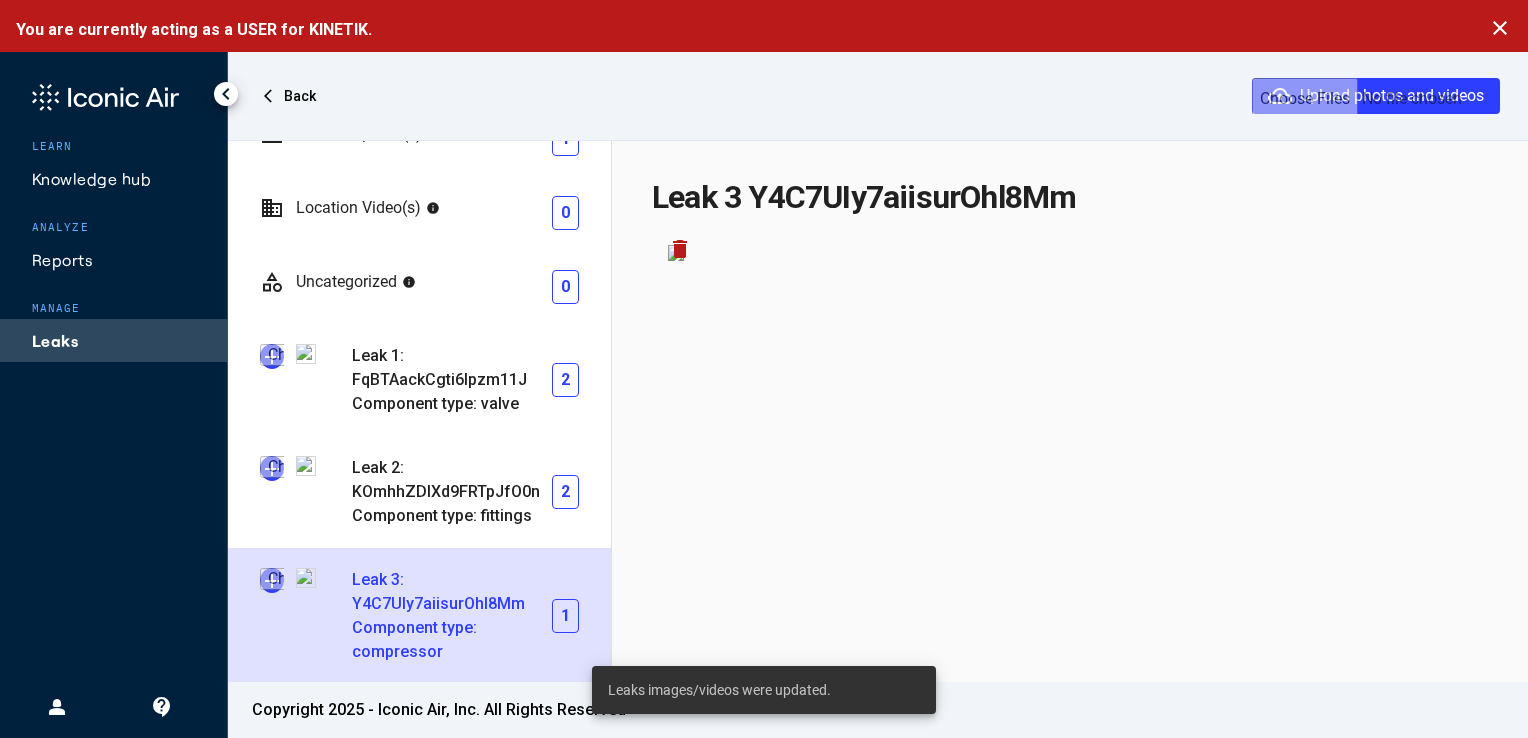 click at bounding box center (272, 580) 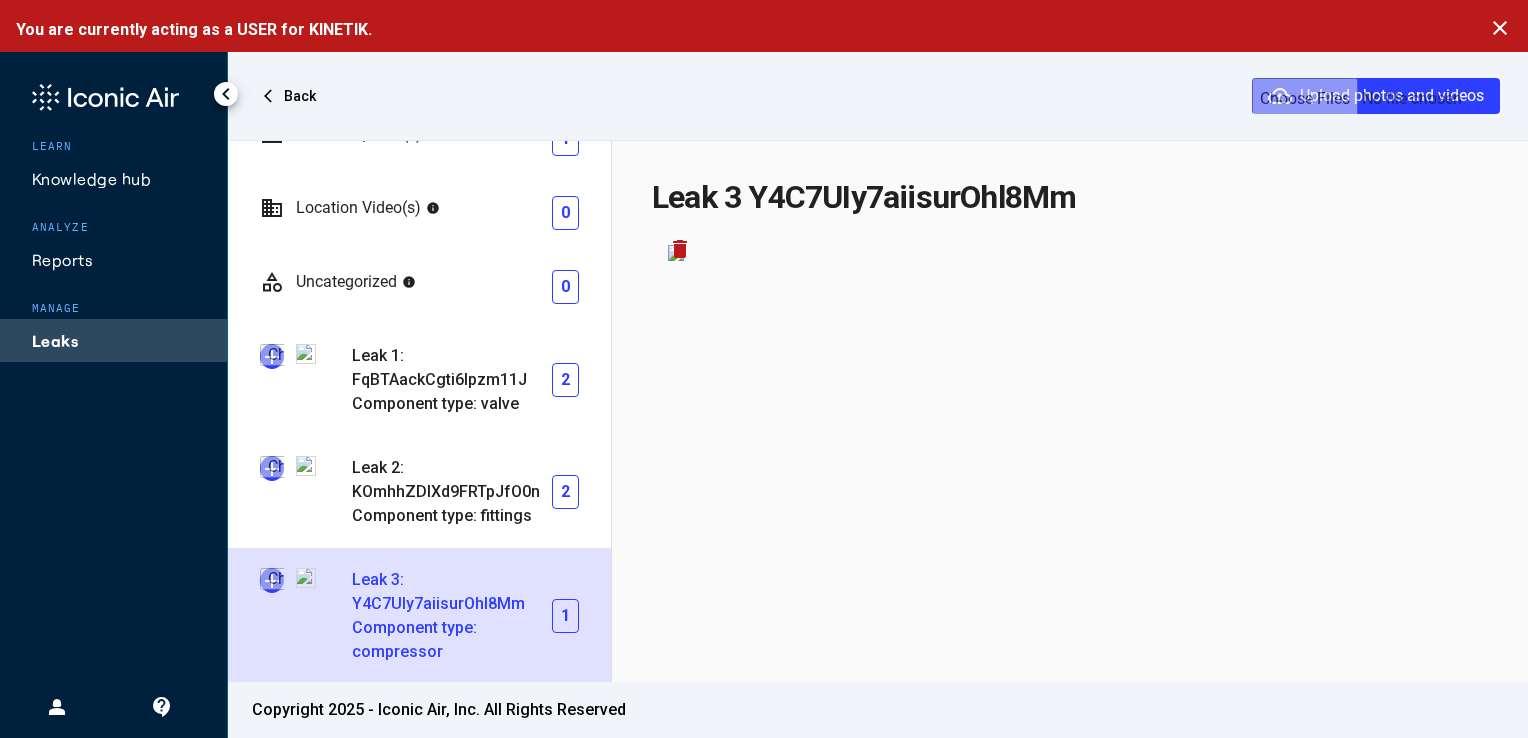 type on "**********" 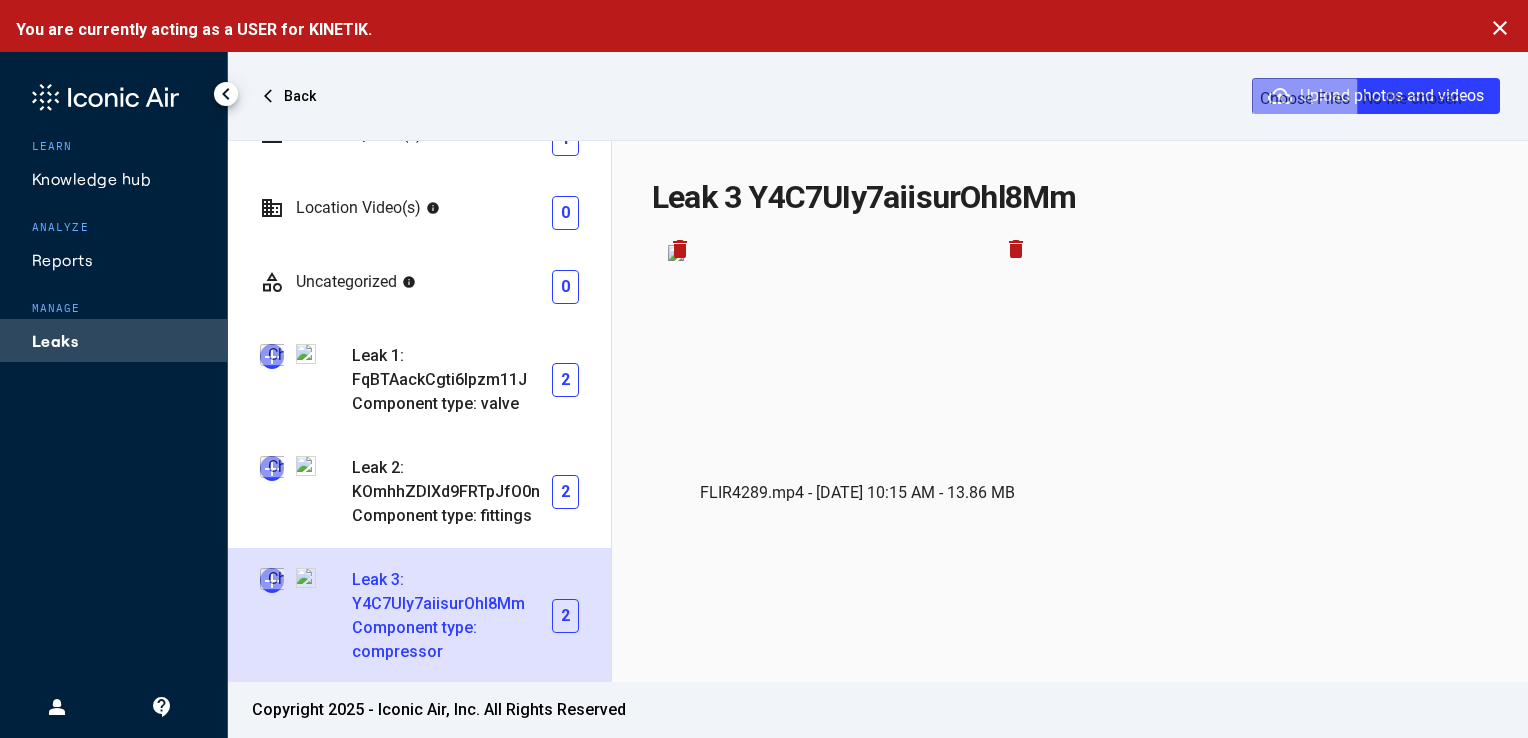 click on "Leaks" 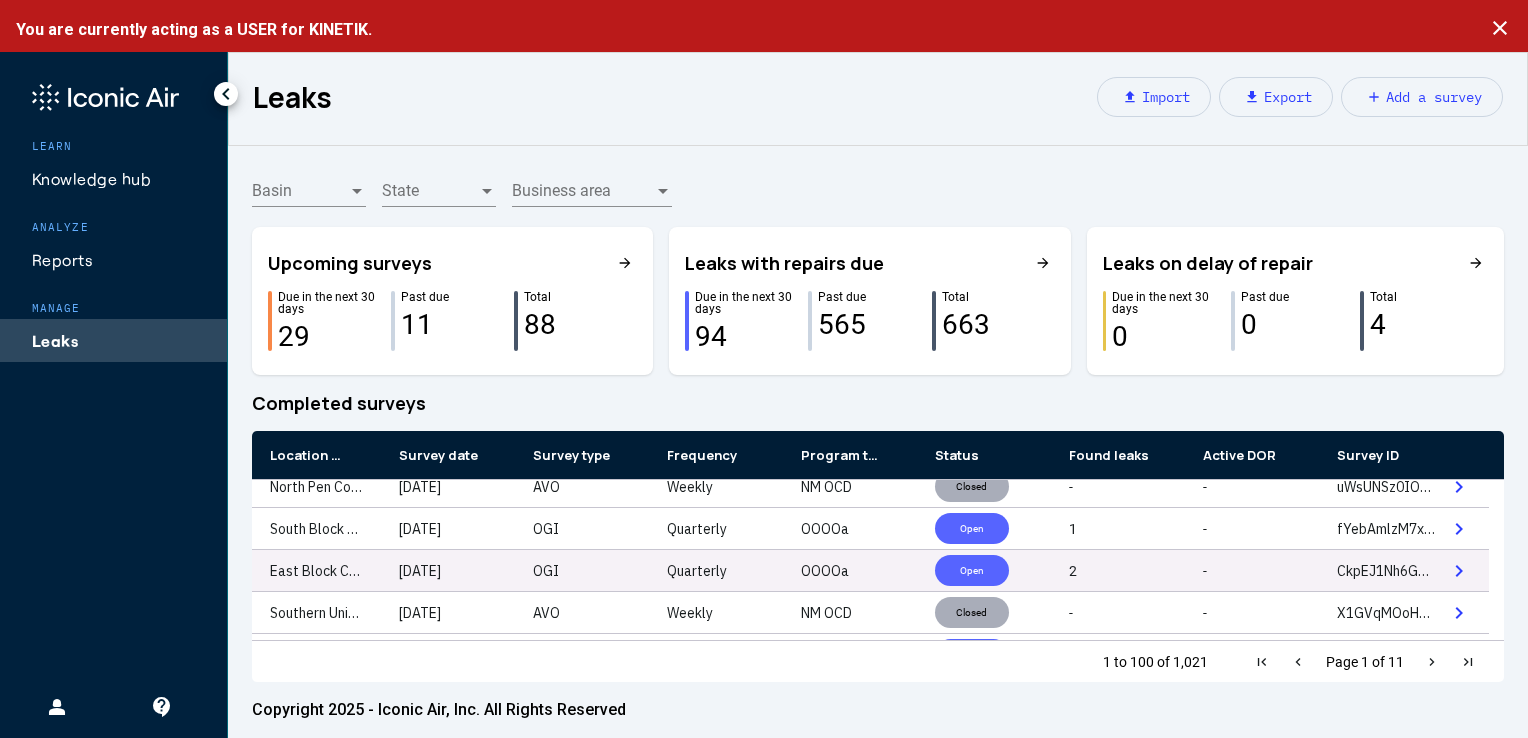 scroll, scrollTop: 230, scrollLeft: 0, axis: vertical 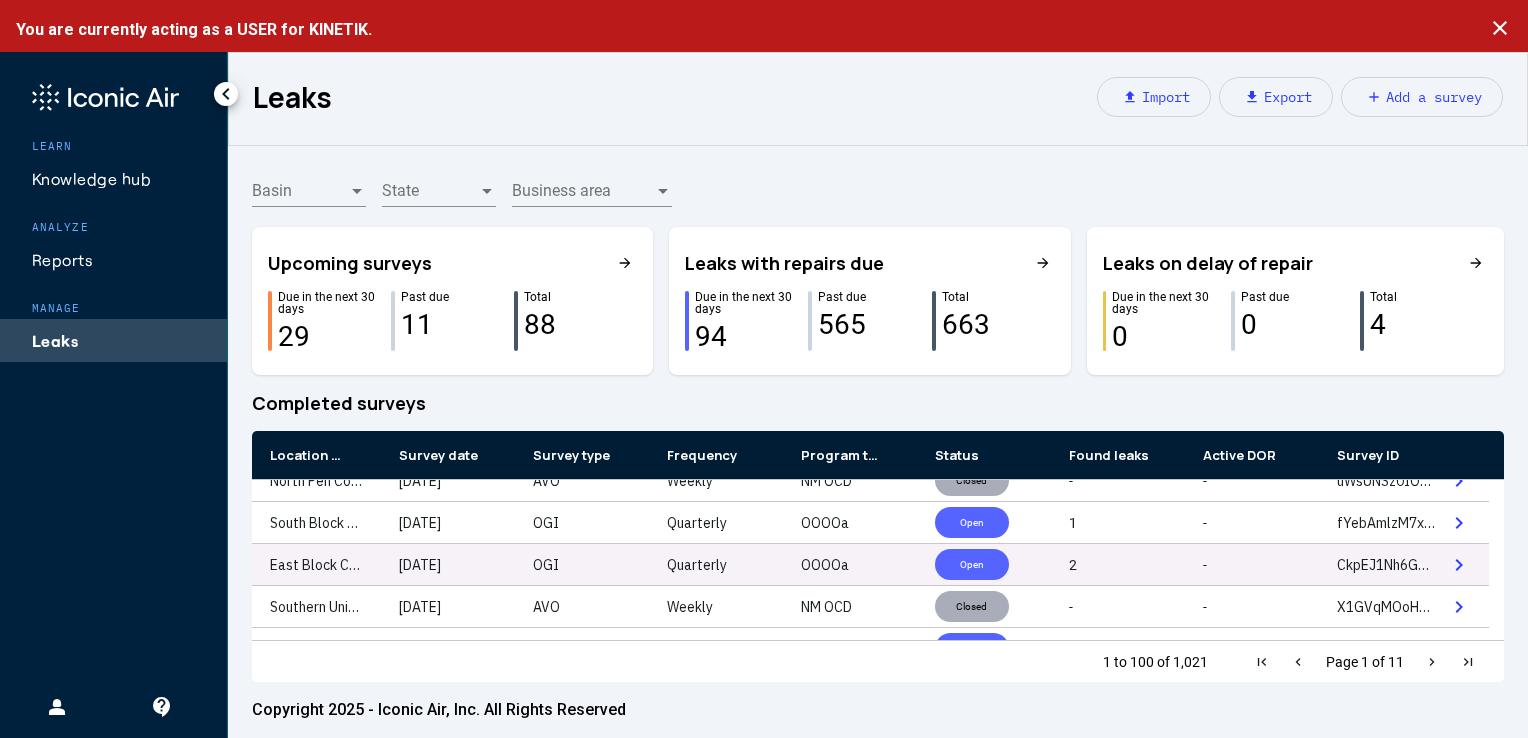 click on "Open" 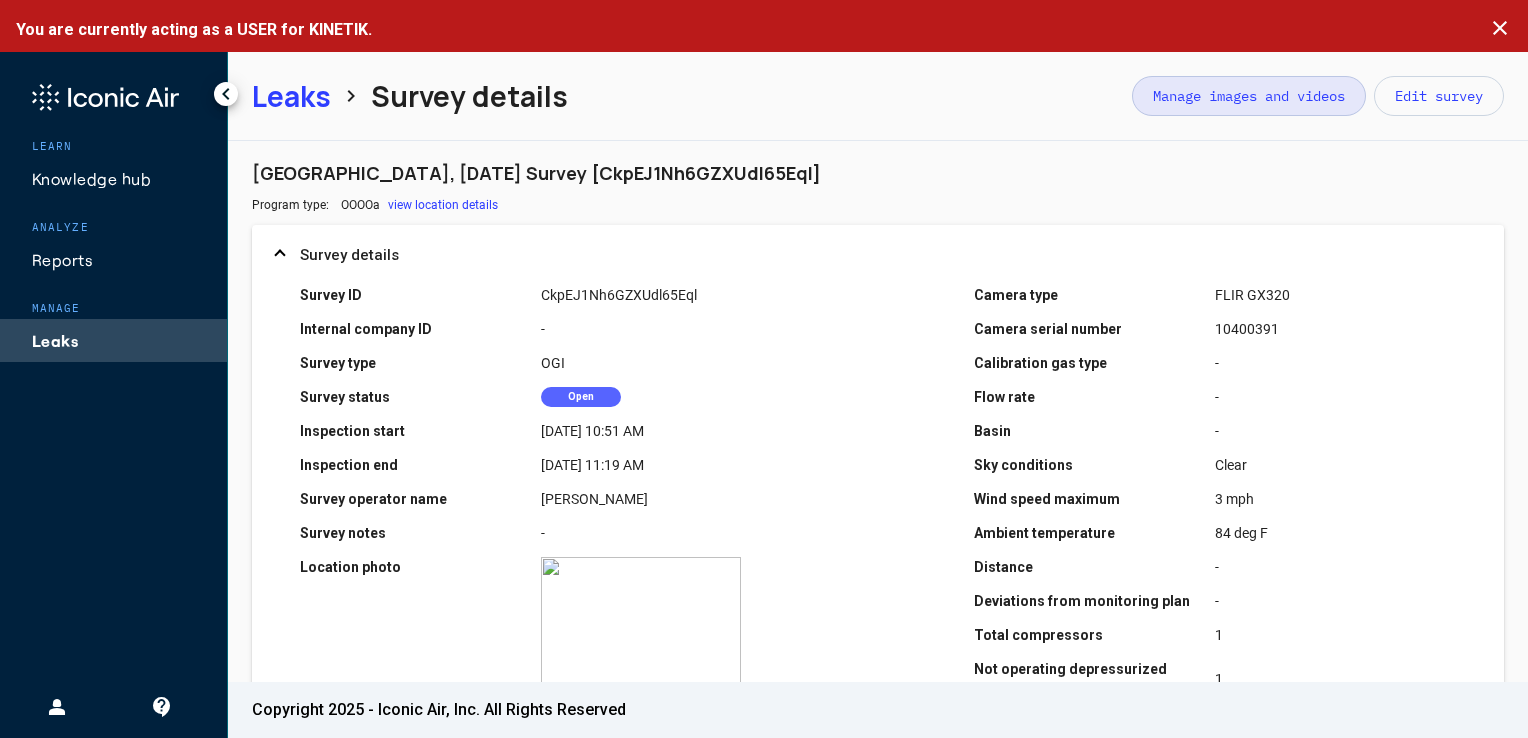 click on "Manage images and videos" at bounding box center [1249, 96] 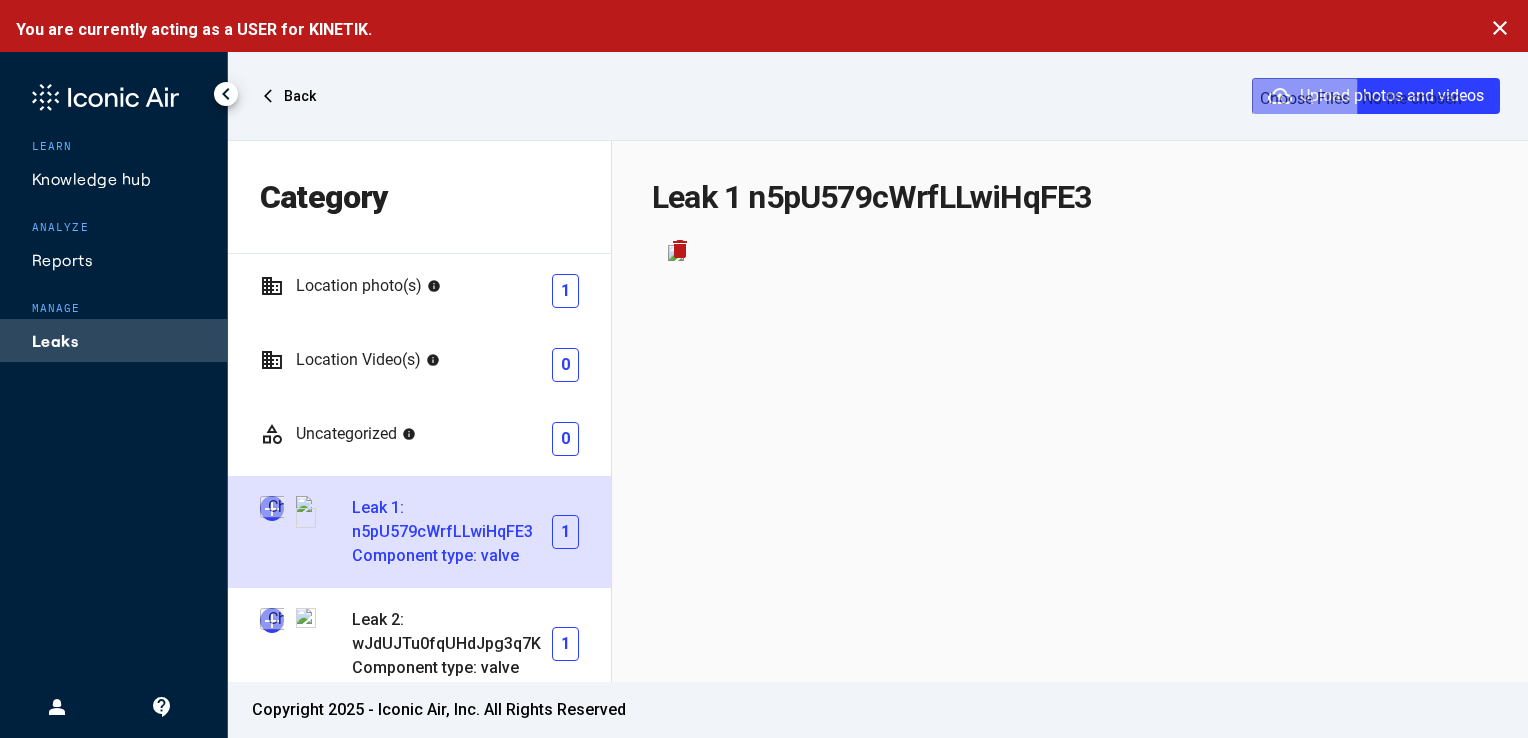 click at bounding box center [272, 508] 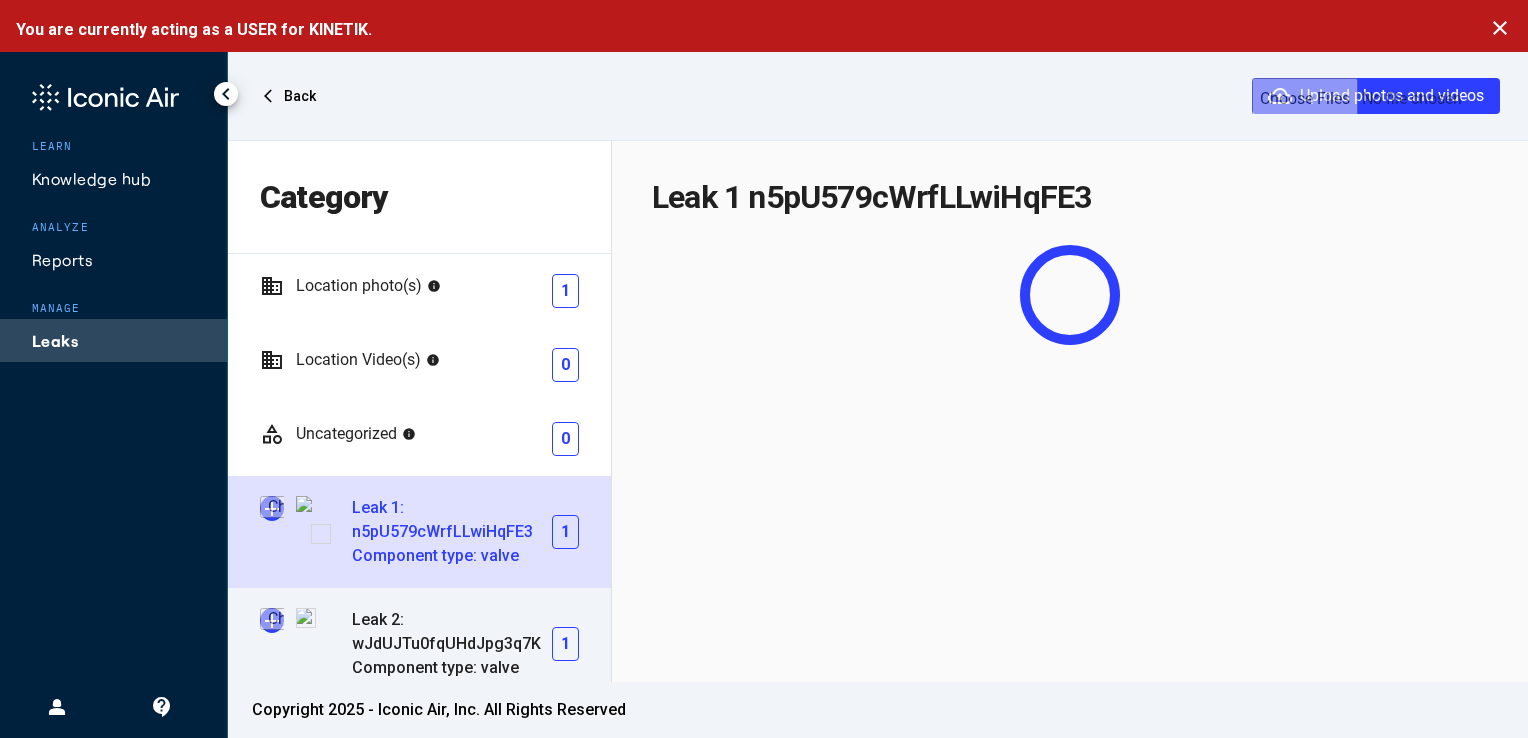 click at bounding box center [272, 620] 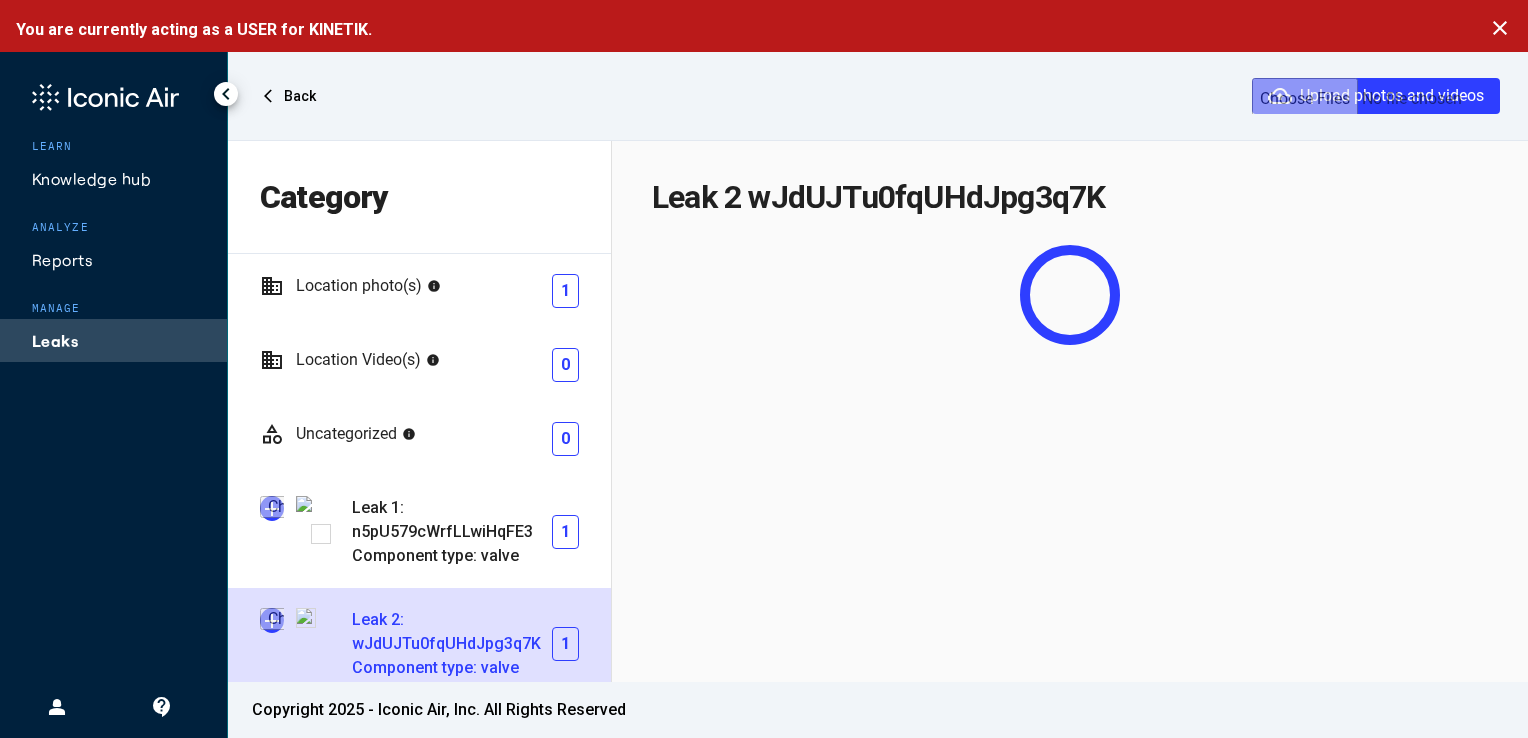 type on "**********" 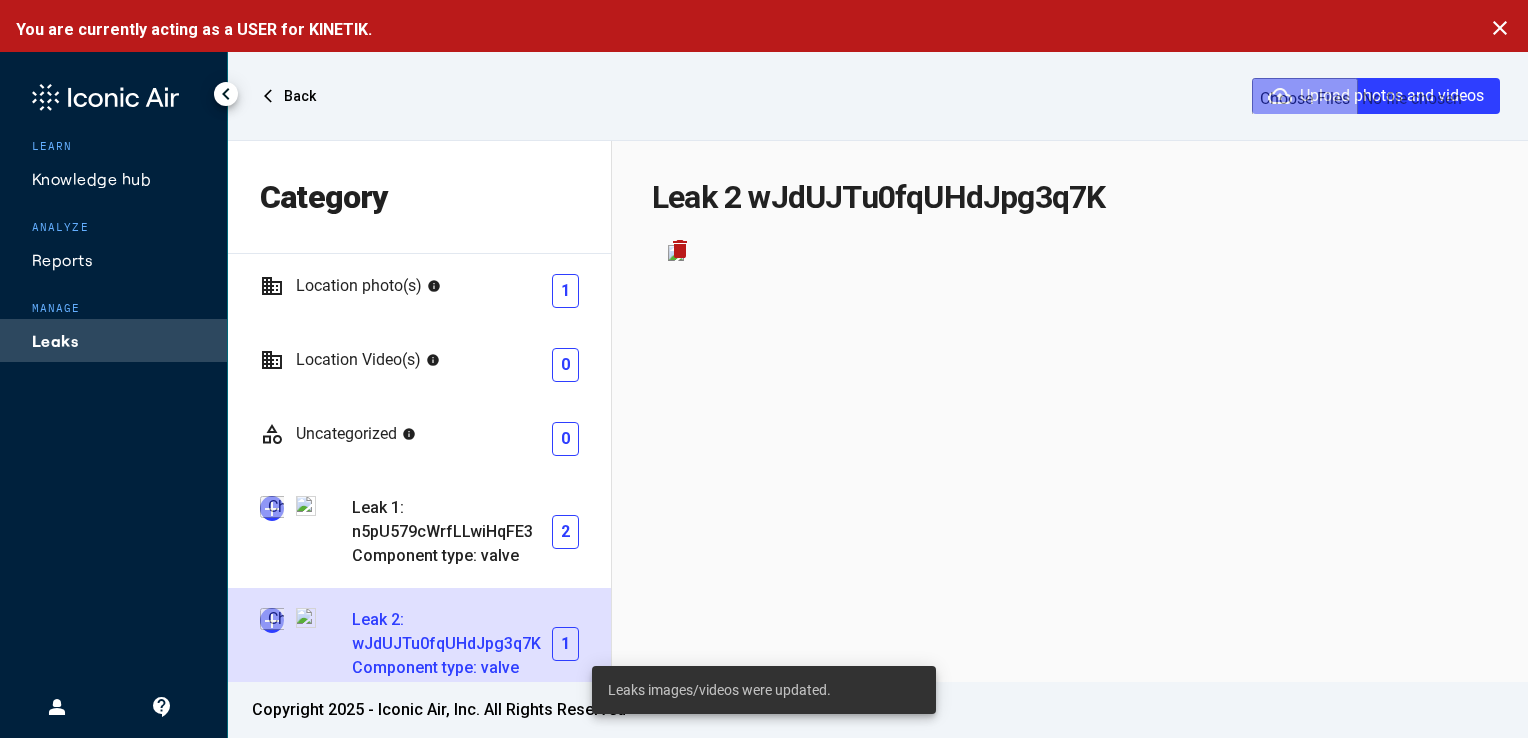 click at bounding box center [272, 620] 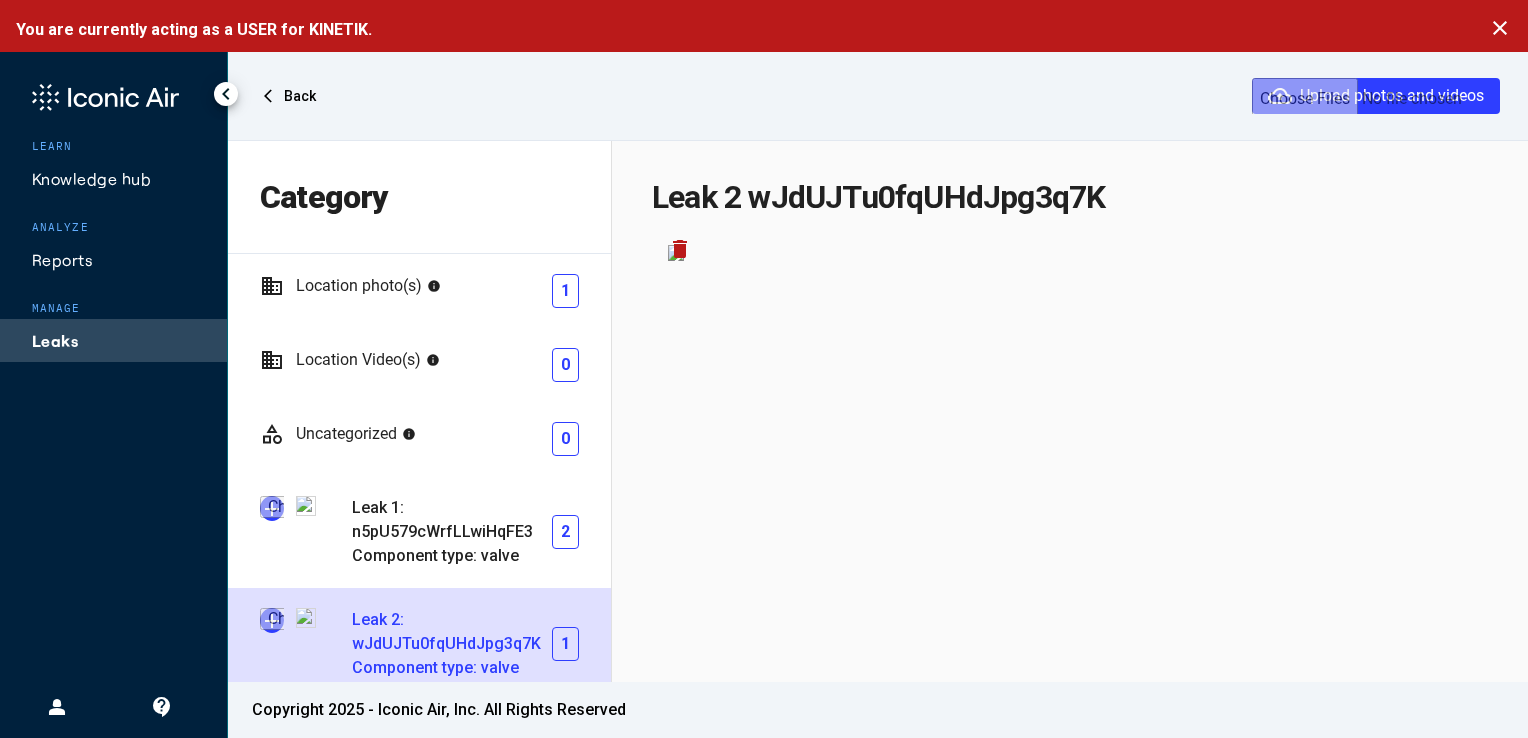 type on "**********" 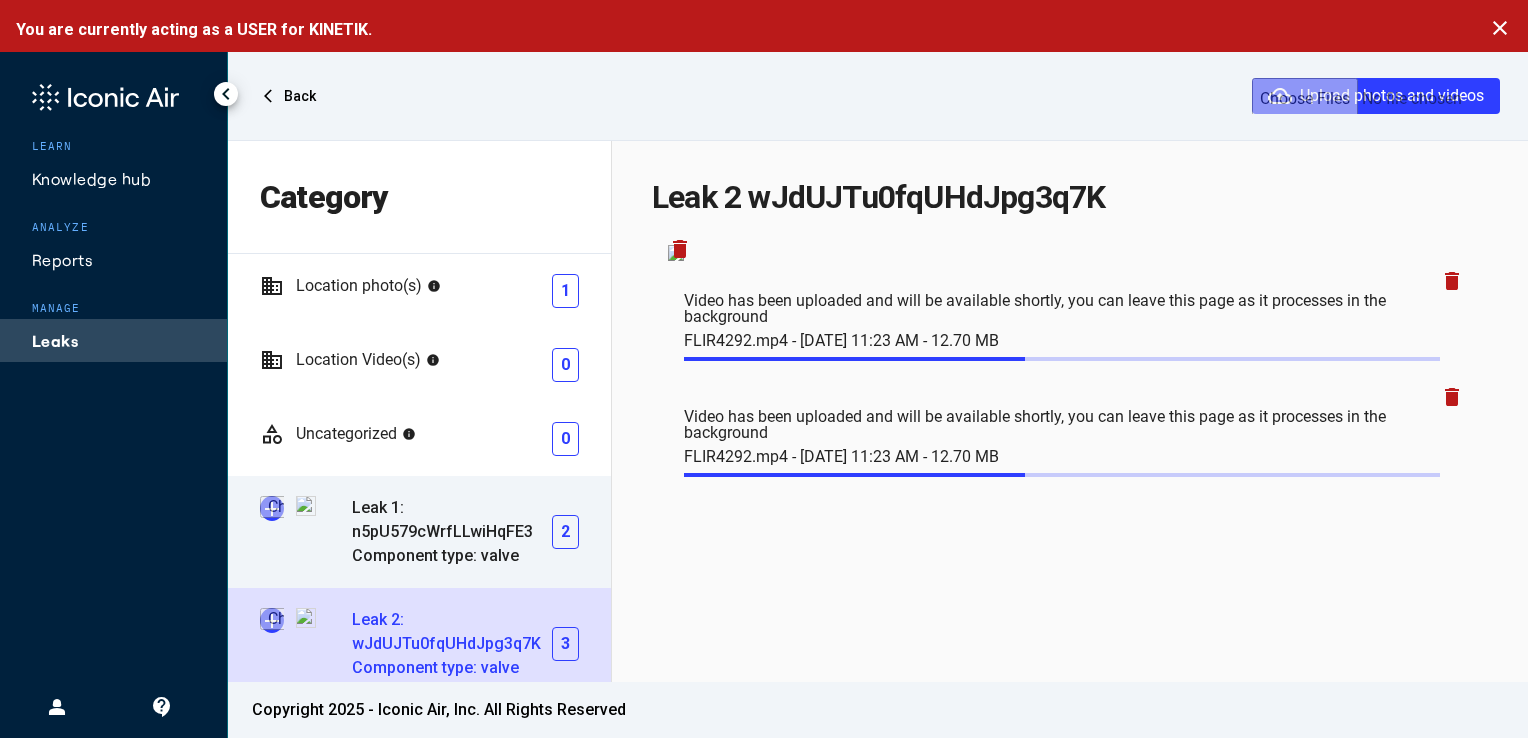 scroll, scrollTop: 16, scrollLeft: 0, axis: vertical 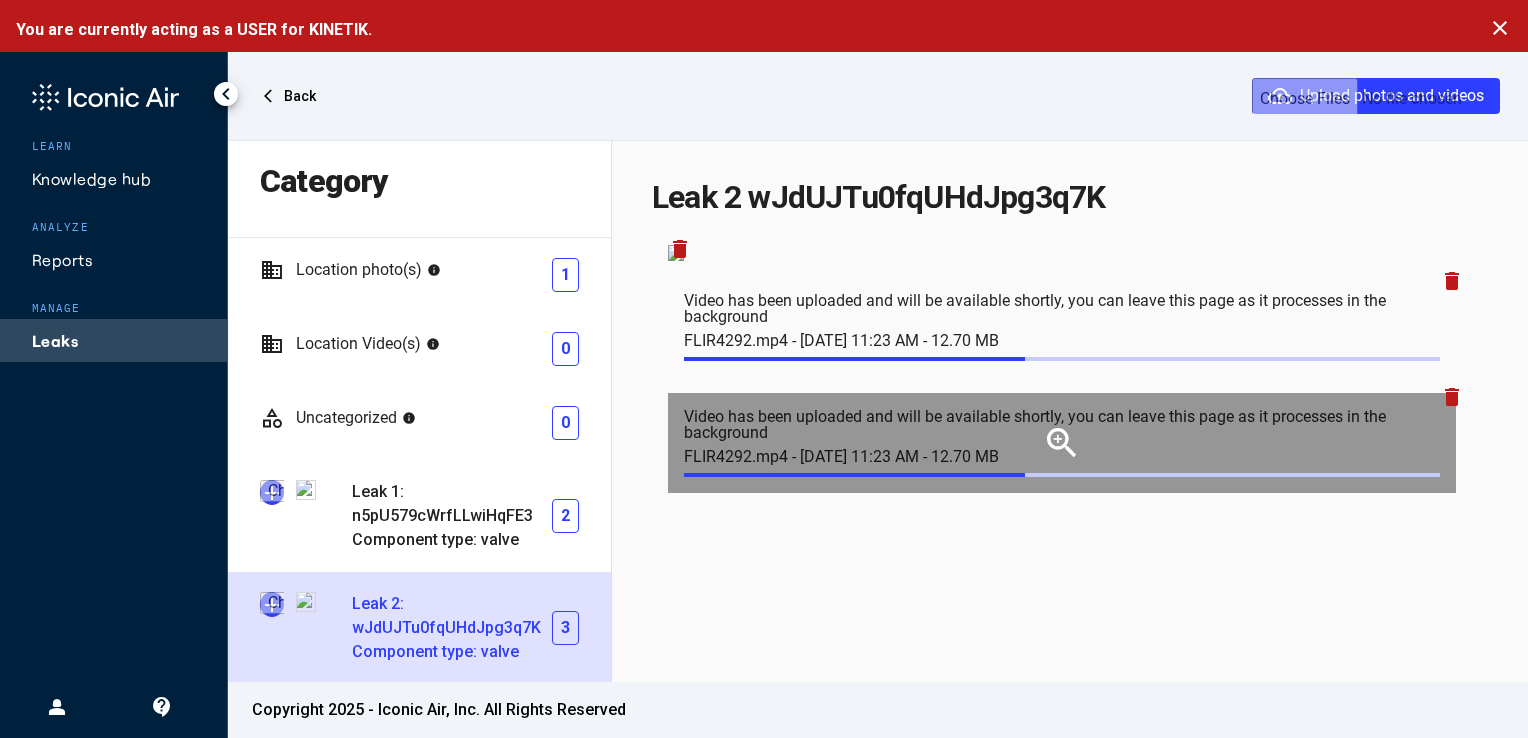click on "delete" at bounding box center (1452, 397) 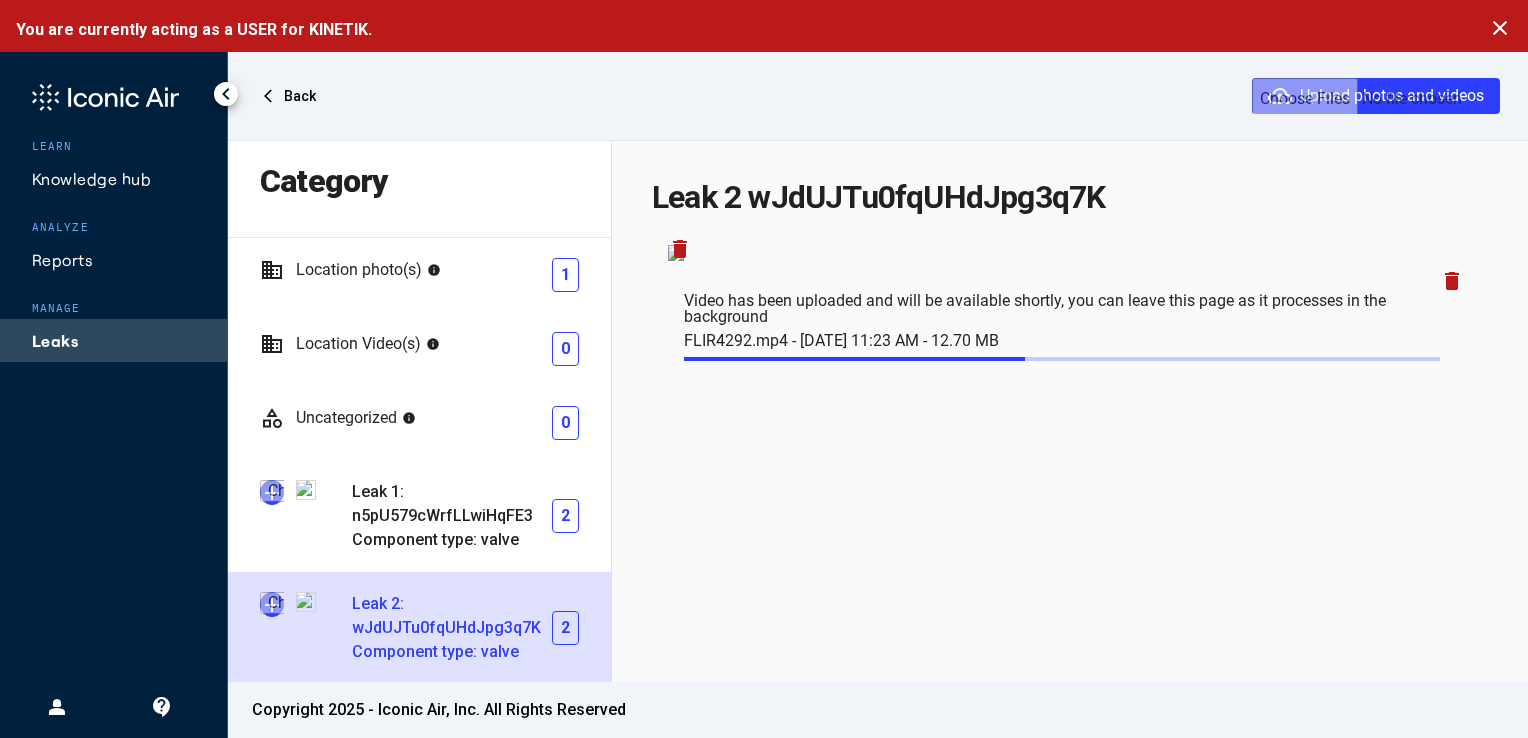 click on "Leaks" 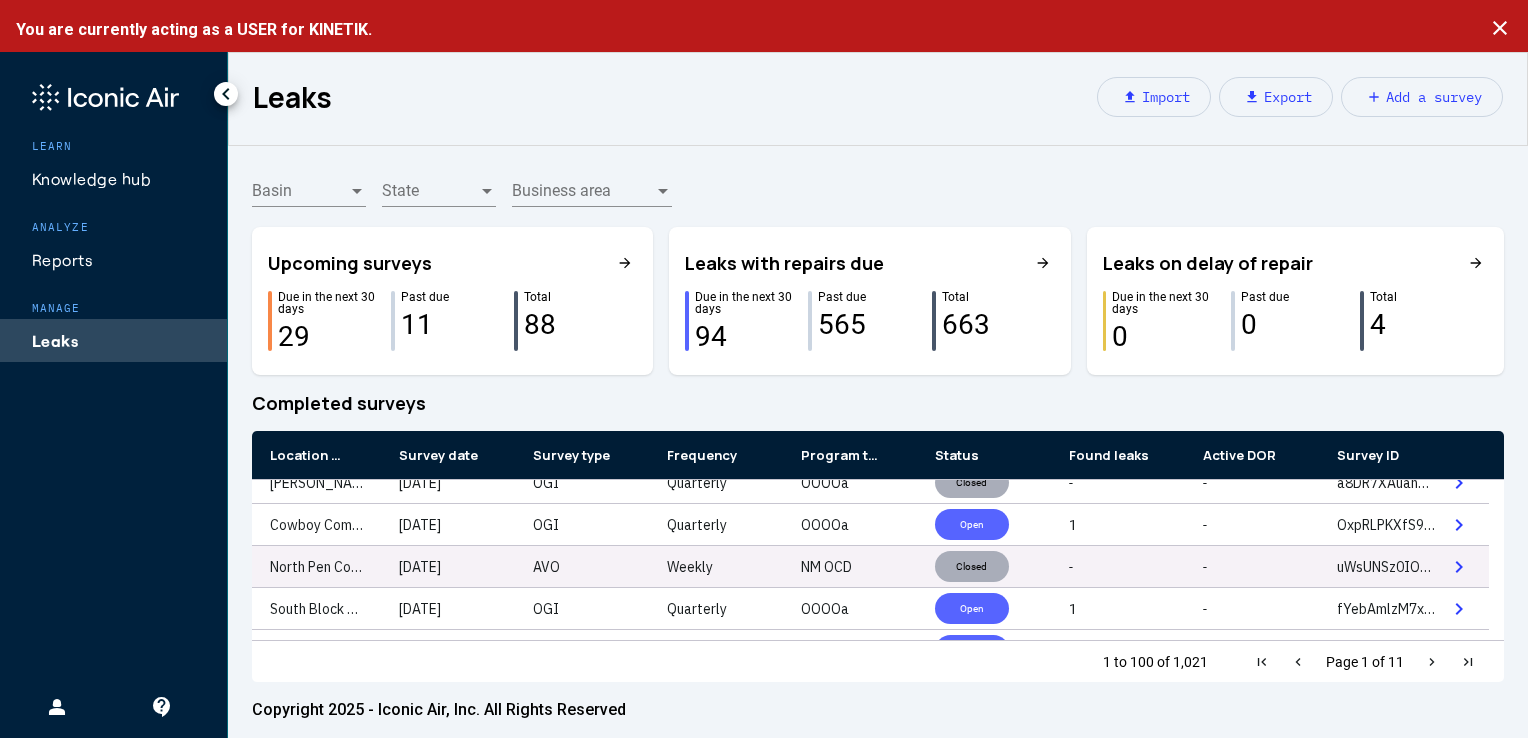 scroll, scrollTop: 152, scrollLeft: 0, axis: vertical 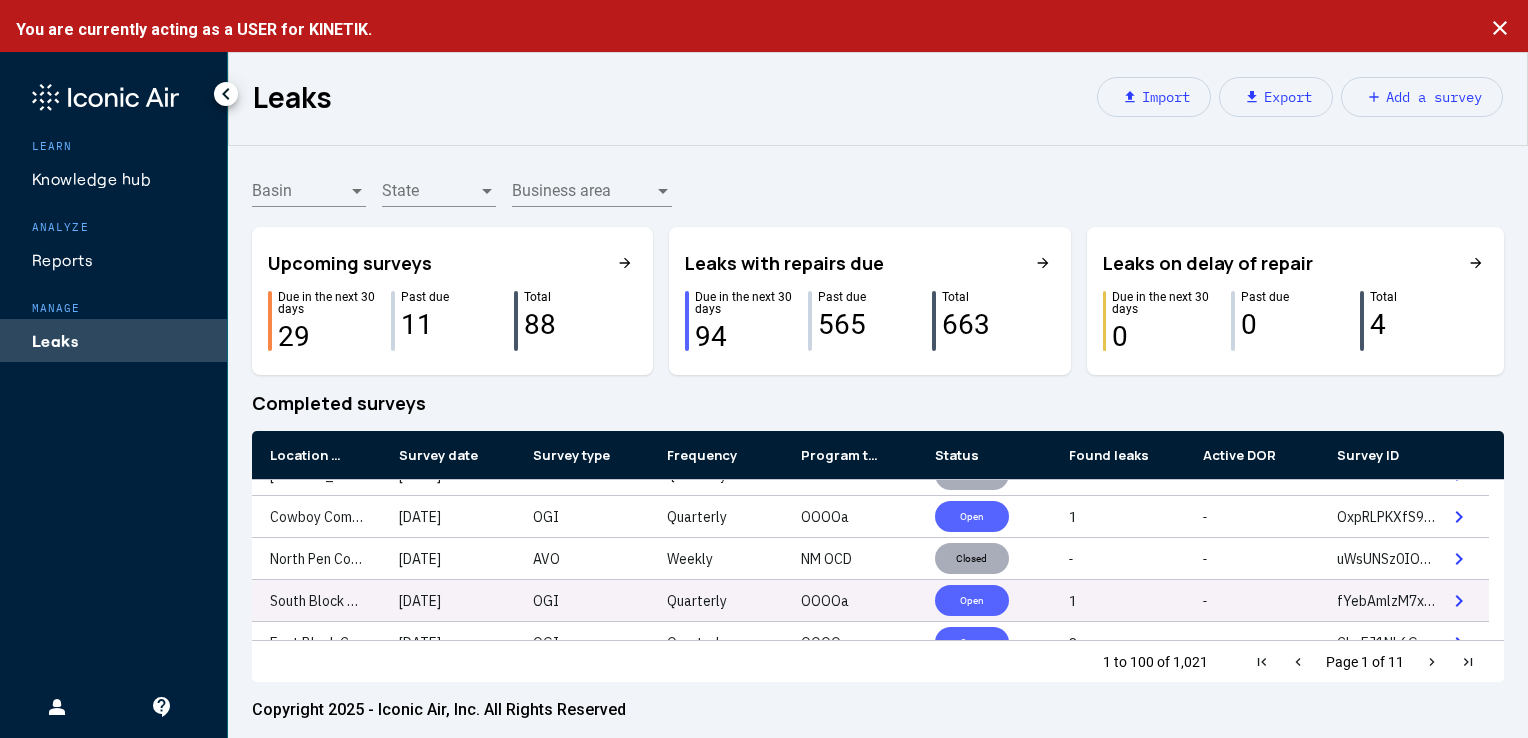 click on "Open" 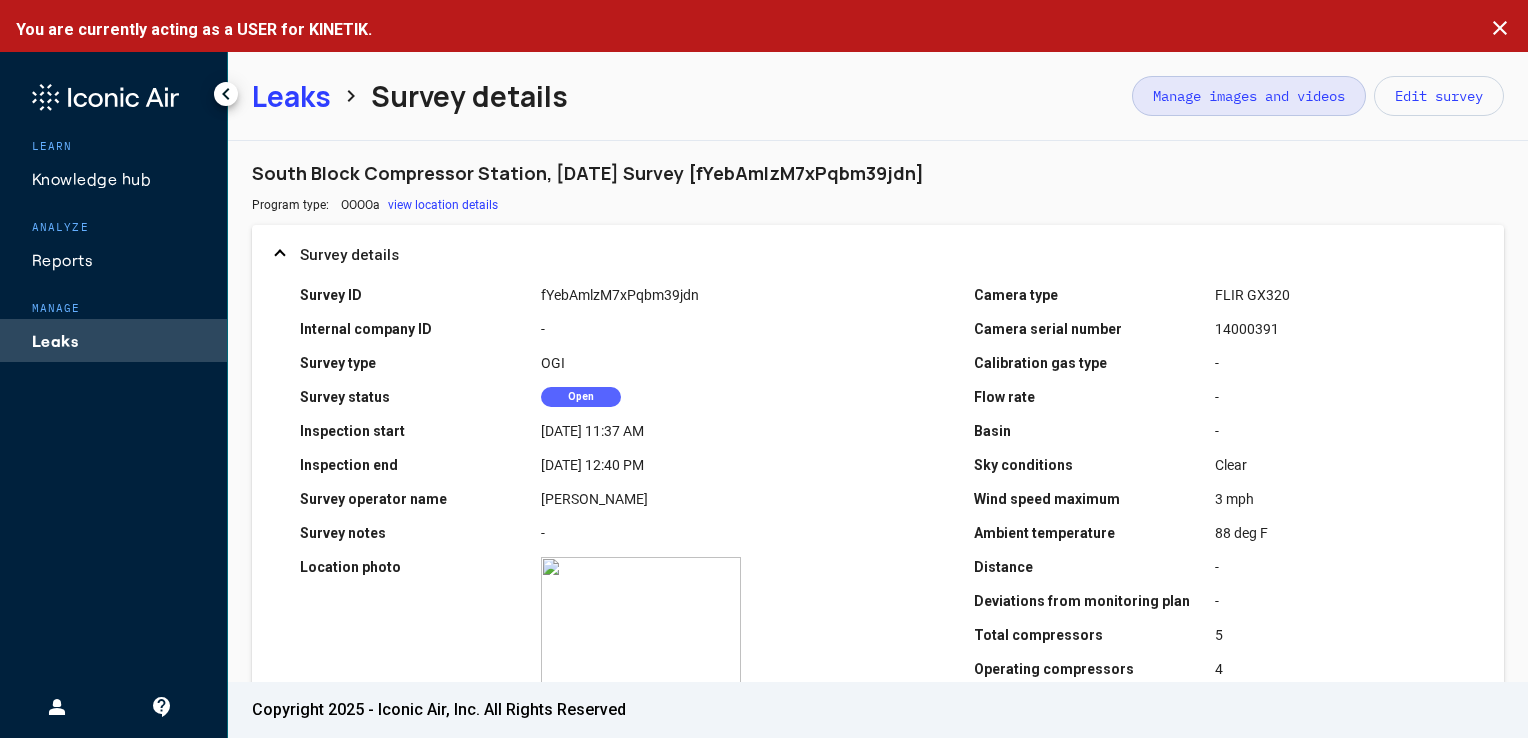 click on "Manage images and videos" at bounding box center (1249, 96) 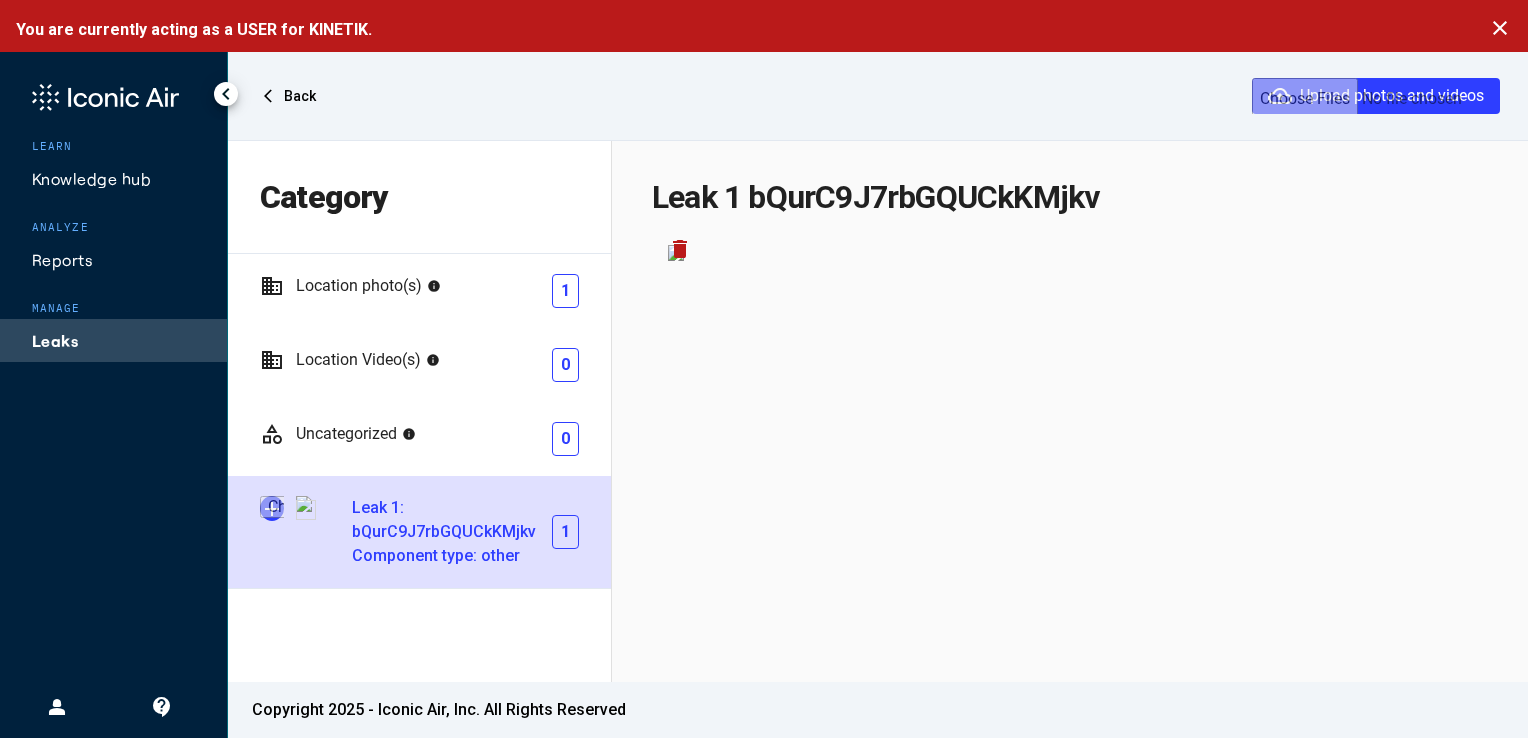 click at bounding box center [272, 508] 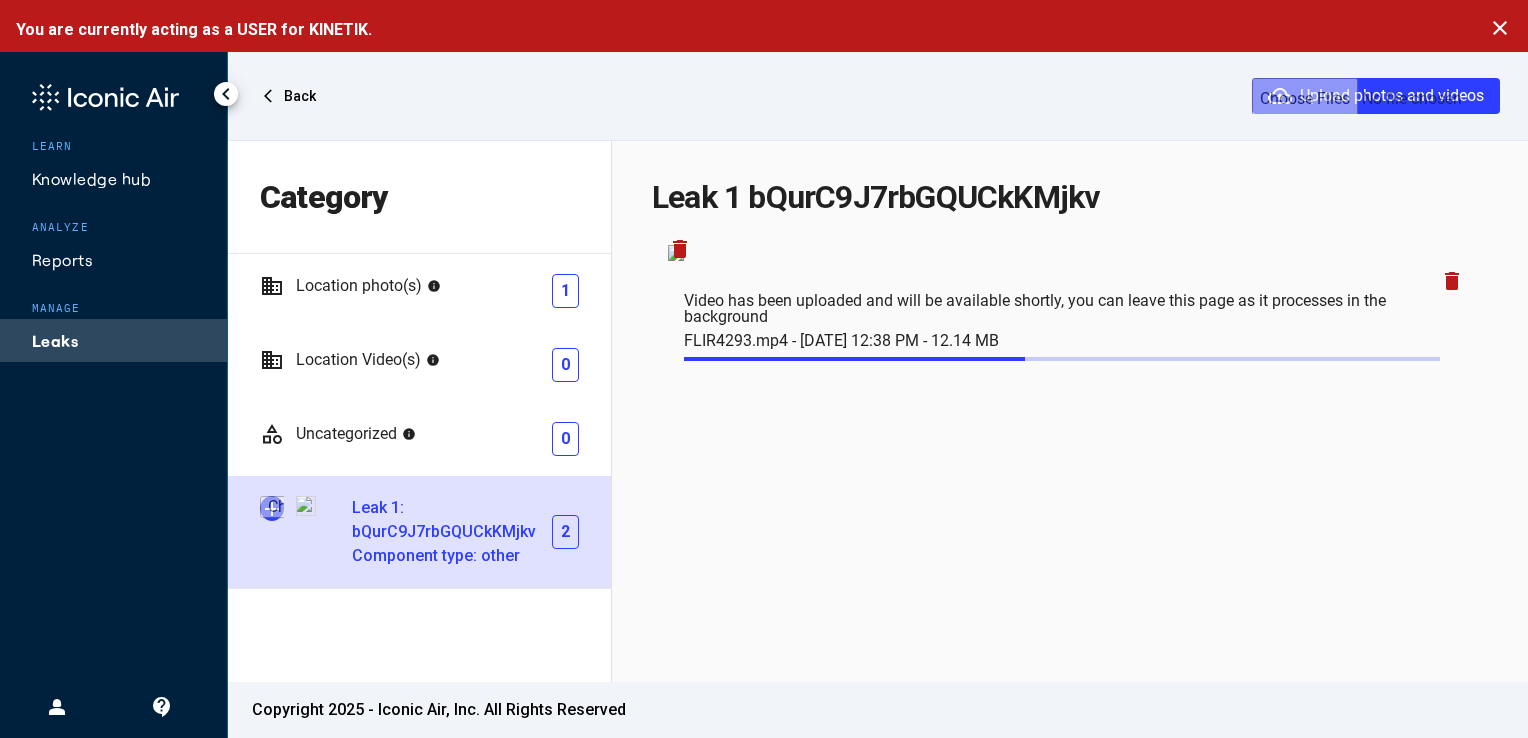 click on "Leaks" 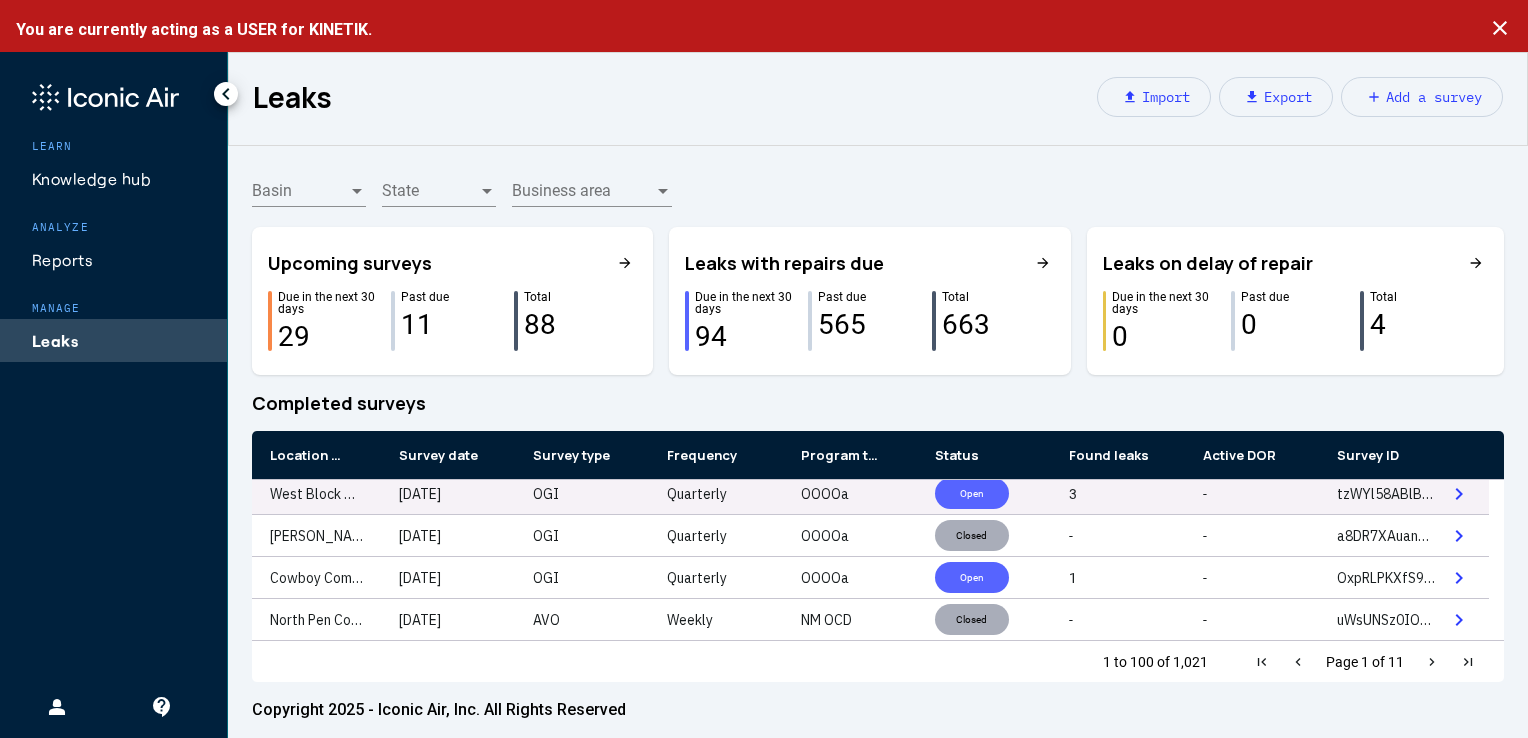 scroll, scrollTop: 95, scrollLeft: 0, axis: vertical 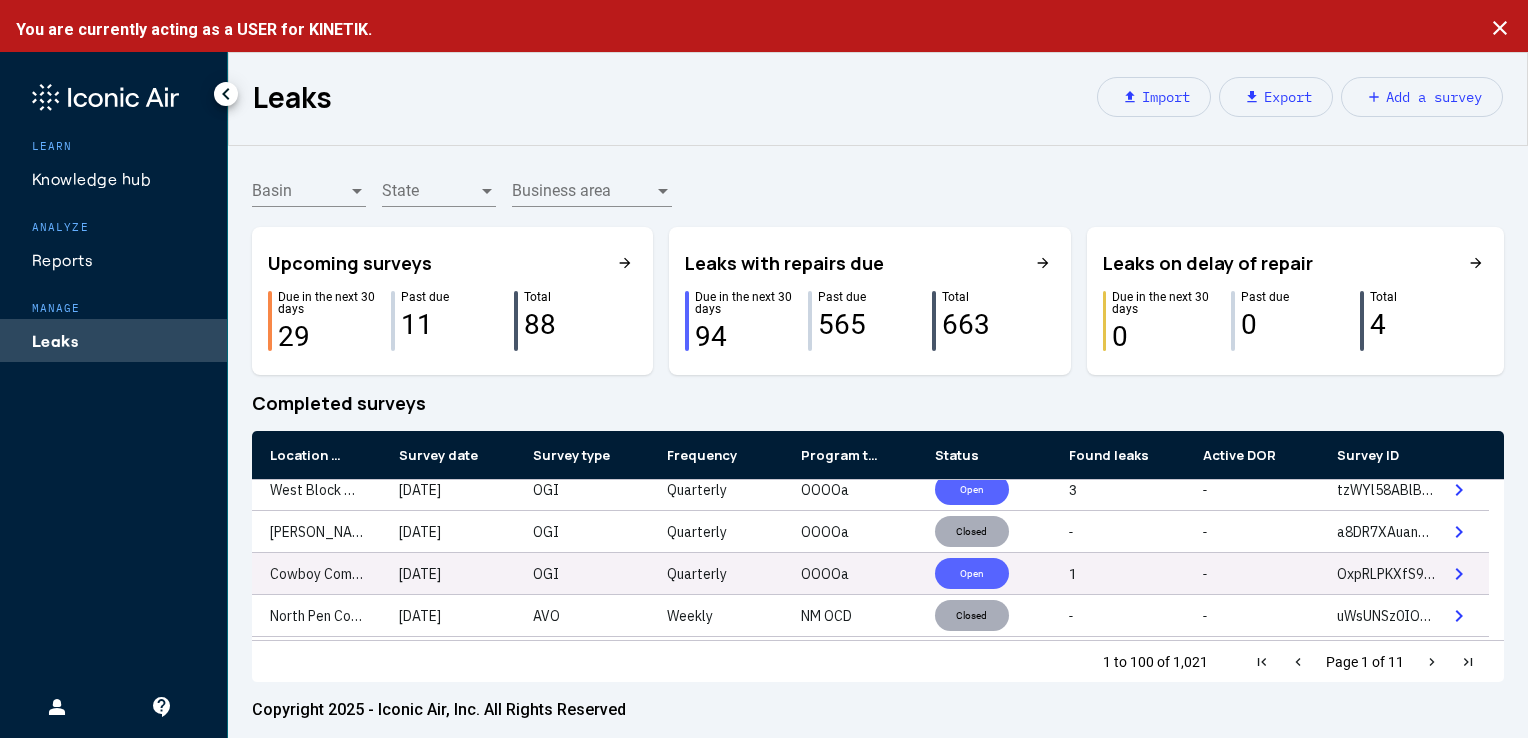 click on "Open" 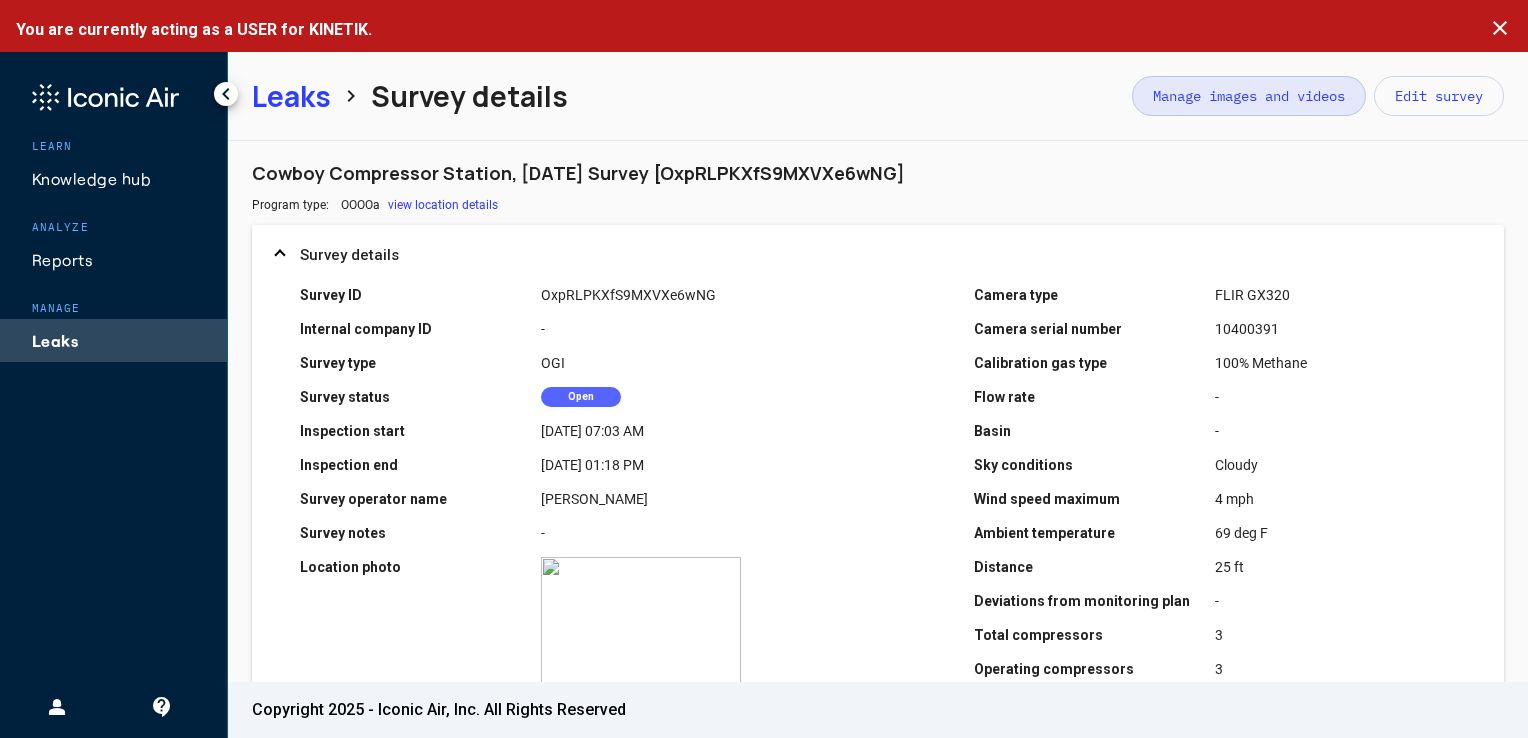 click on "Manage images and videos" at bounding box center (1249, 96) 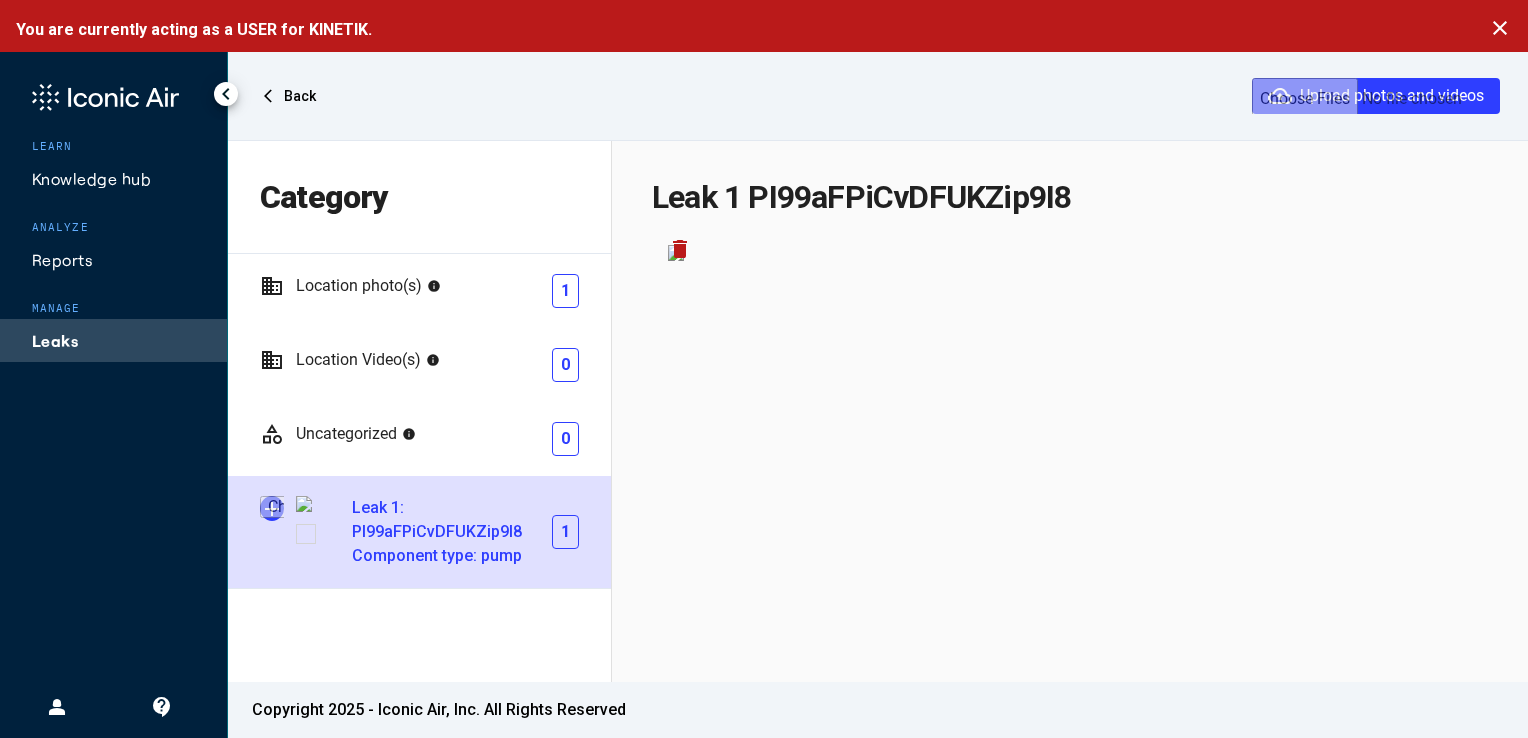click at bounding box center (272, 508) 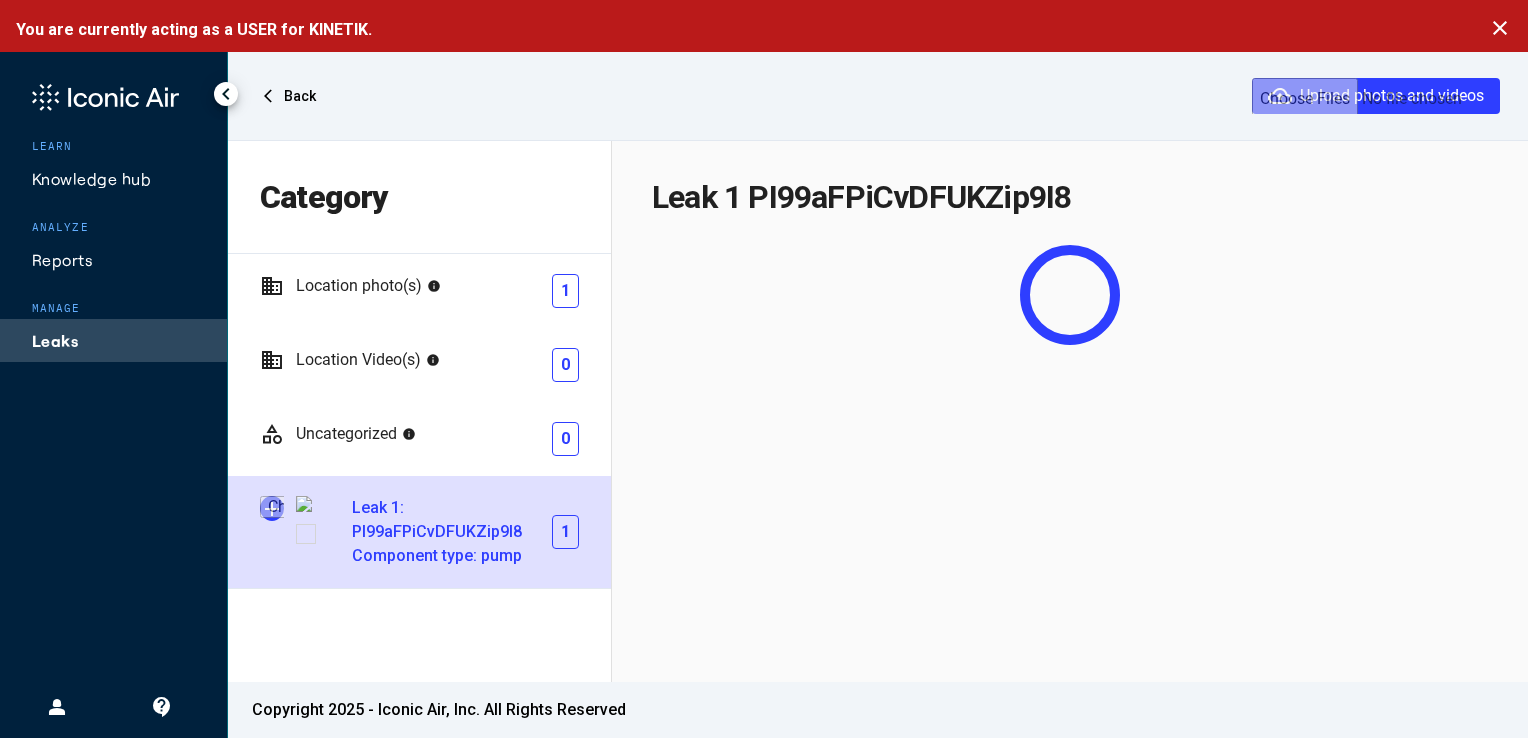 click on "Leaks" 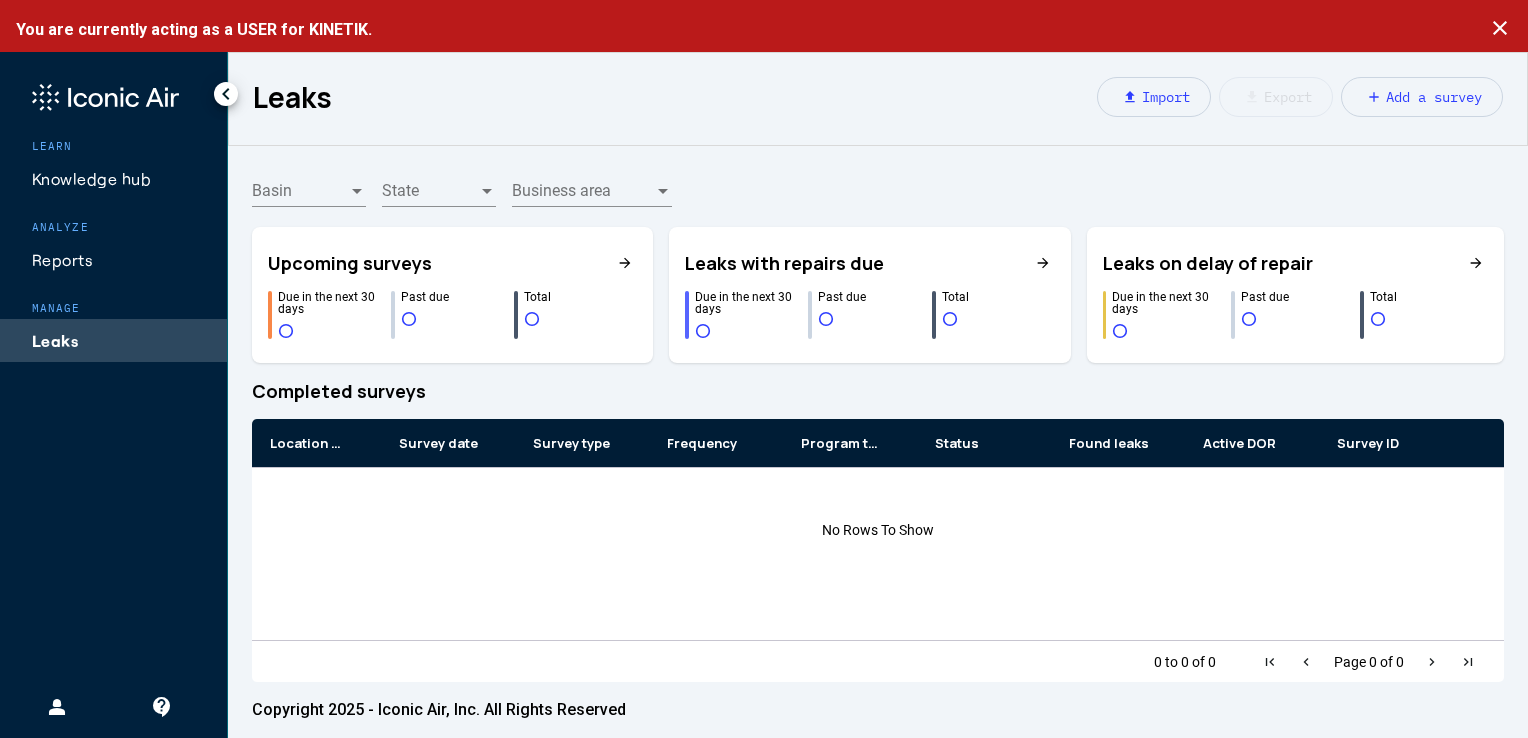 click on "Leaks" 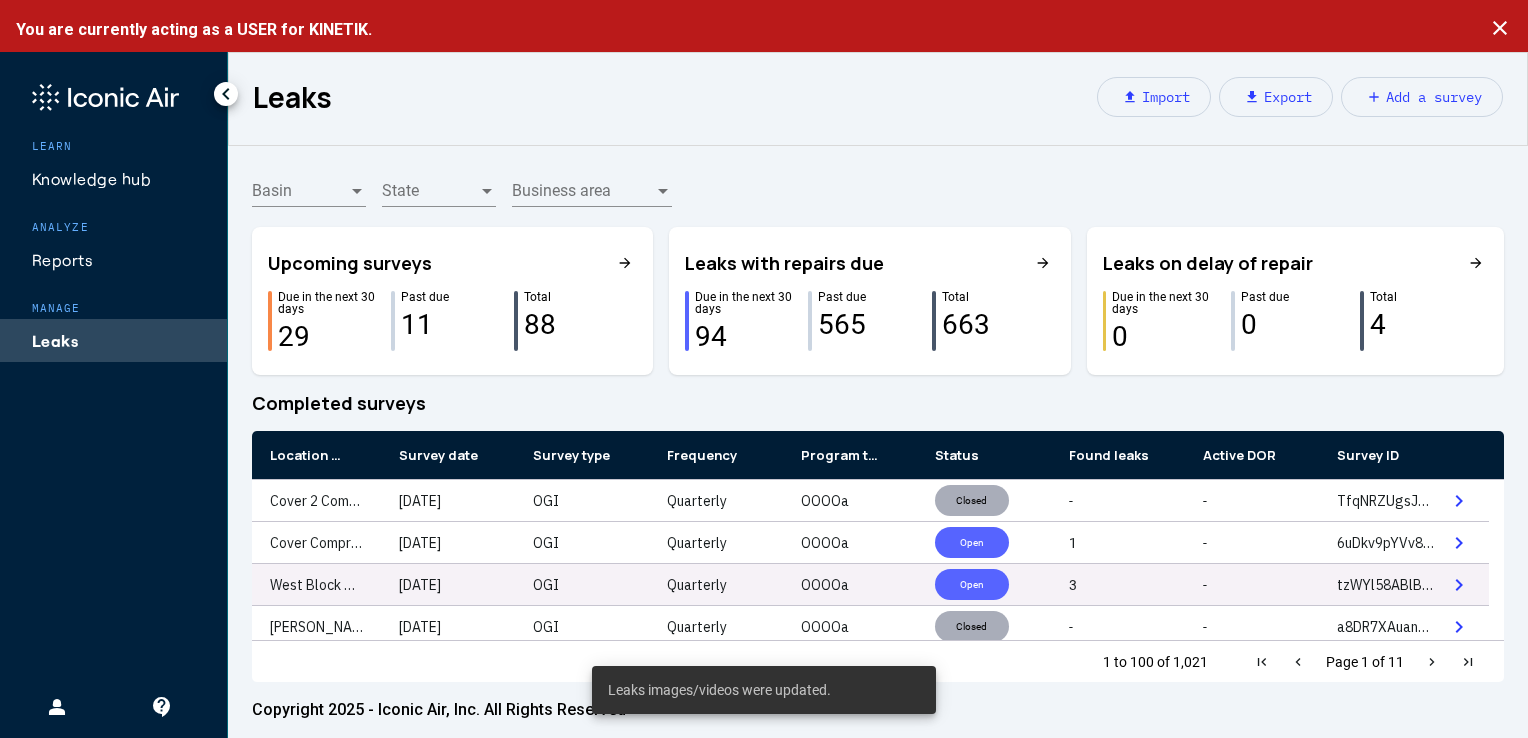 click on "Open" 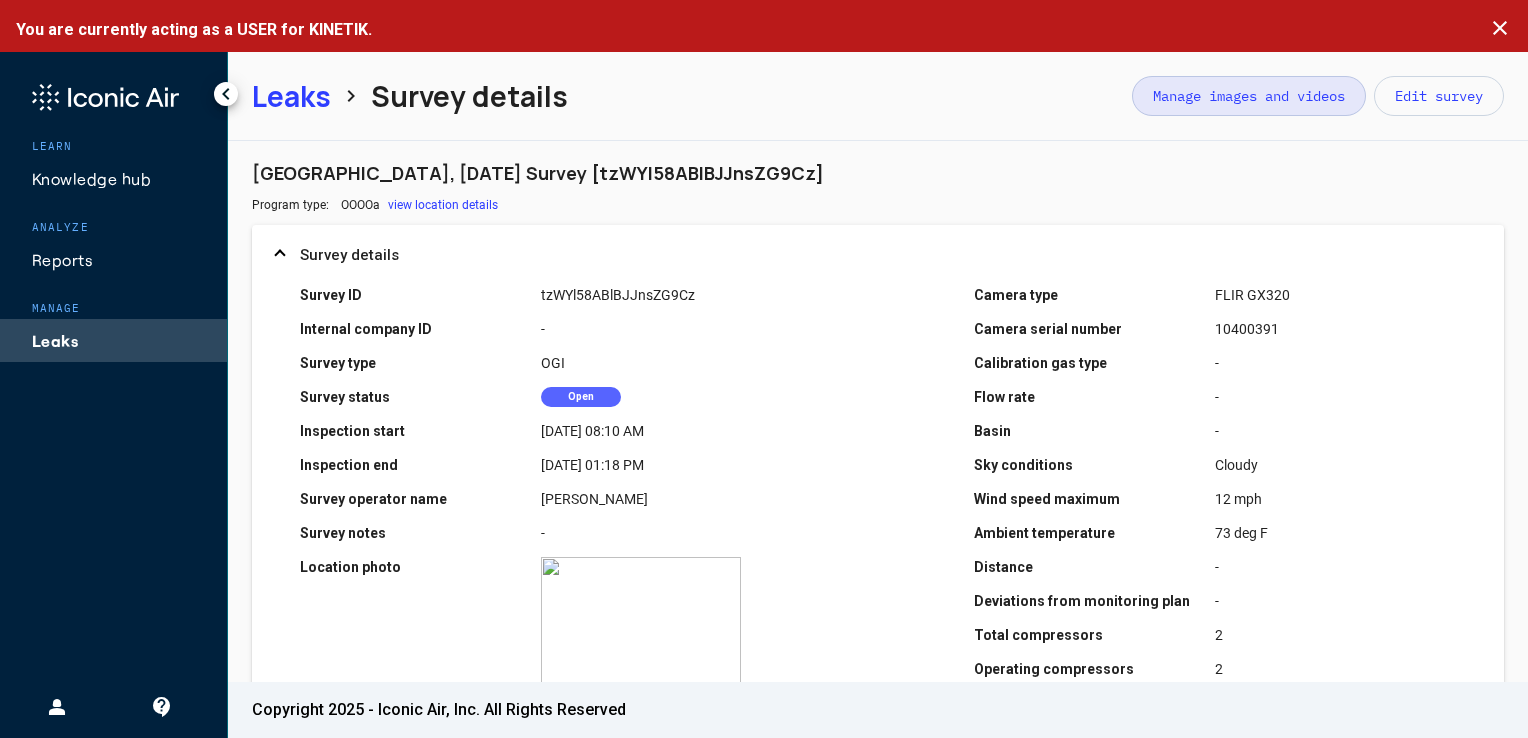 click on "Manage images and videos" at bounding box center [1249, 96] 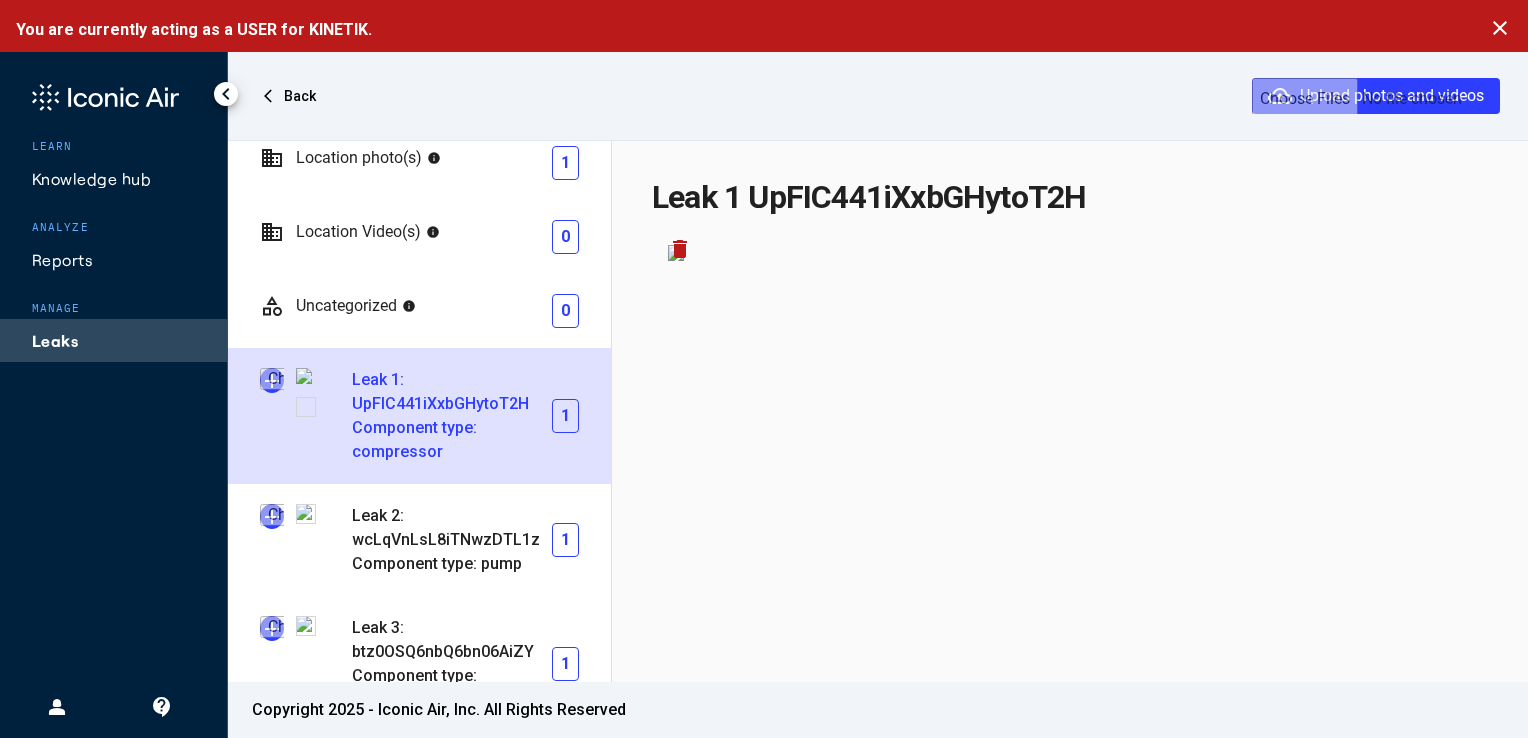 scroll, scrollTop: 130, scrollLeft: 0, axis: vertical 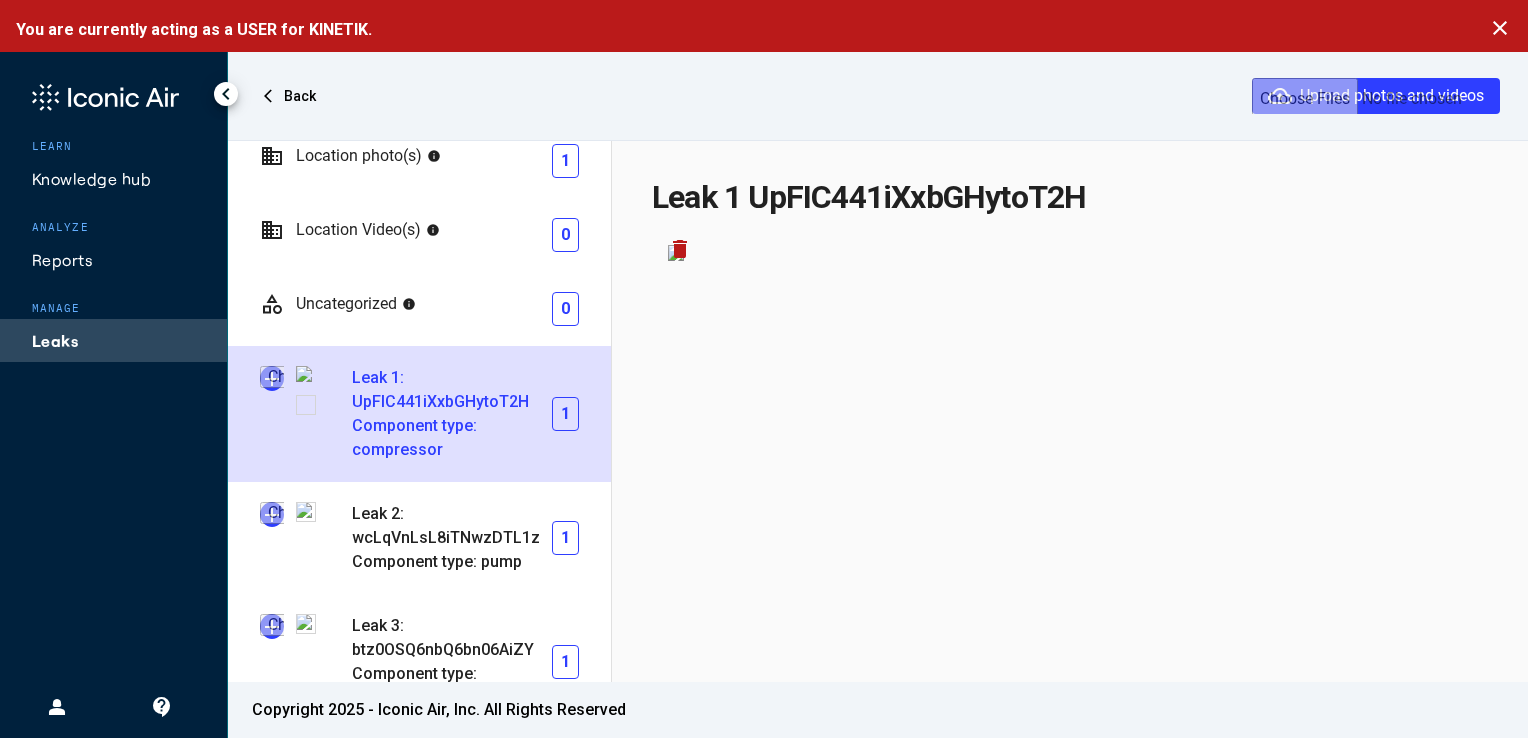 click at bounding box center (272, 378) 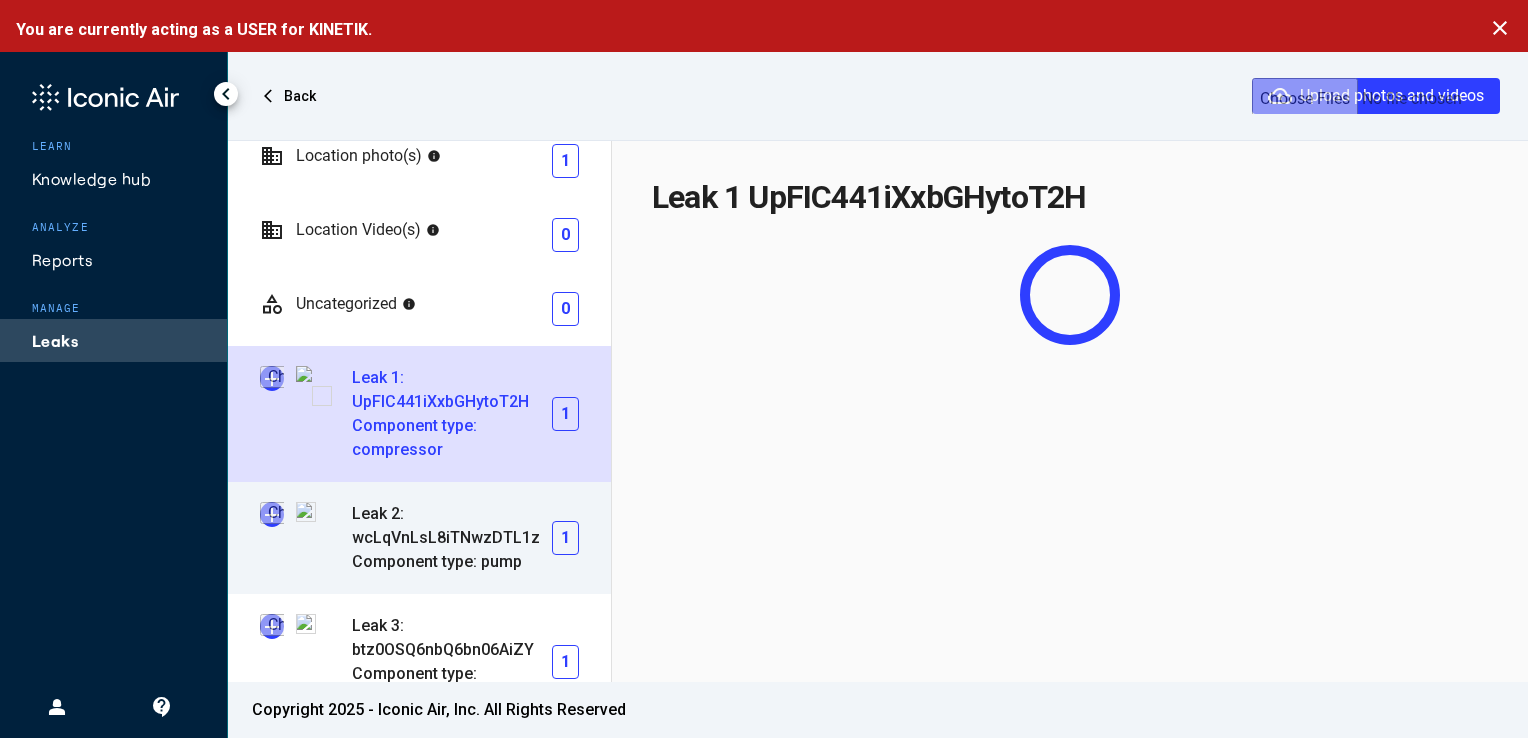 click at bounding box center (272, 514) 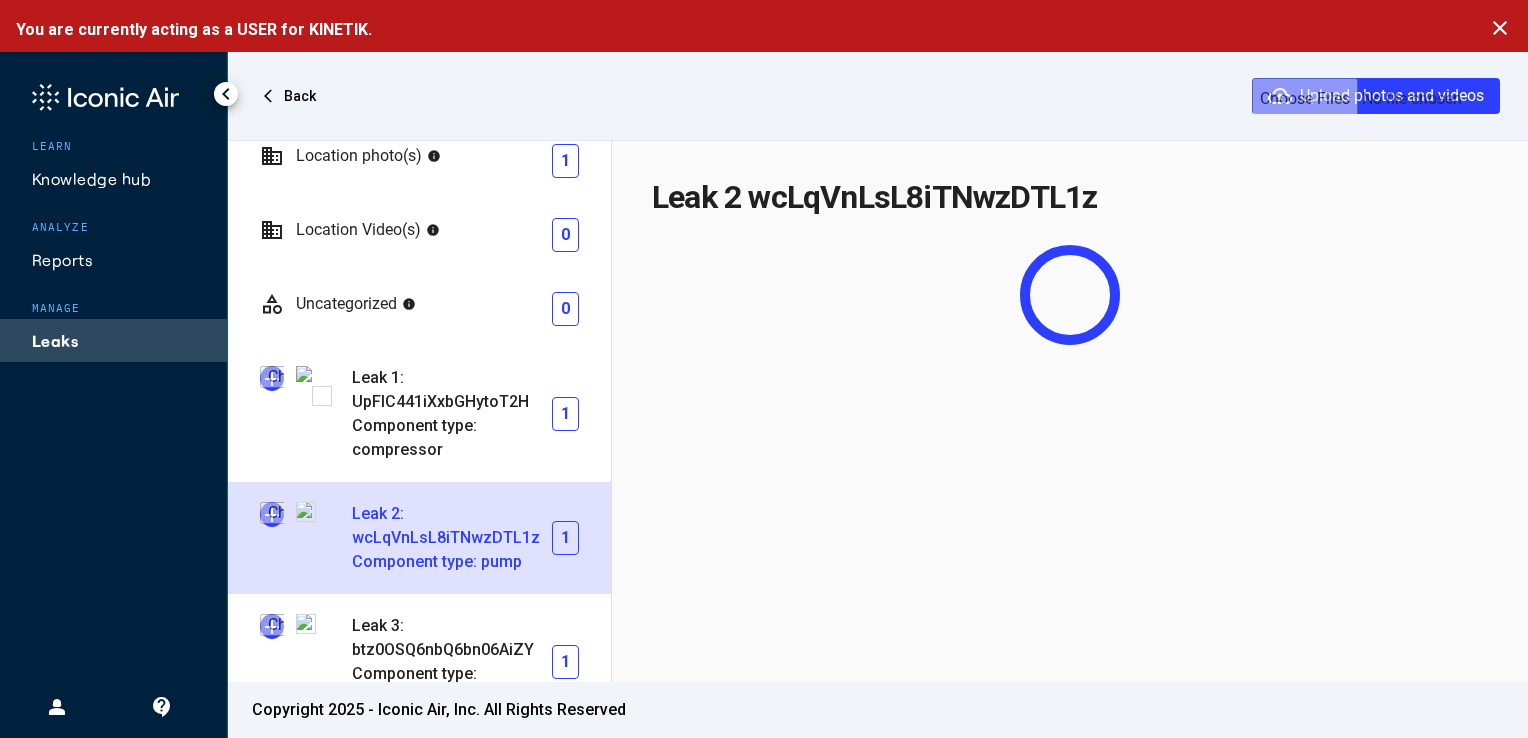 type on "**********" 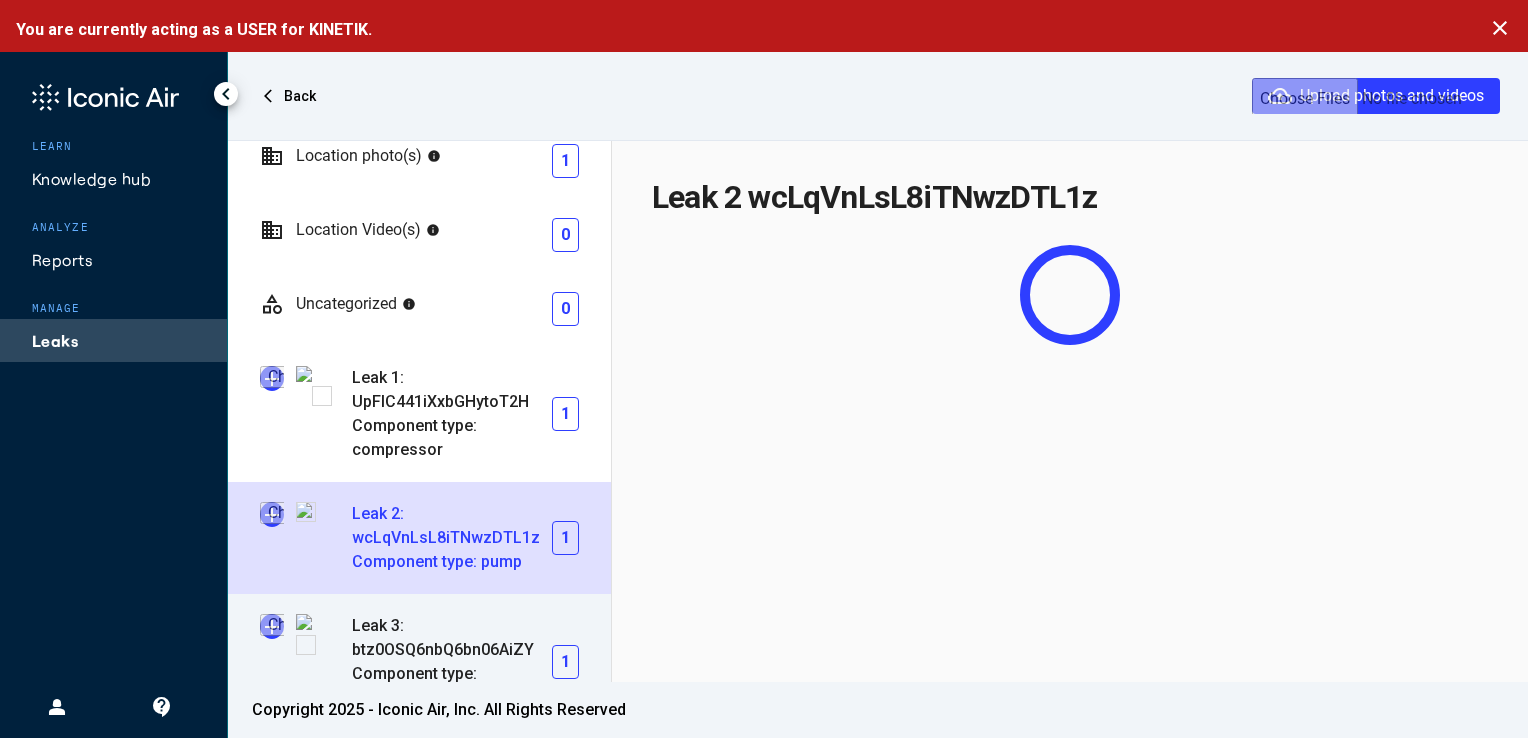 click at bounding box center [272, 626] 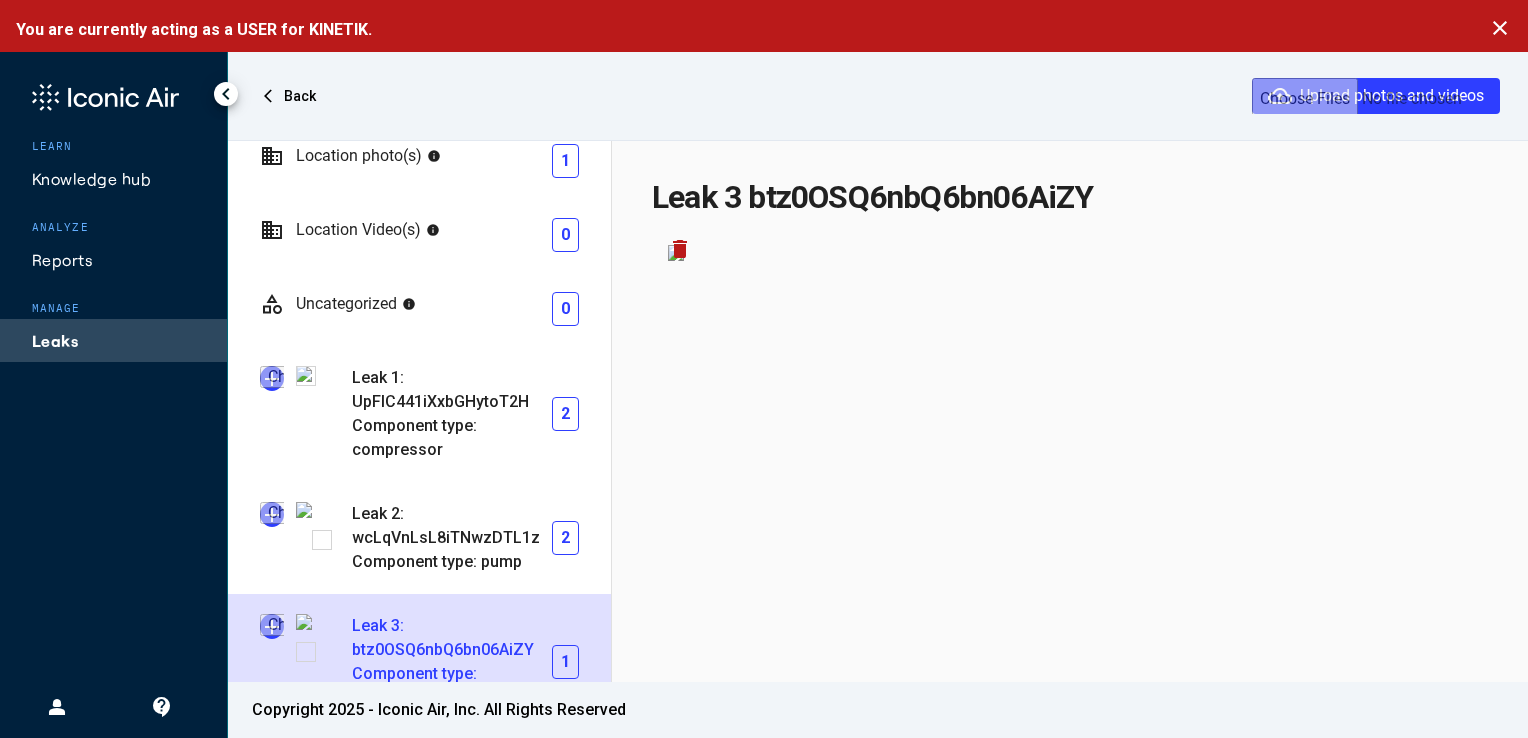 scroll, scrollTop: 176, scrollLeft: 0, axis: vertical 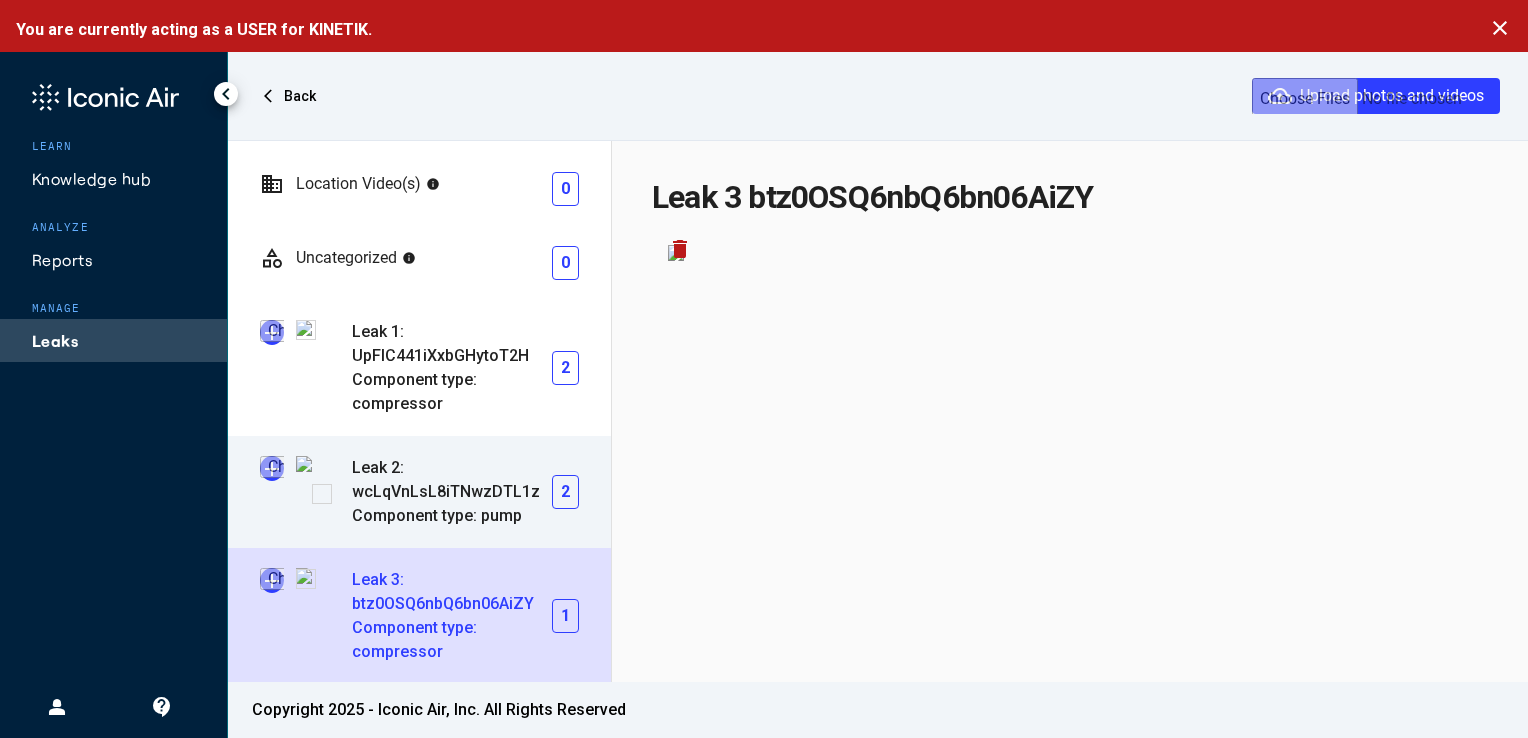 click on "Leak 2: wcLqVnLsL8iTNwzDTL1z" at bounding box center [452, 480] 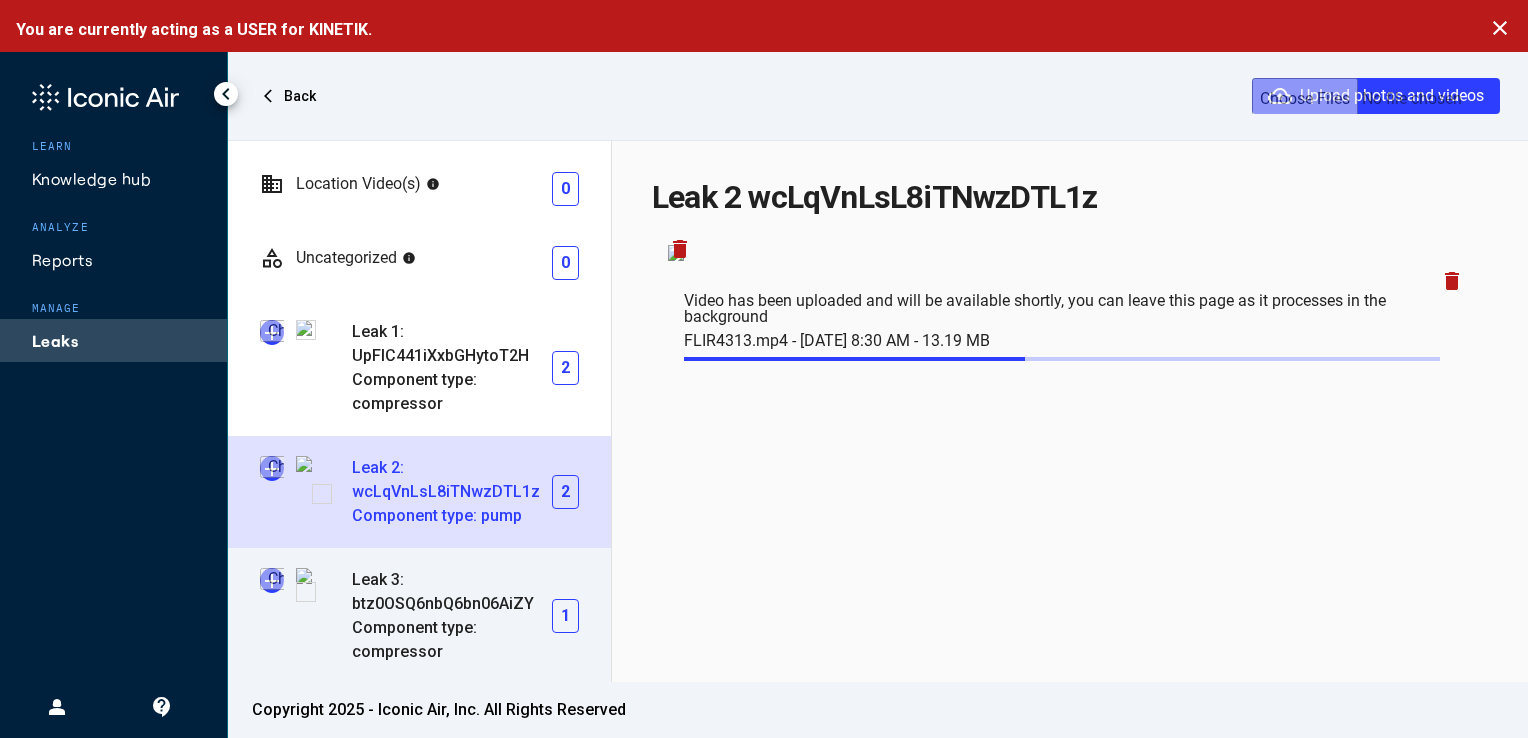 click at bounding box center (272, 580) 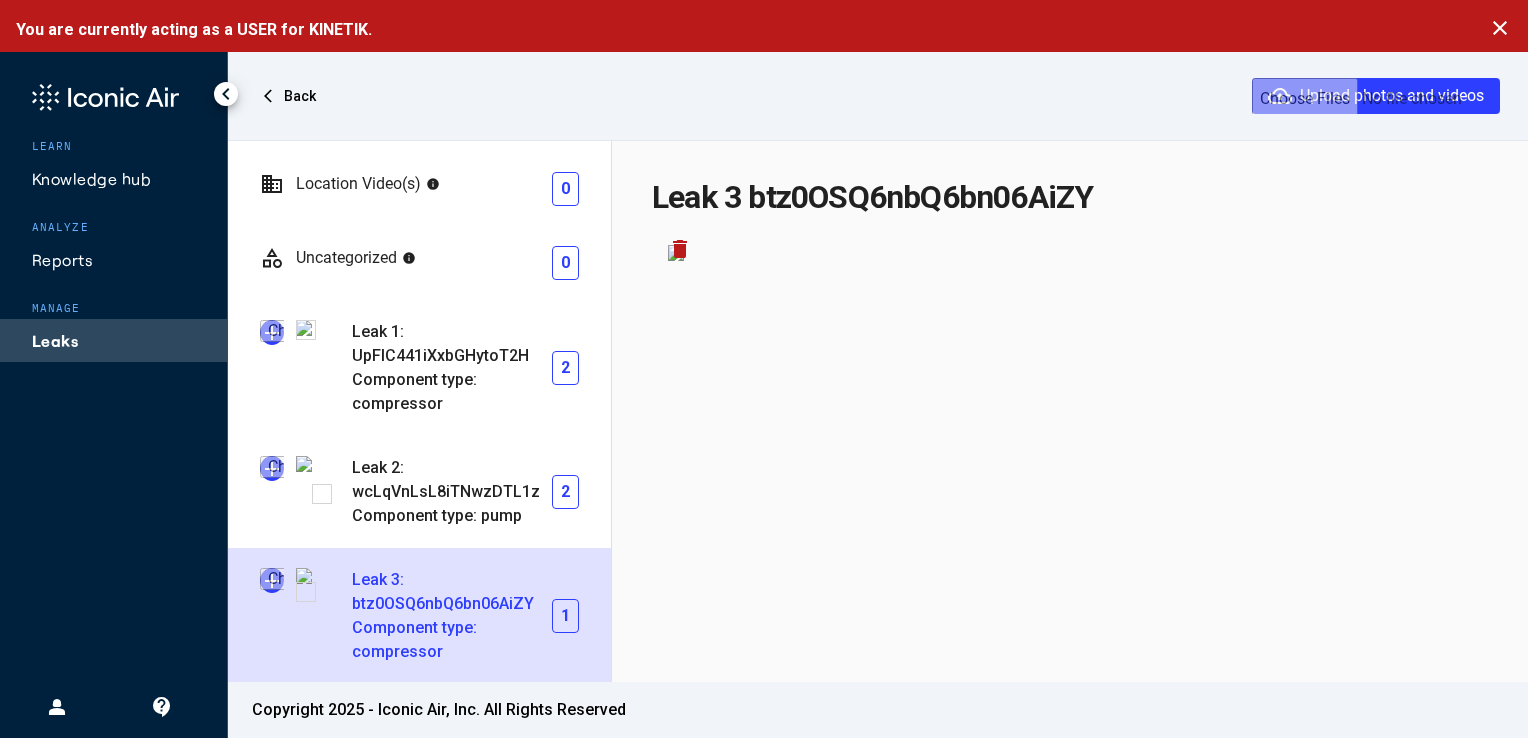 type on "**********" 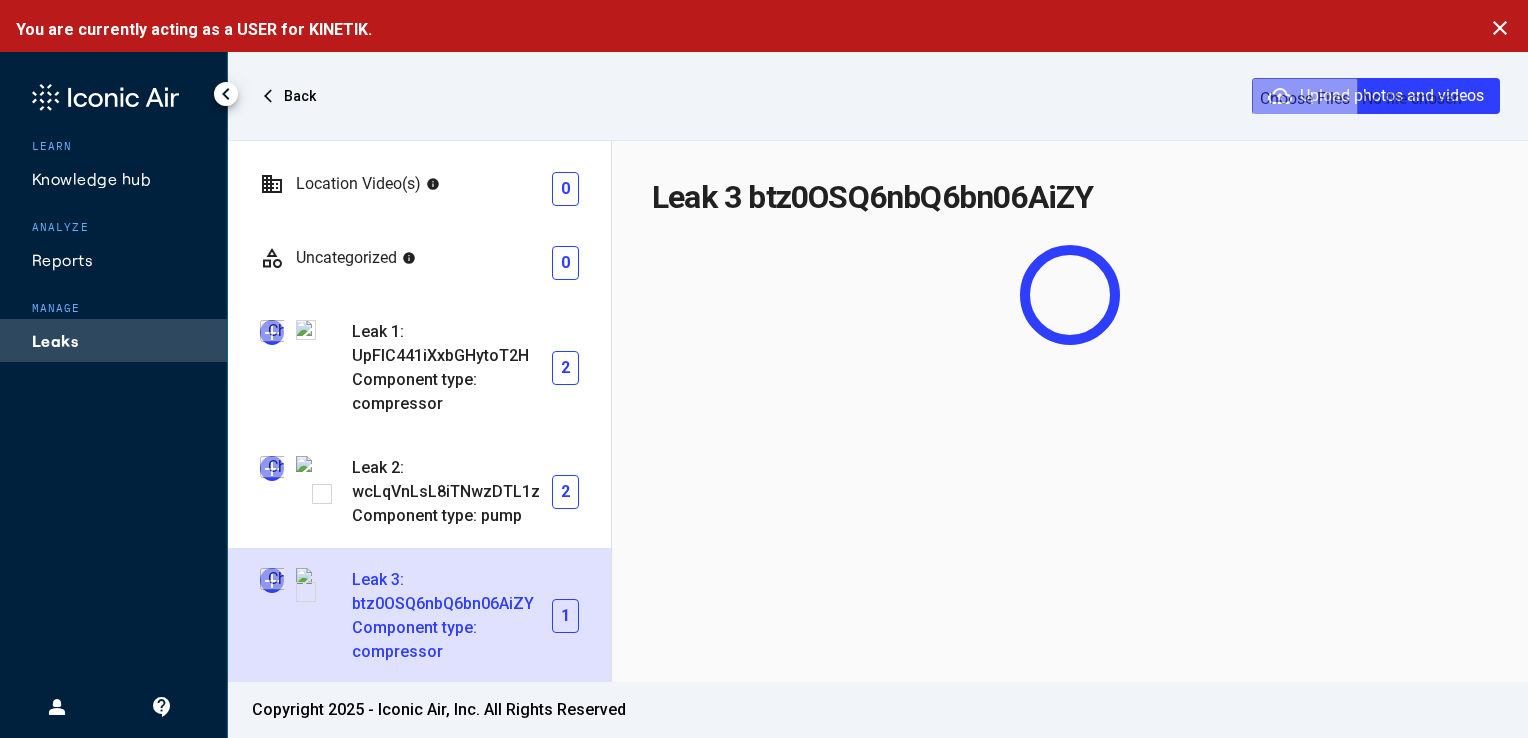 click on "Leaks" 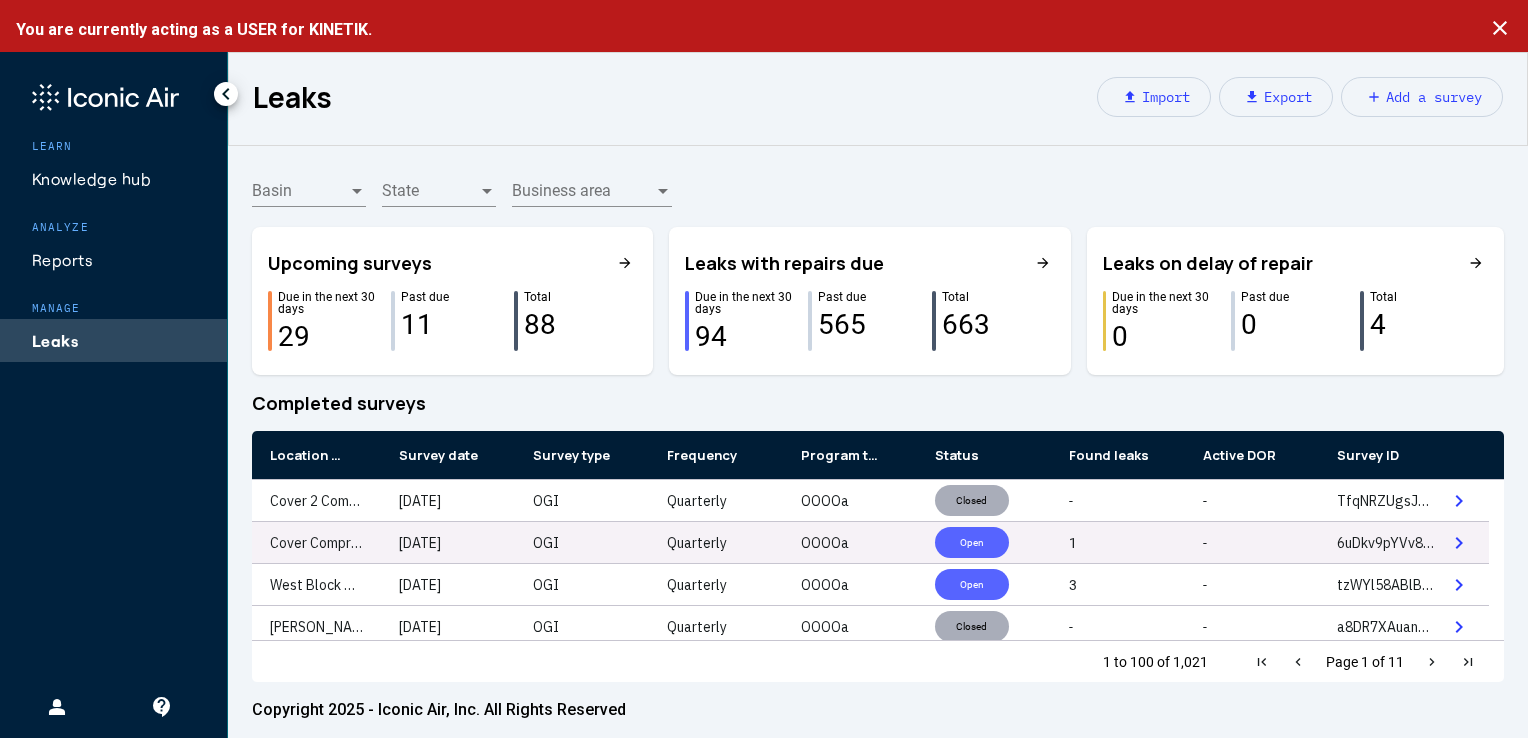 click on "Open" 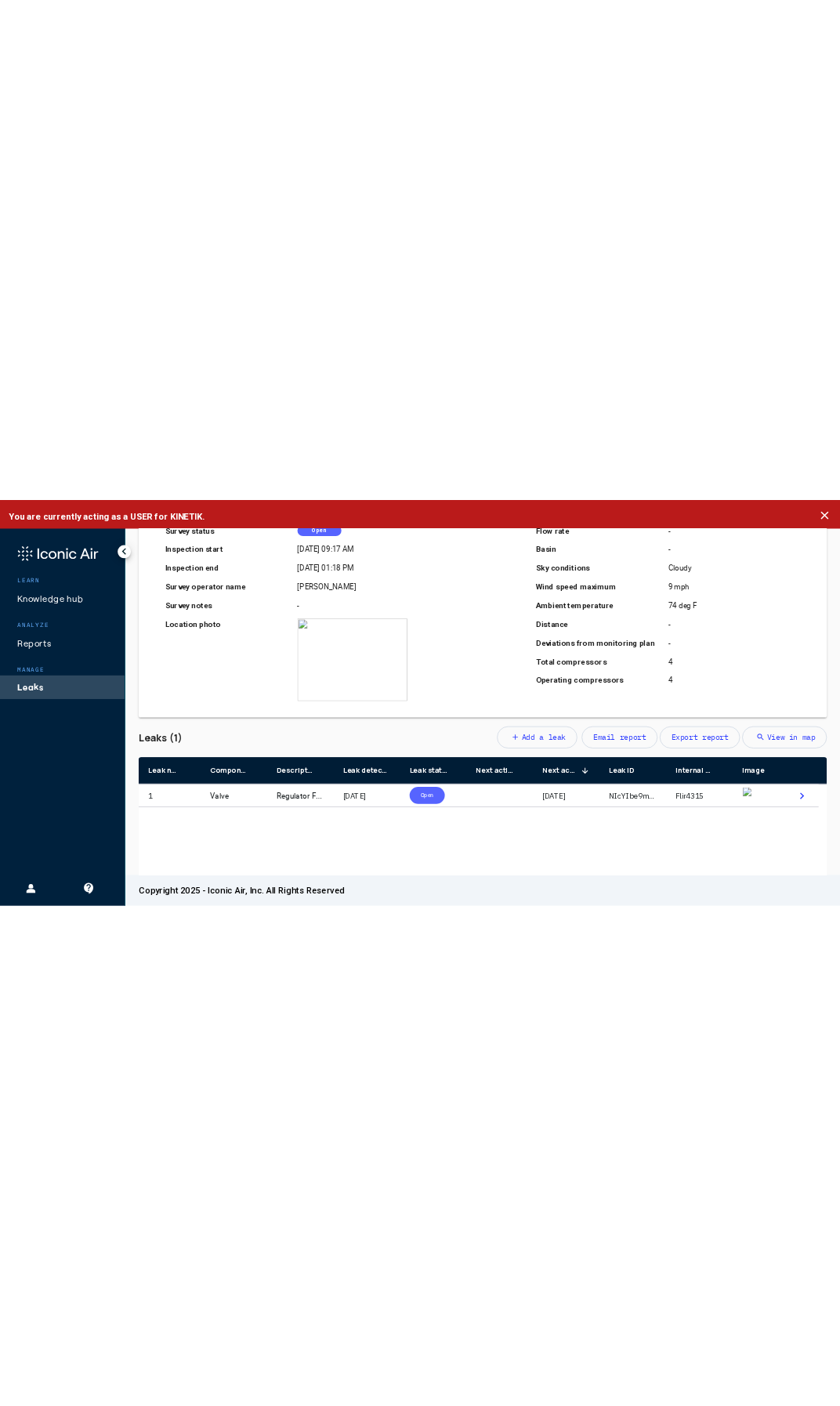 scroll, scrollTop: 0, scrollLeft: 0, axis: both 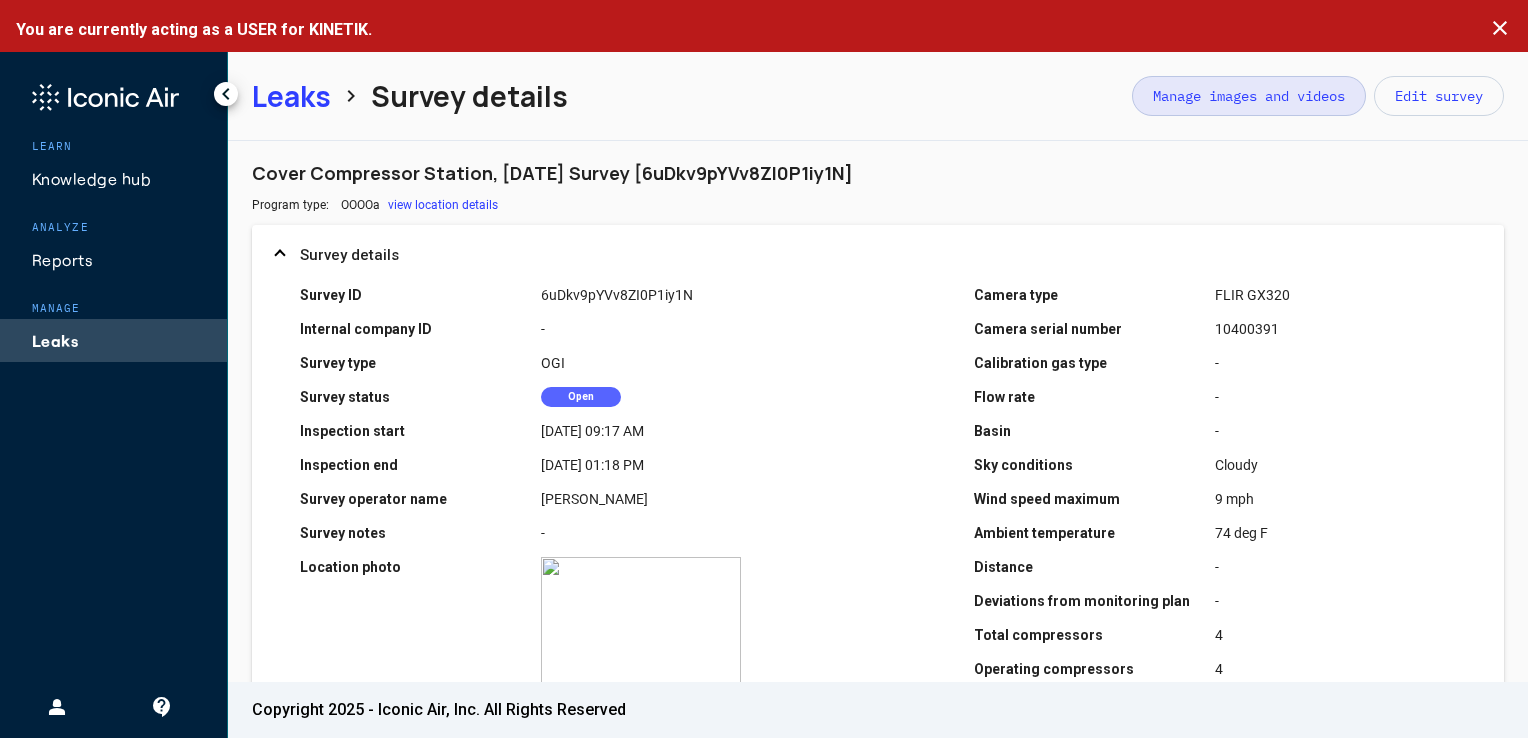click on "Manage images and videos" at bounding box center (1249, 96) 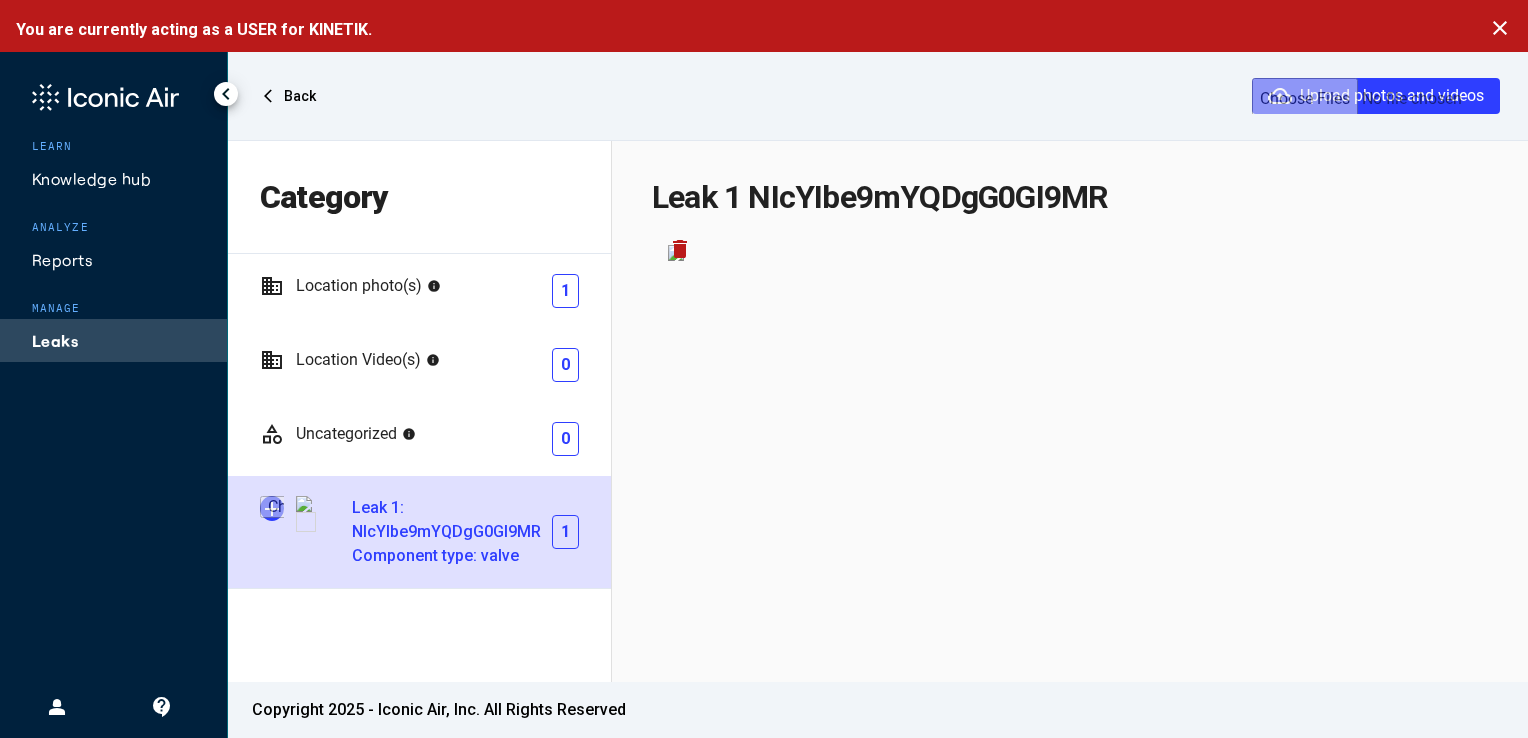 click at bounding box center [272, 508] 